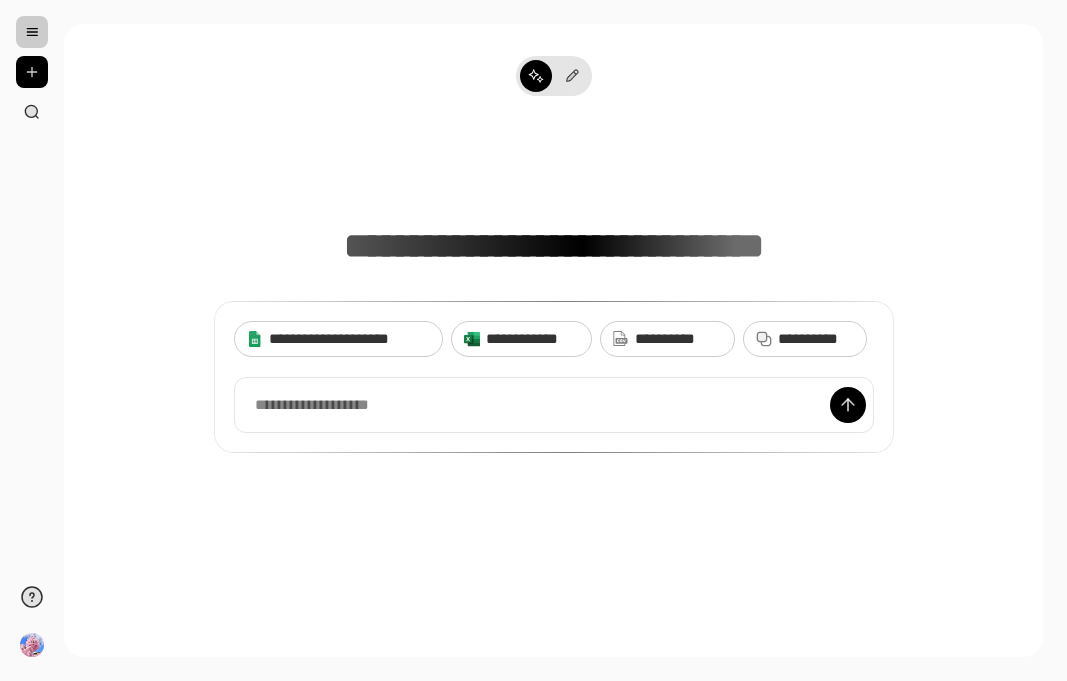 scroll, scrollTop: 0, scrollLeft: 0, axis: both 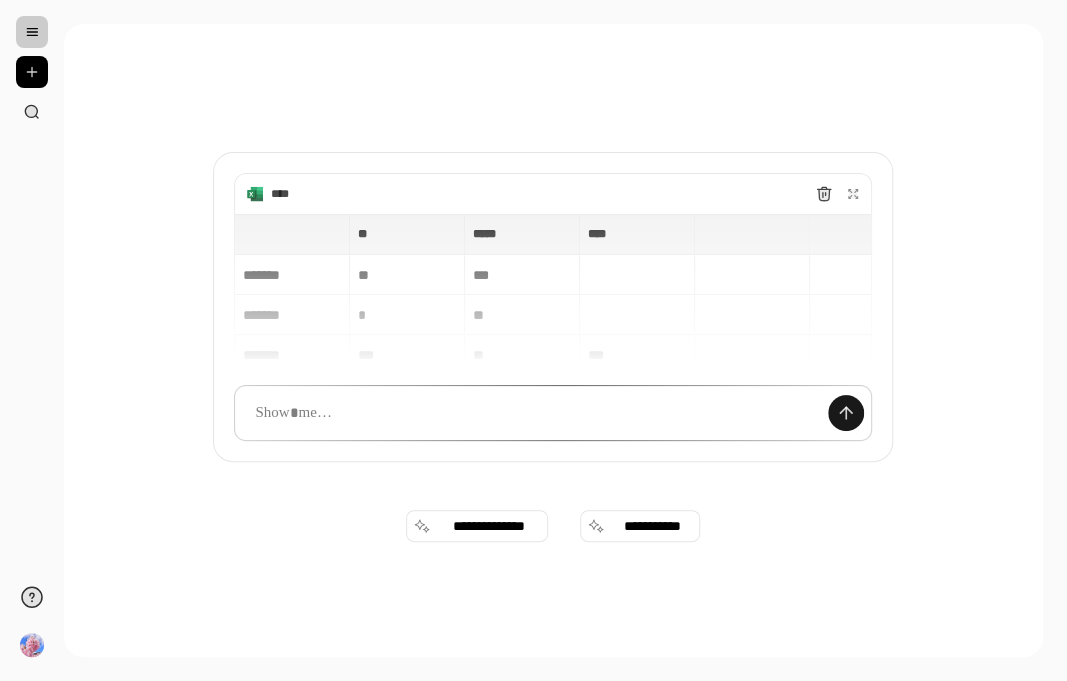 click at bounding box center (846, 413) 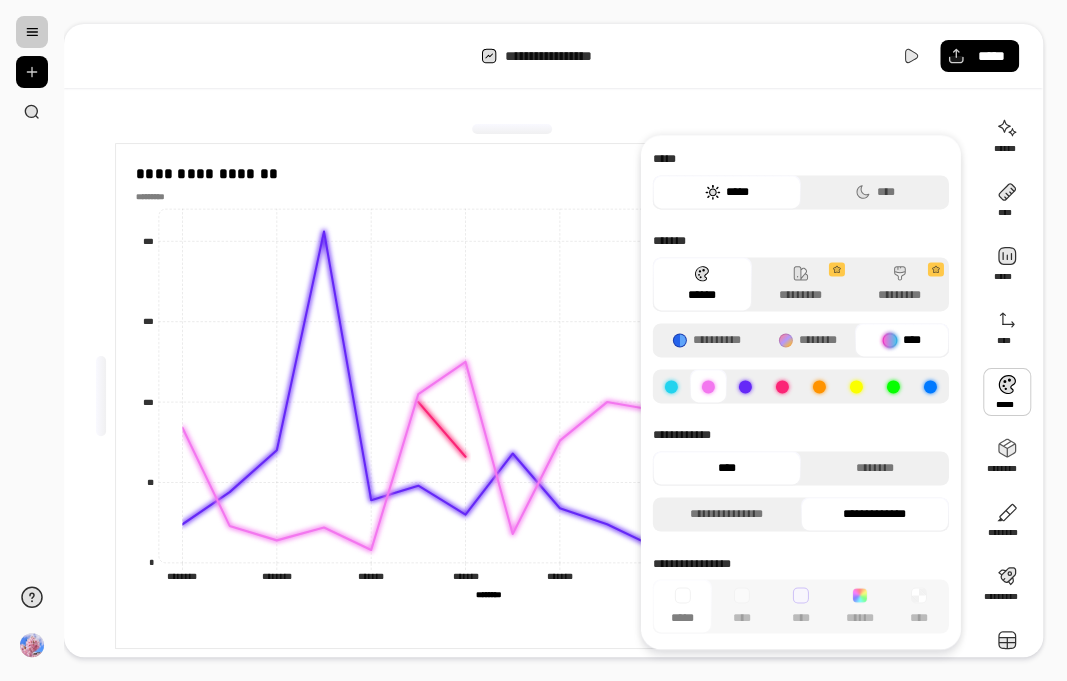 click on "****" at bounding box center (875, 192) 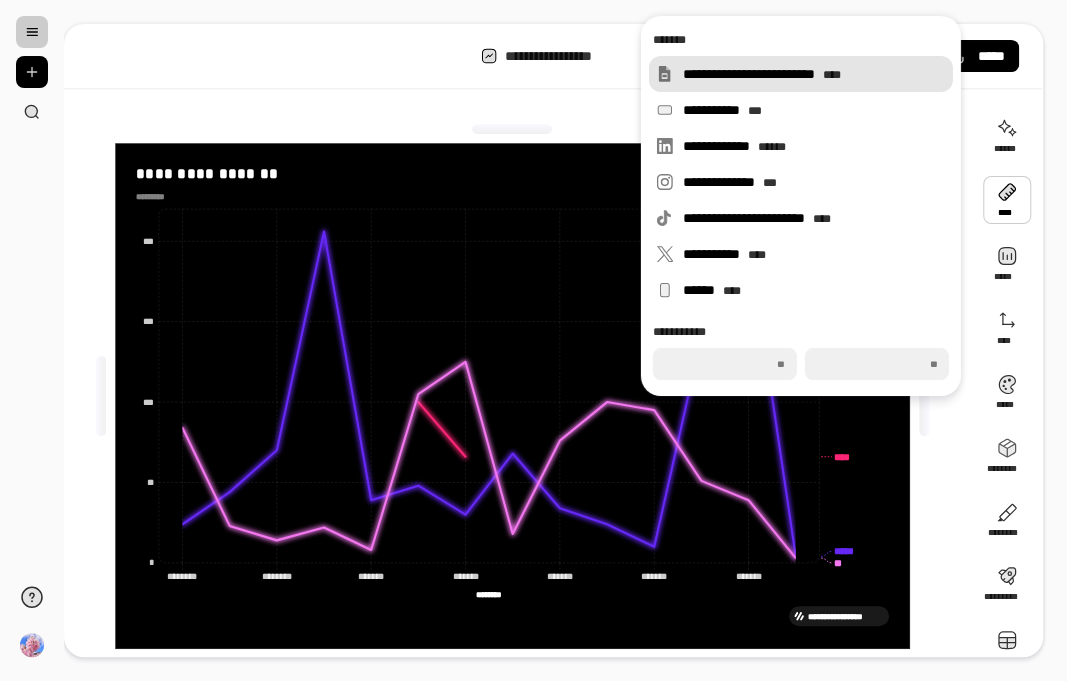 click on "**********" at bounding box center (814, 74) 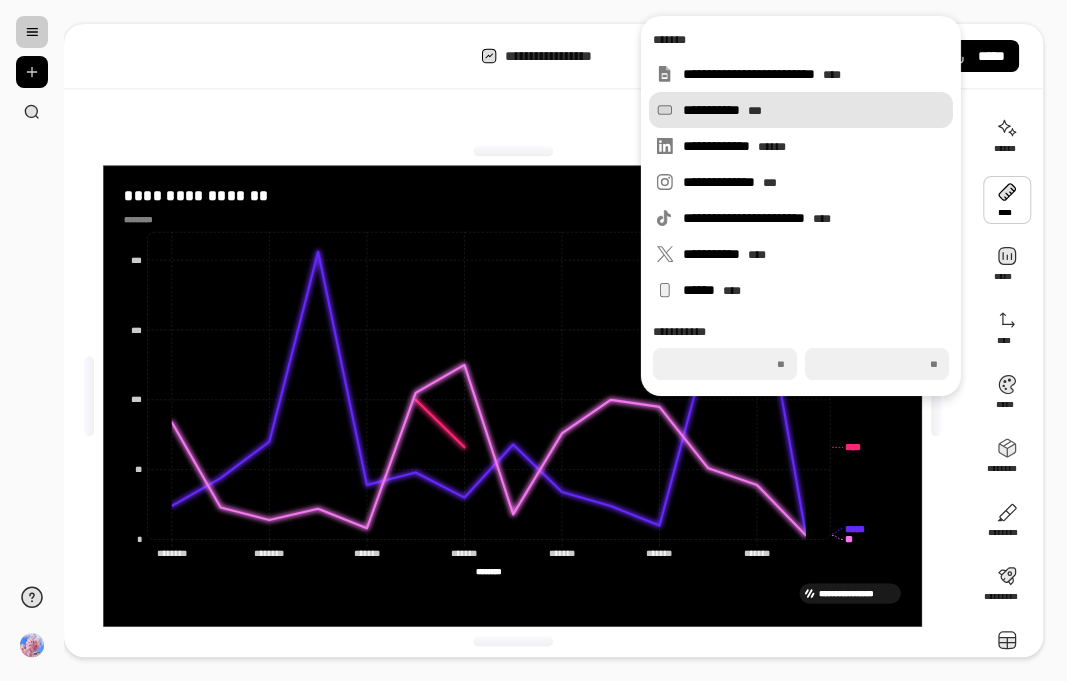 click on "**********" at bounding box center (814, 110) 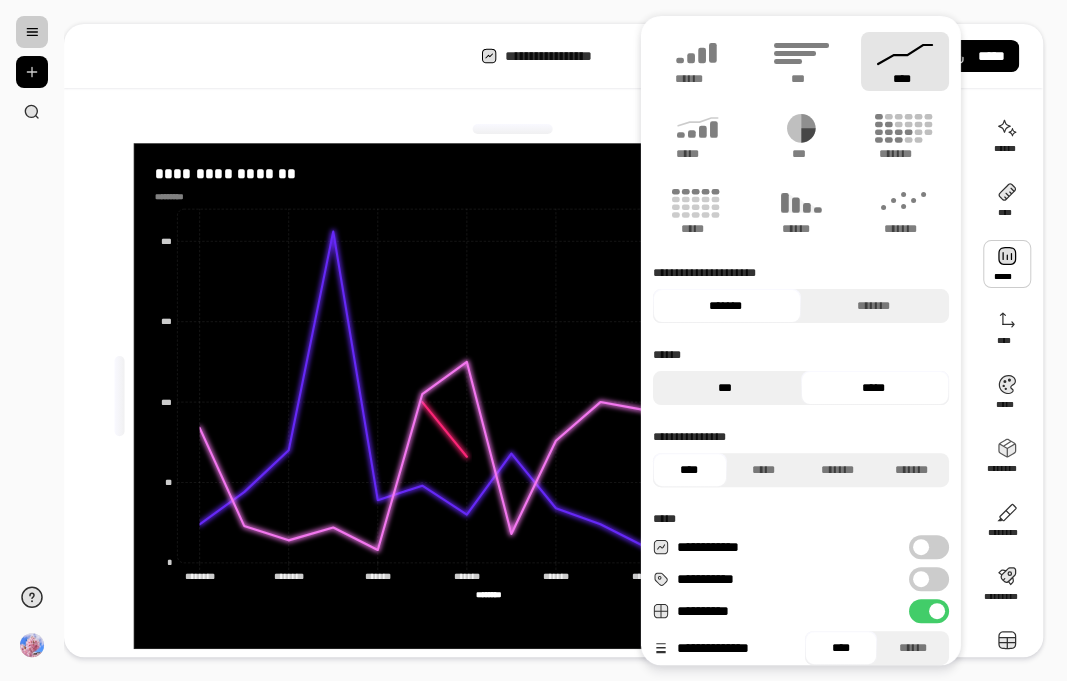 click on "***" at bounding box center (725, 388) 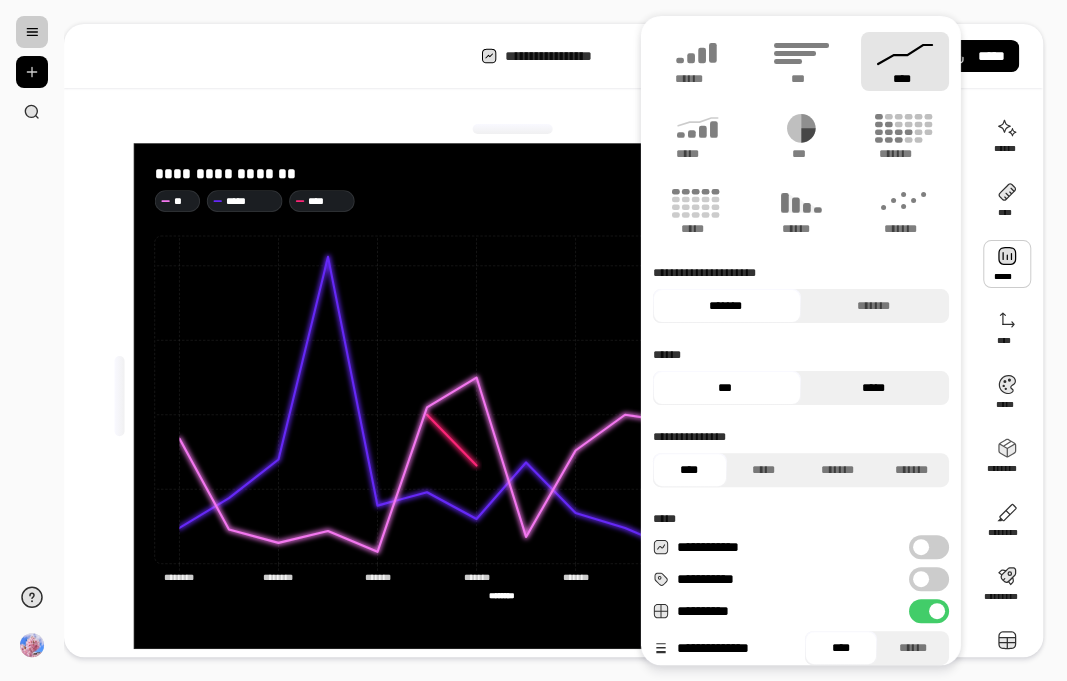 click on "*****" at bounding box center [873, 388] 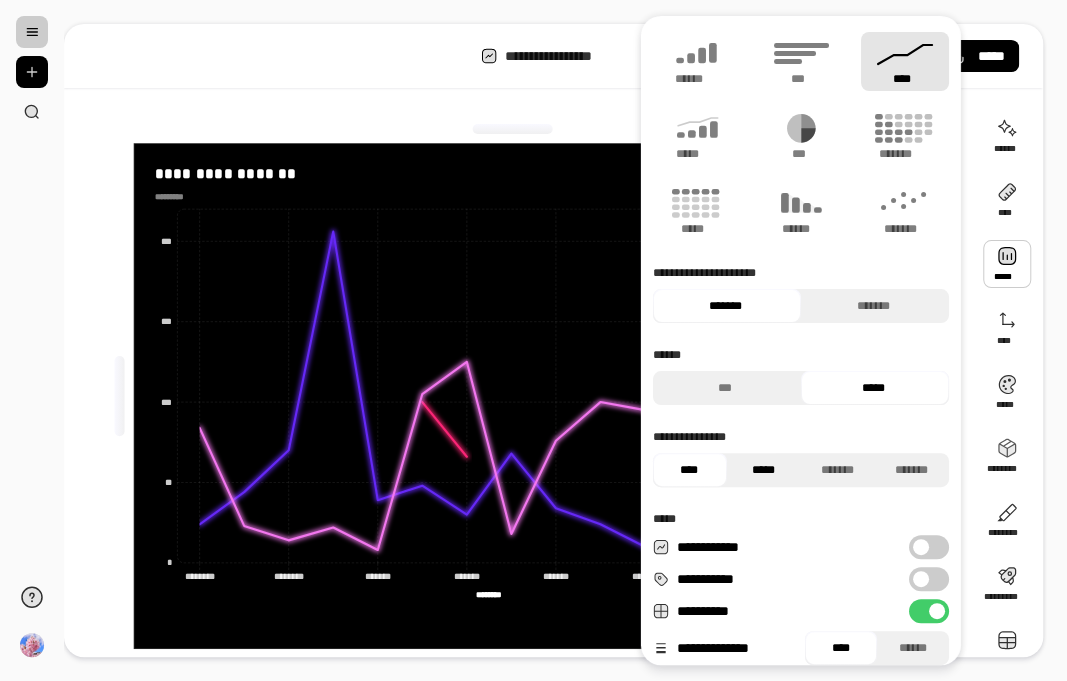 click on "*****" at bounding box center (763, 470) 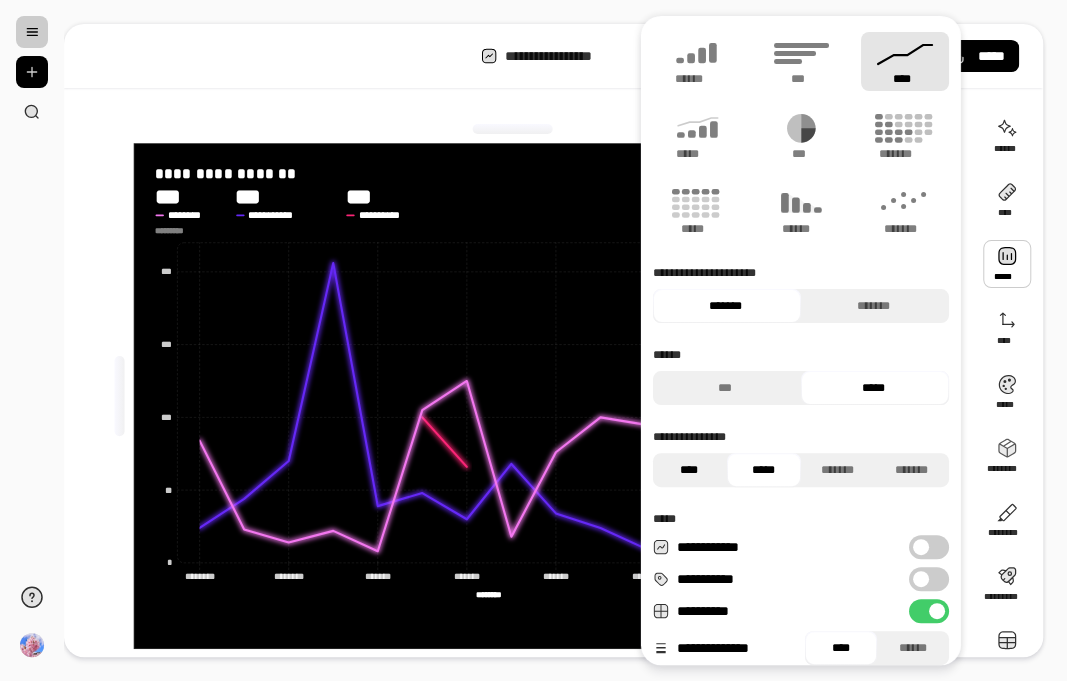 click on "****" at bounding box center [689, 470] 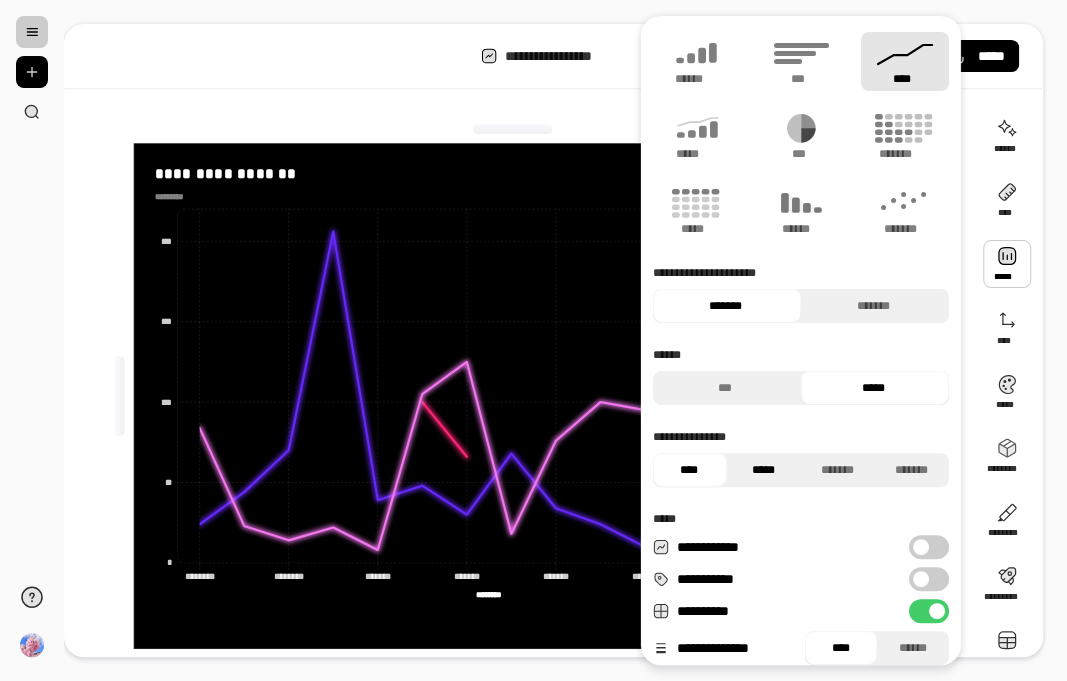 click on "*****" at bounding box center (763, 470) 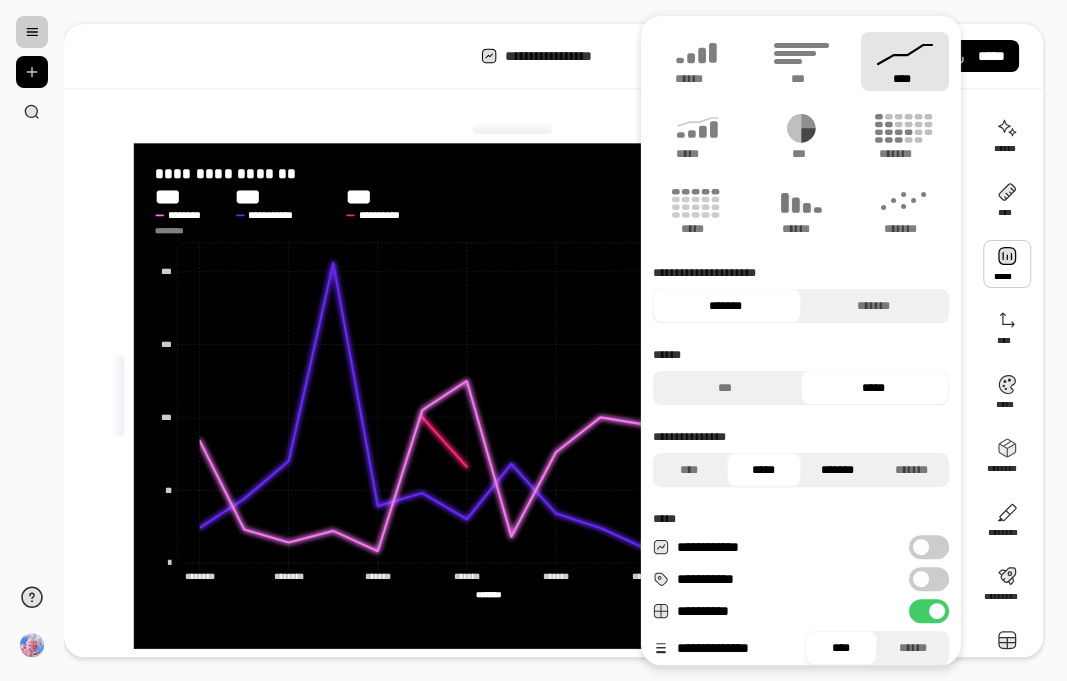 click on "*******" at bounding box center [837, 470] 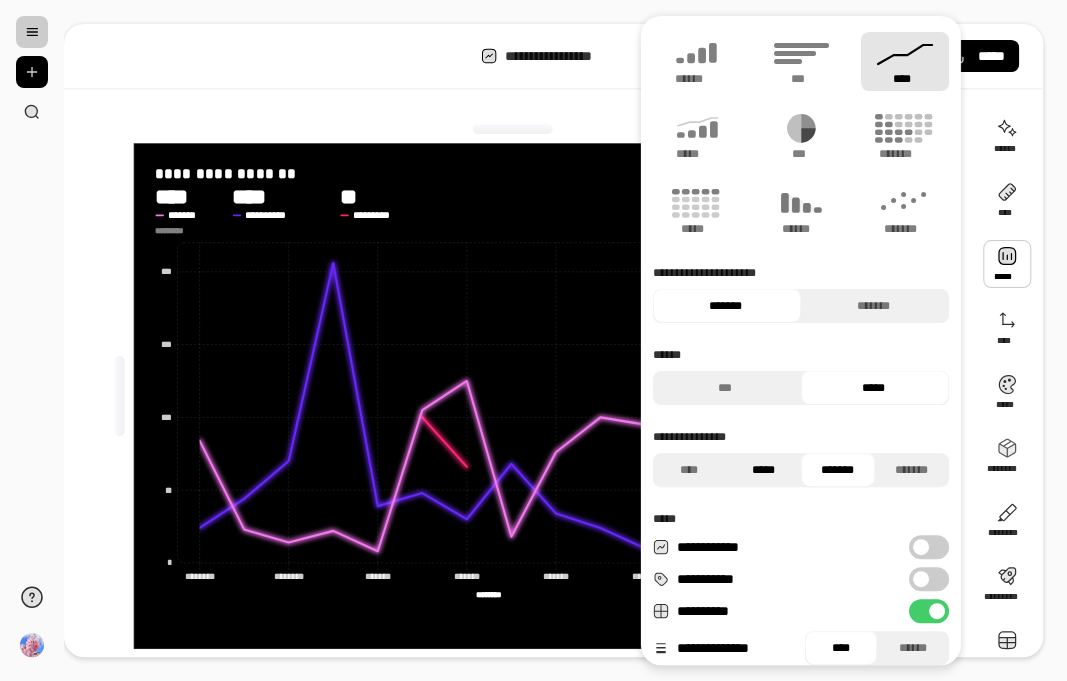 click on "*****" at bounding box center [763, 470] 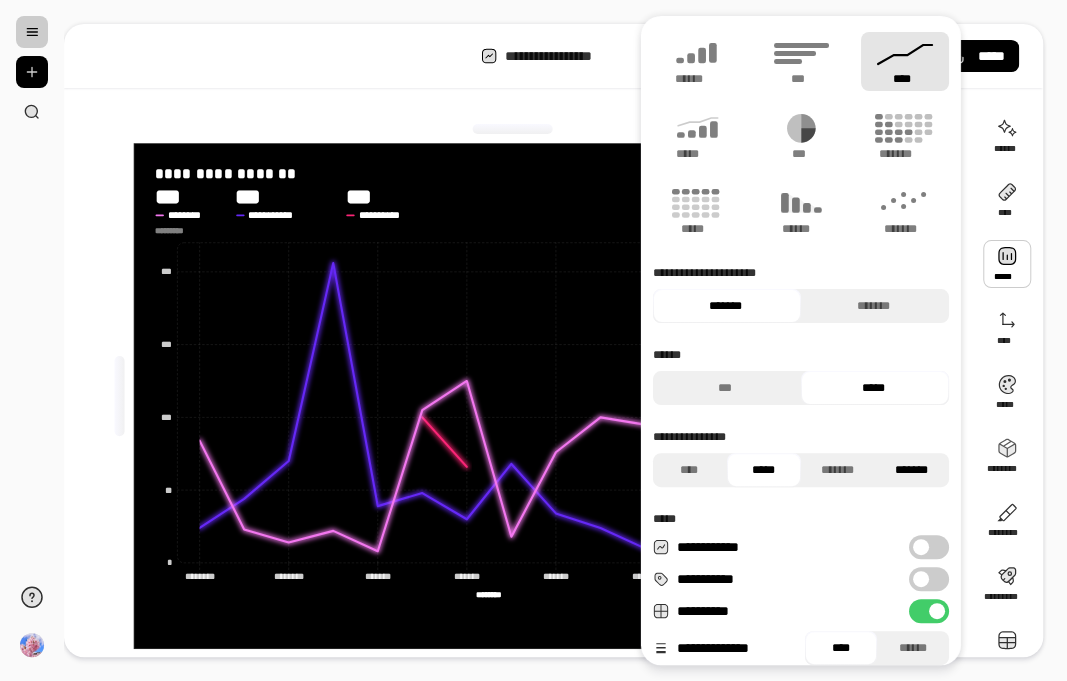scroll, scrollTop: 100, scrollLeft: 0, axis: vertical 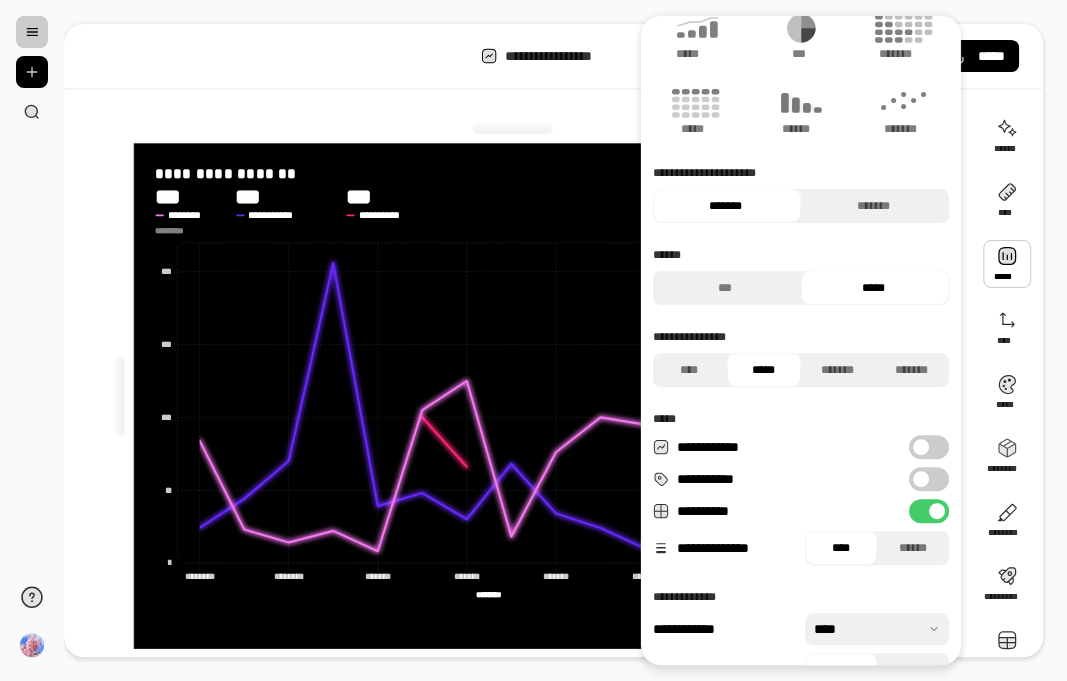 click at bounding box center [921, 479] 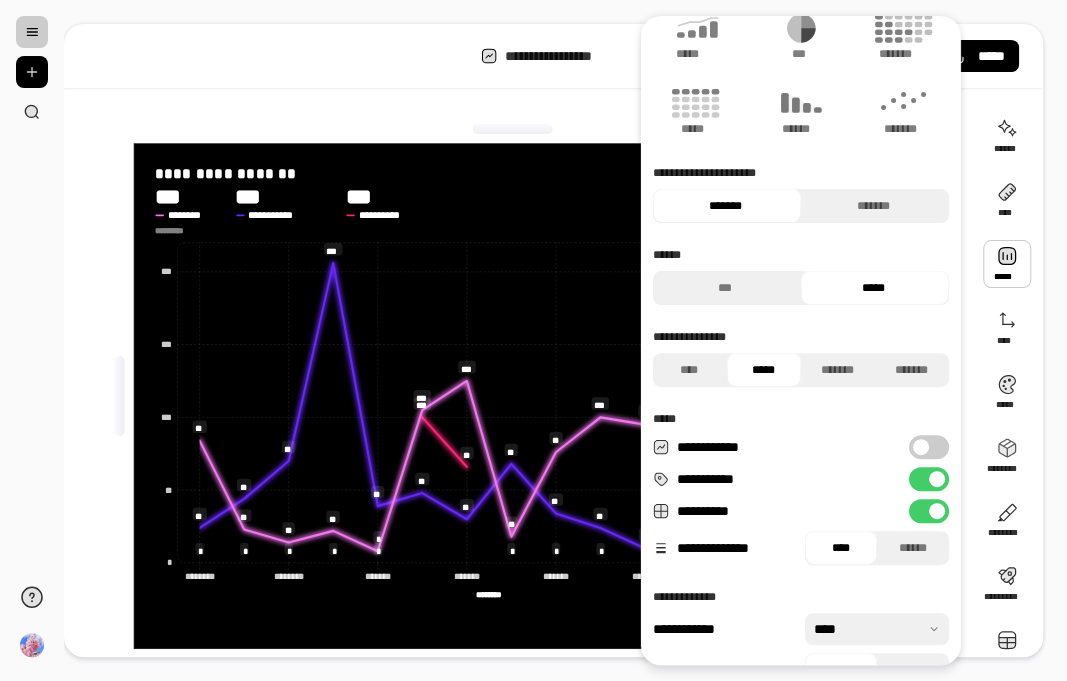 scroll, scrollTop: 138, scrollLeft: 0, axis: vertical 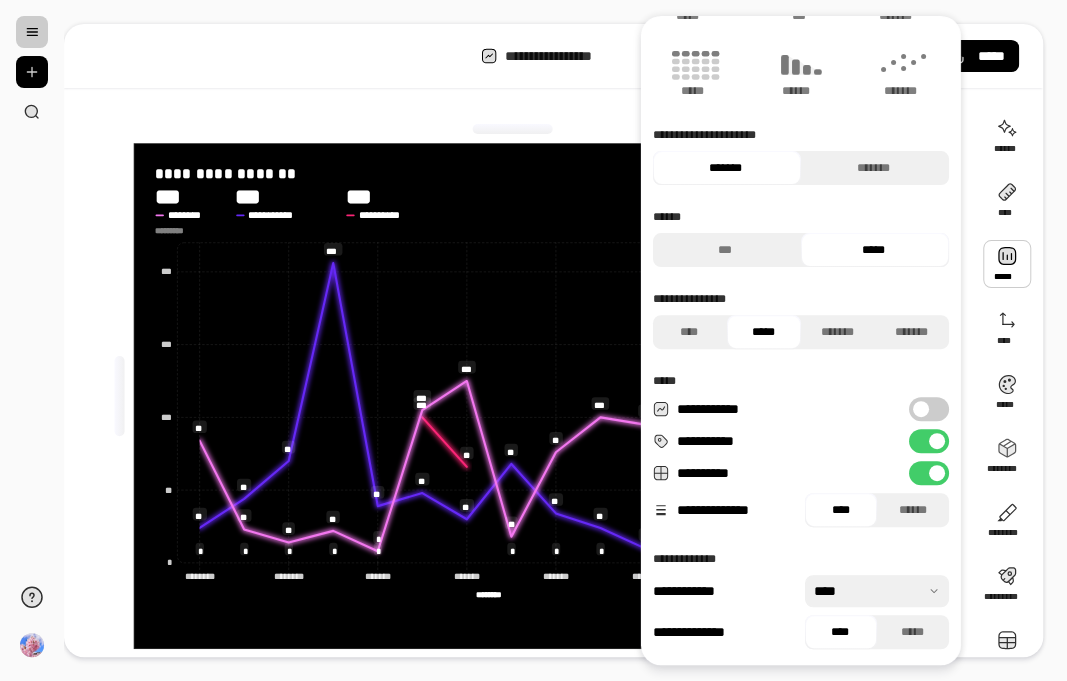 click at bounding box center (877, 591) 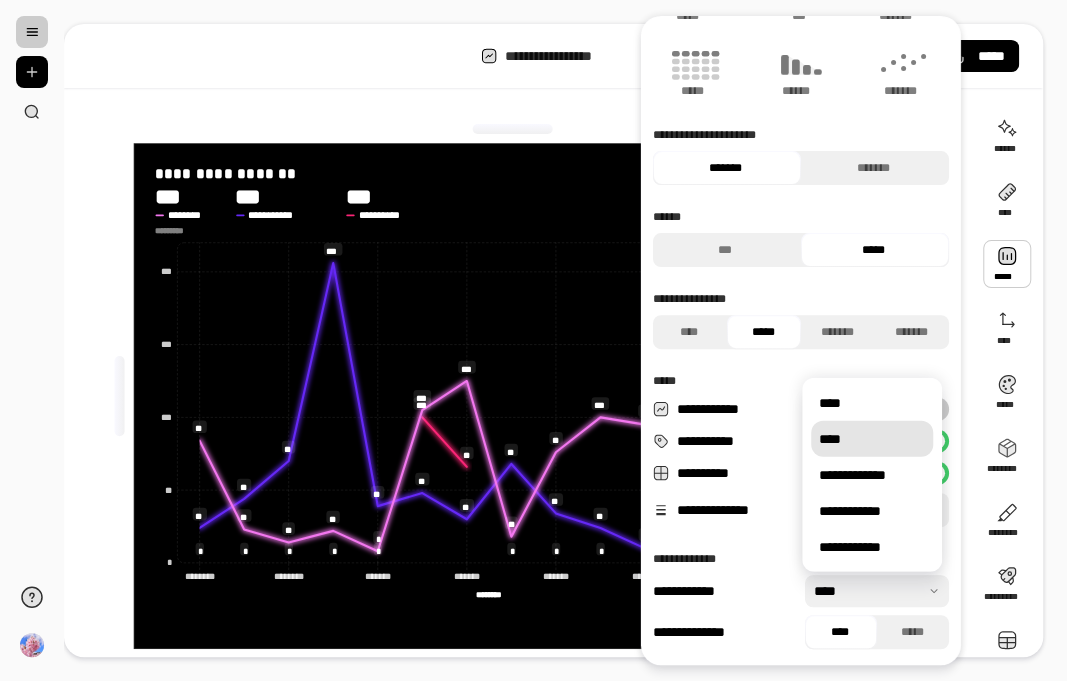 click on "****" at bounding box center [872, 439] 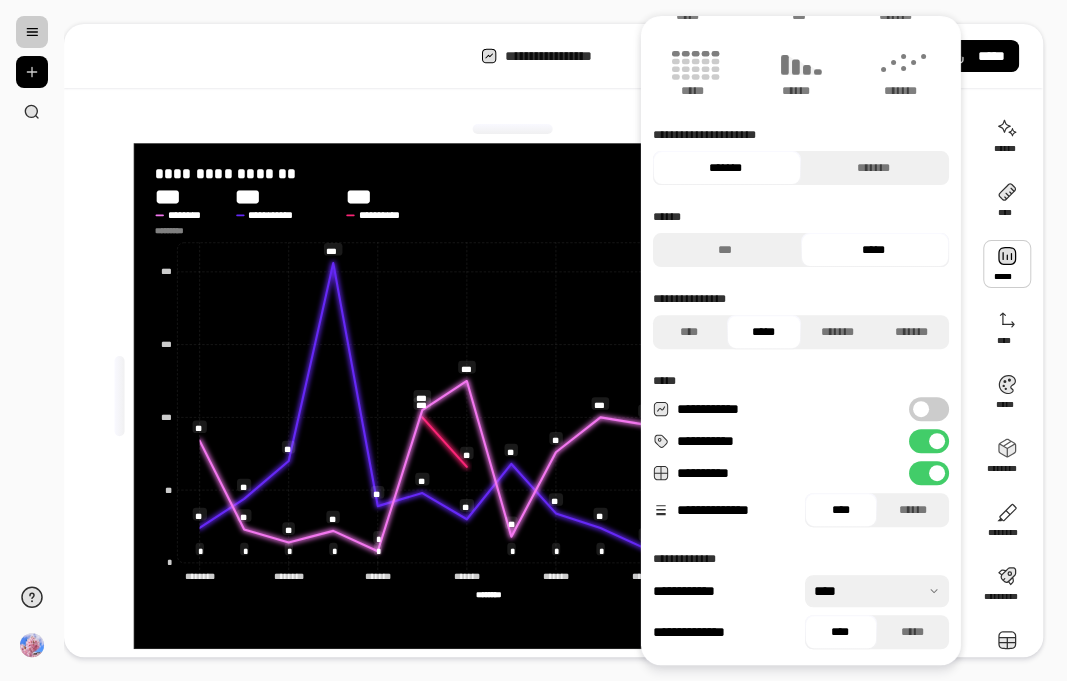 click at bounding box center (877, 591) 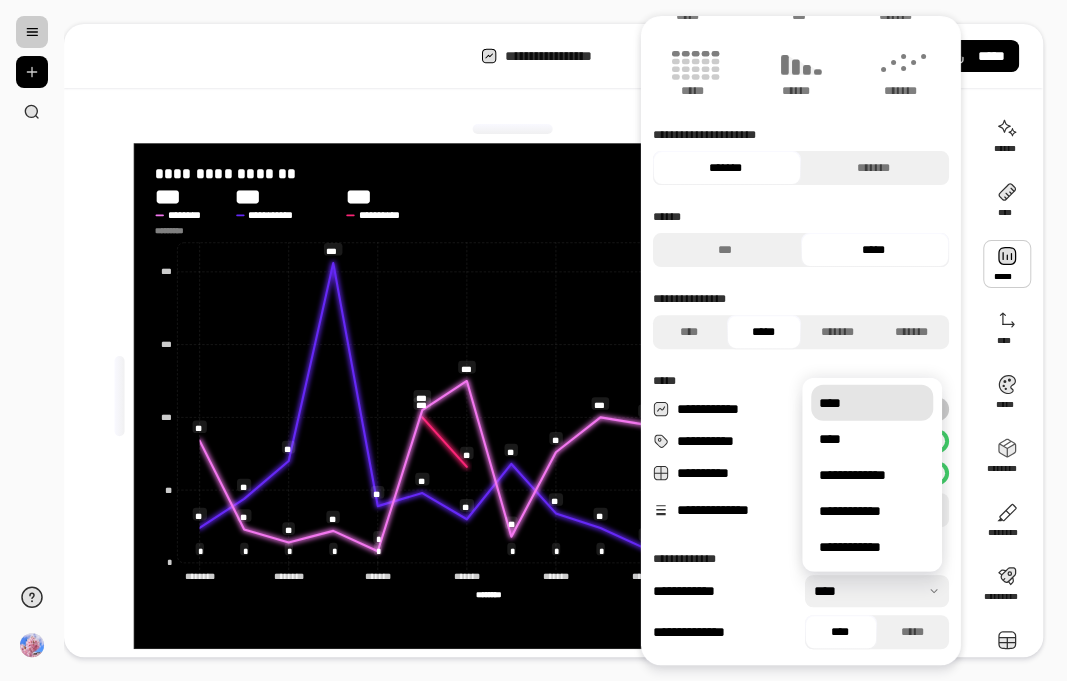 click on "****" at bounding box center (872, 403) 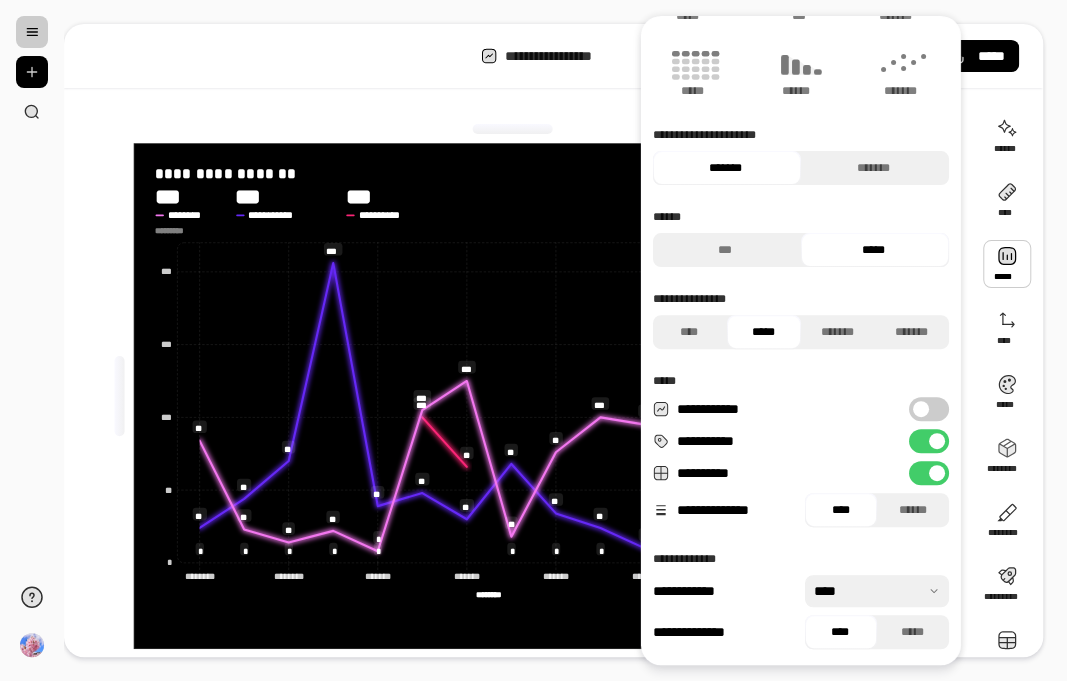 click on "**********" at bounding box center (801, 559) 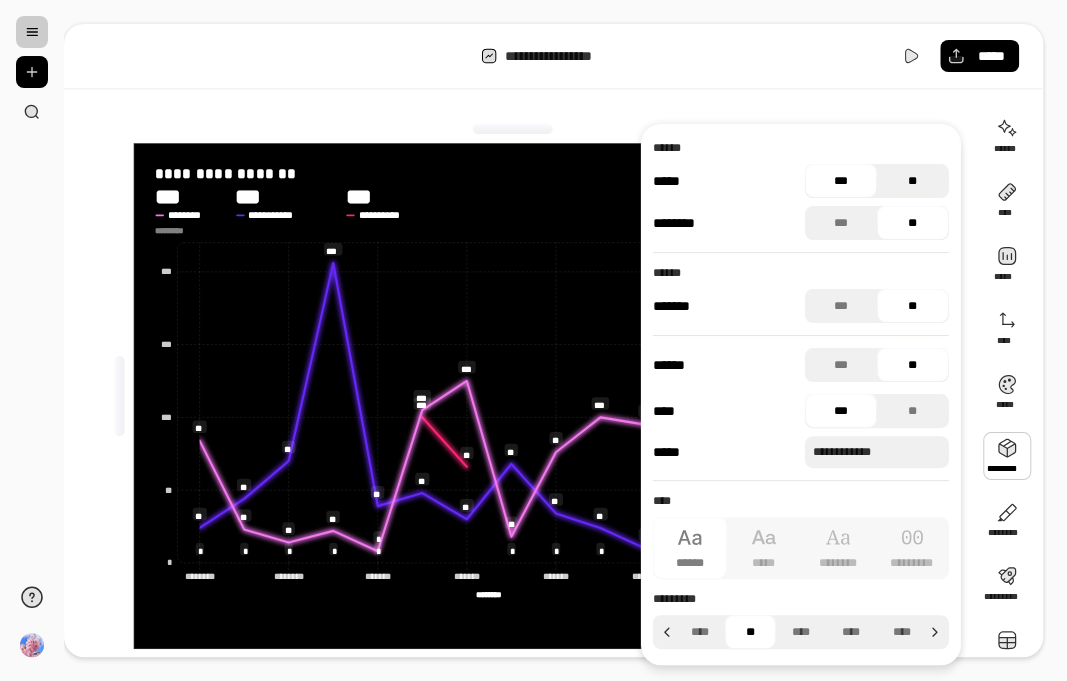 click on "**" at bounding box center [913, 181] 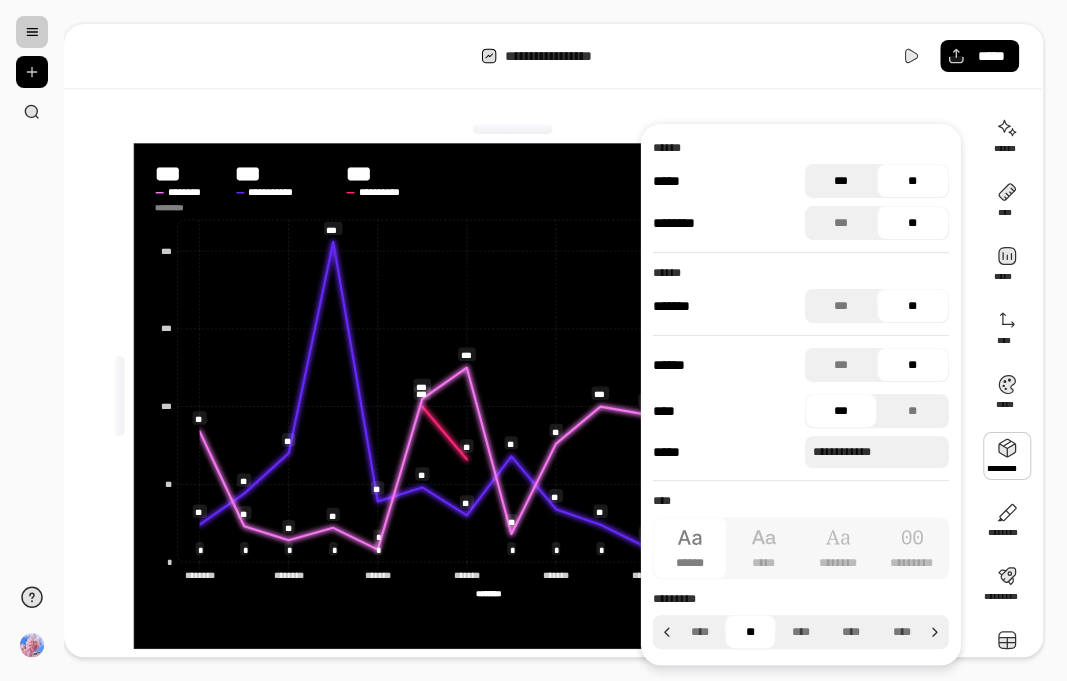 click on "***" at bounding box center (841, 181) 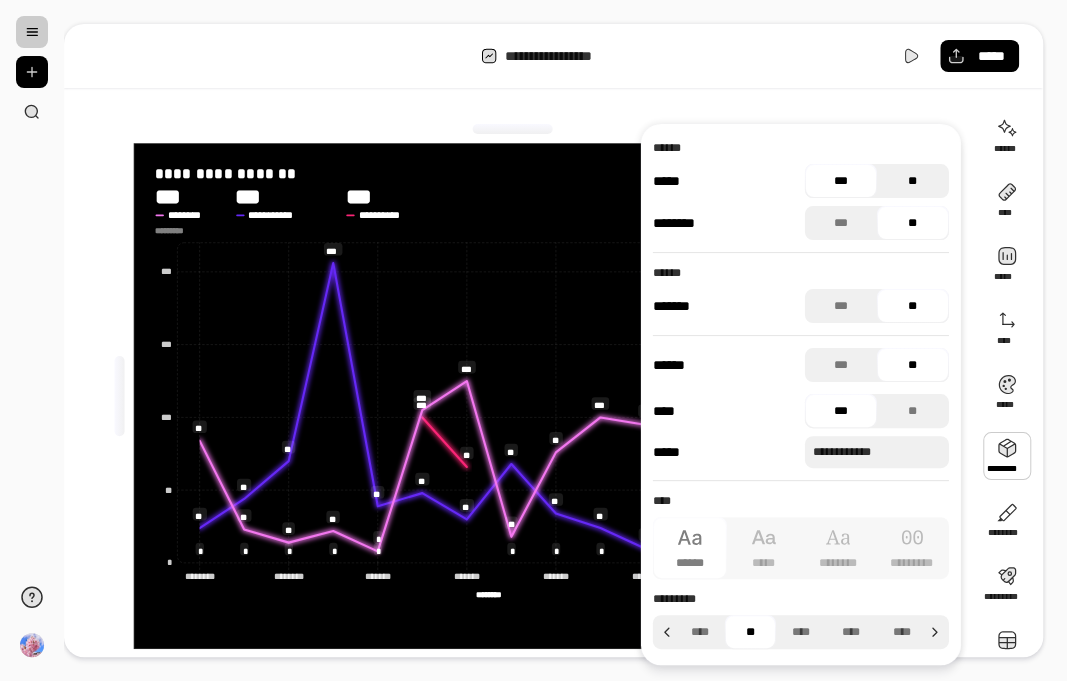 click on "**" at bounding box center [913, 181] 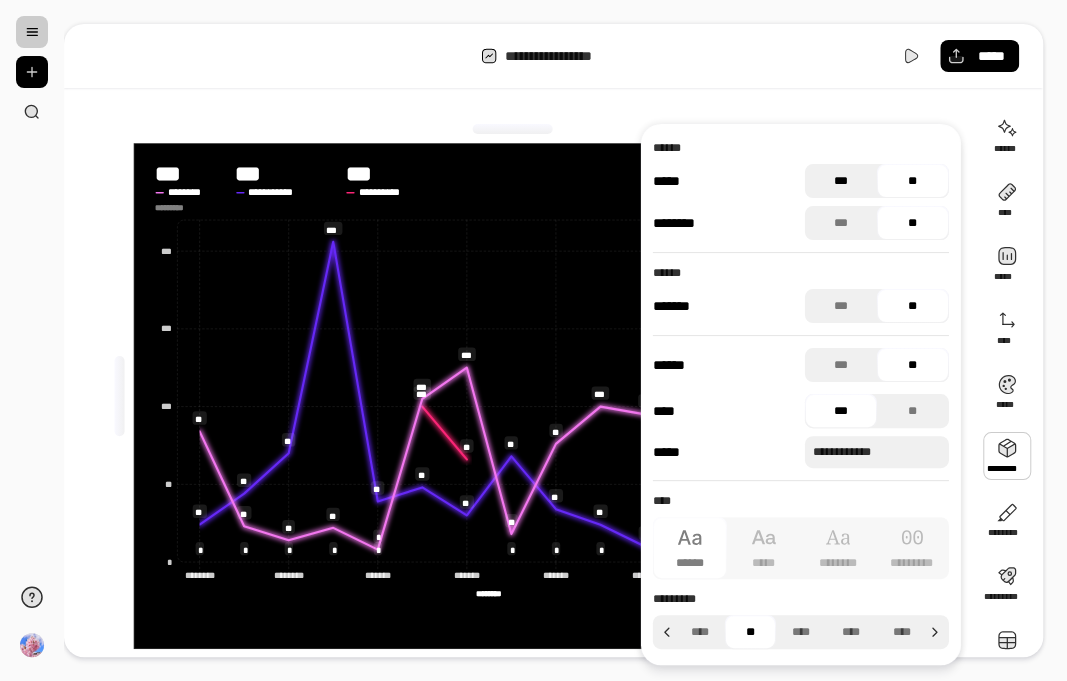 click on "***" at bounding box center [841, 181] 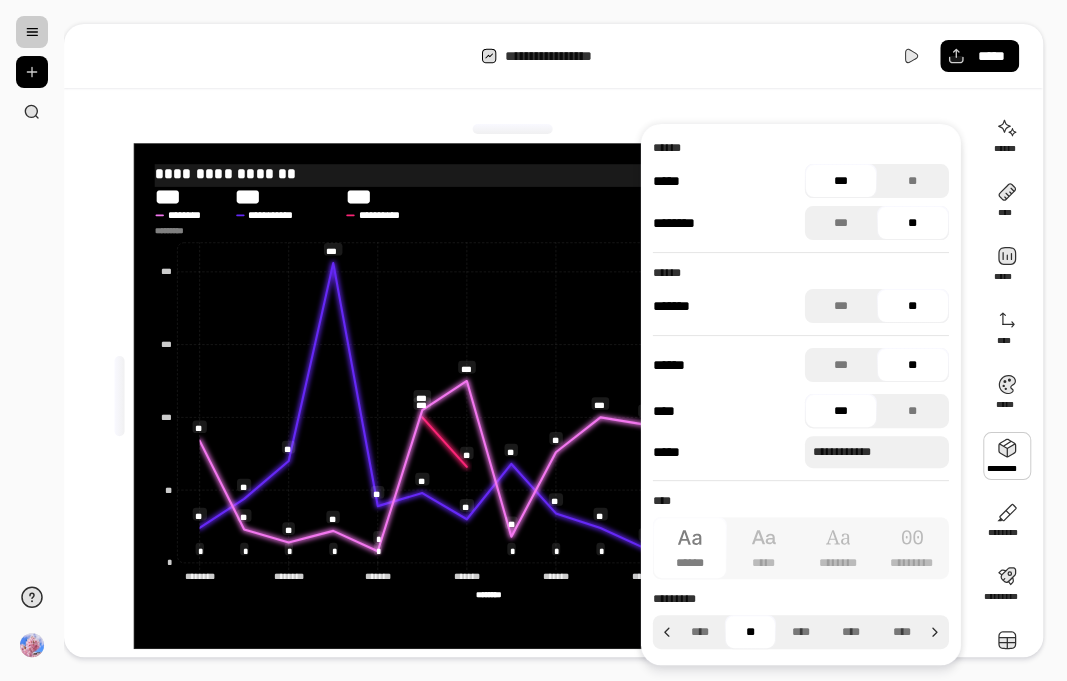 click on "**********" at bounding box center [513, 173] 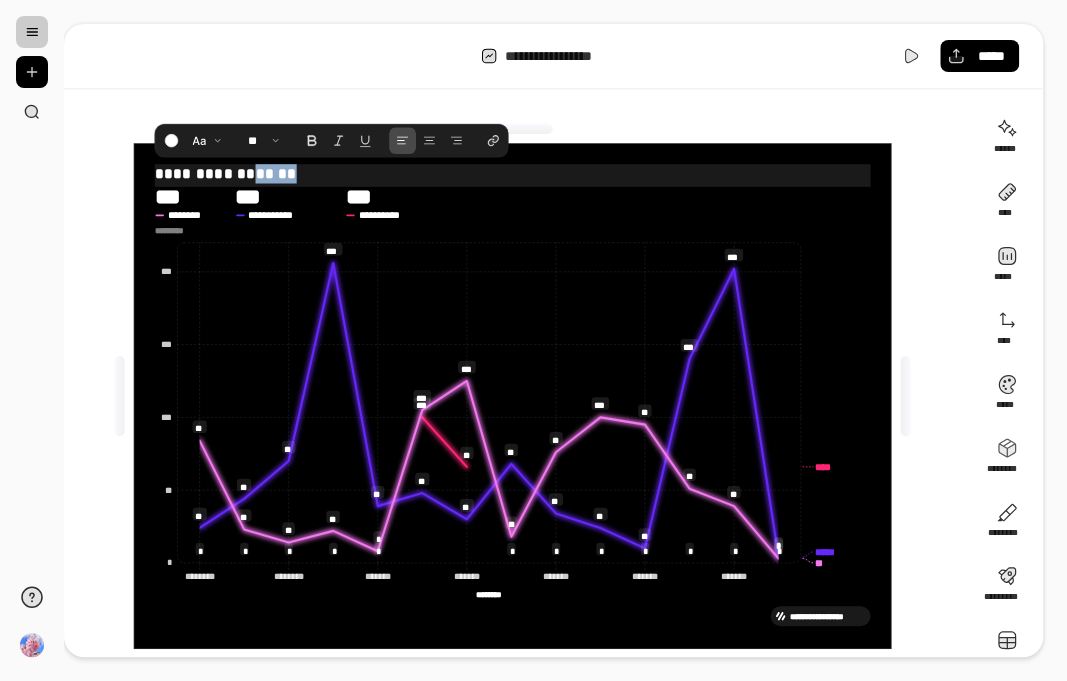click on "**********" at bounding box center (513, 173) 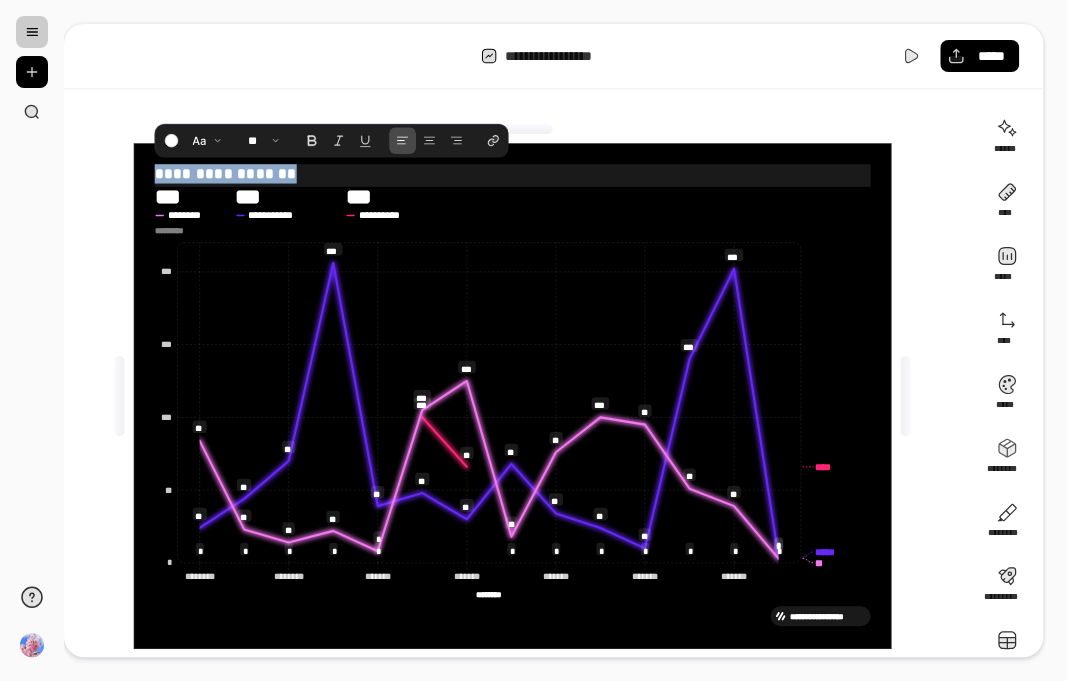 click on "**********" at bounding box center (513, 173) 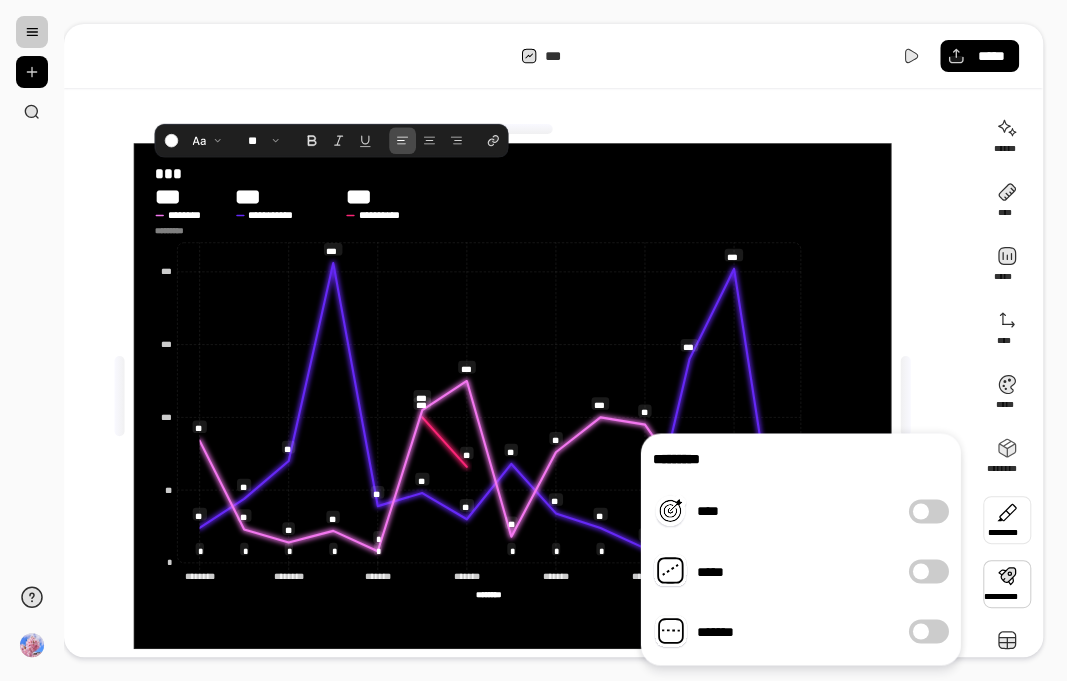 click at bounding box center (1007, 520) 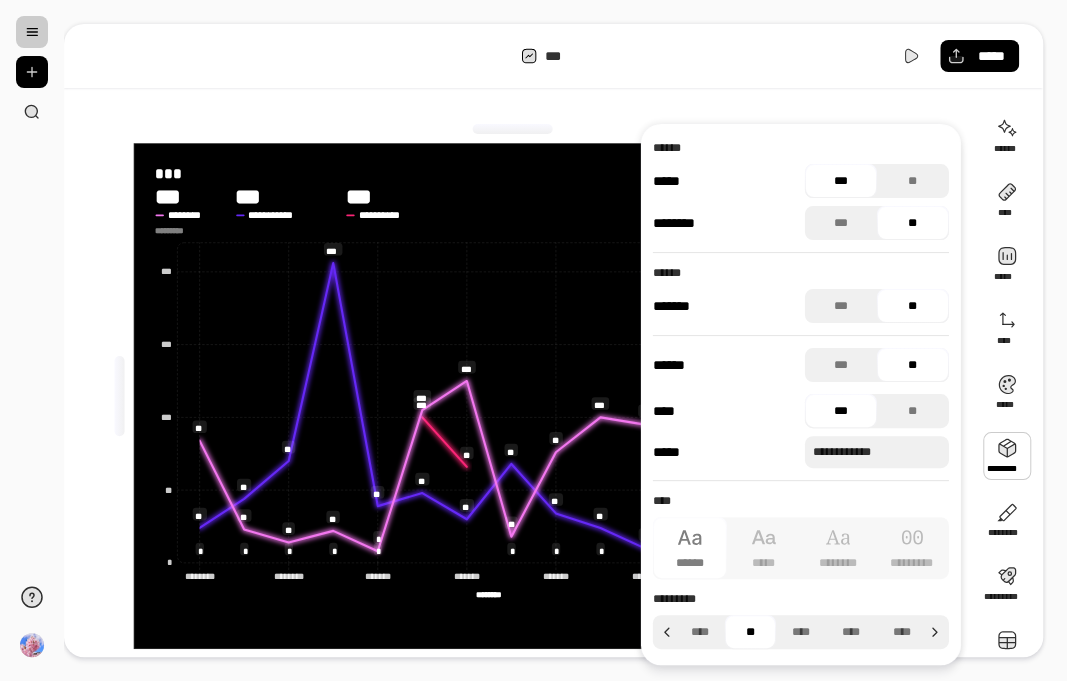 click at bounding box center (1007, 456) 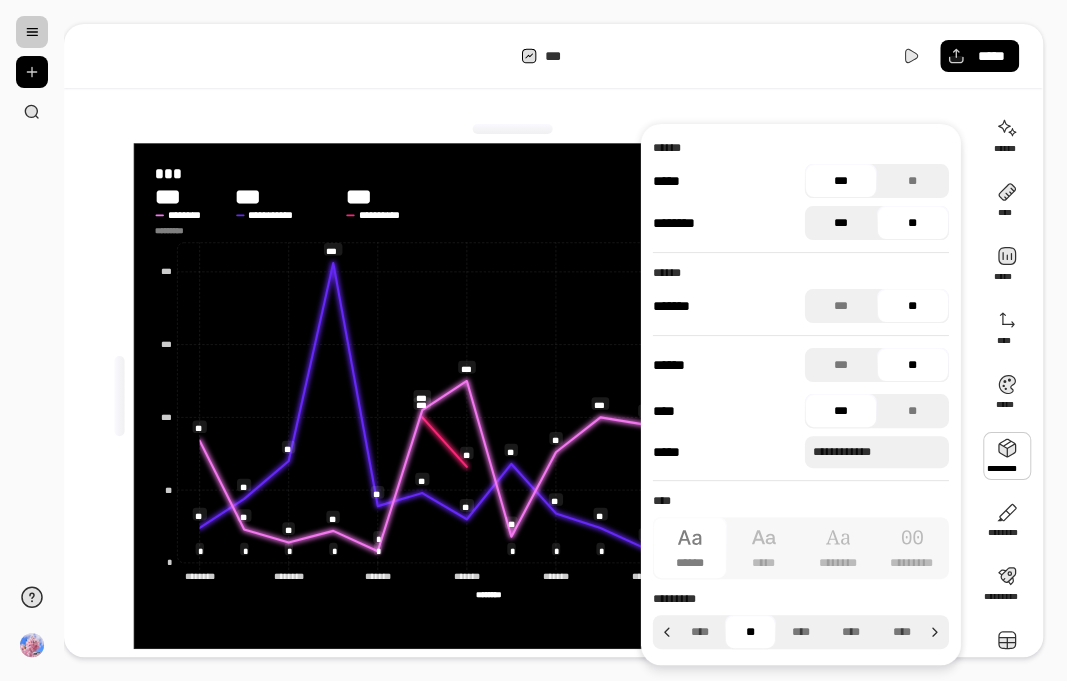click on "***" at bounding box center (841, 223) 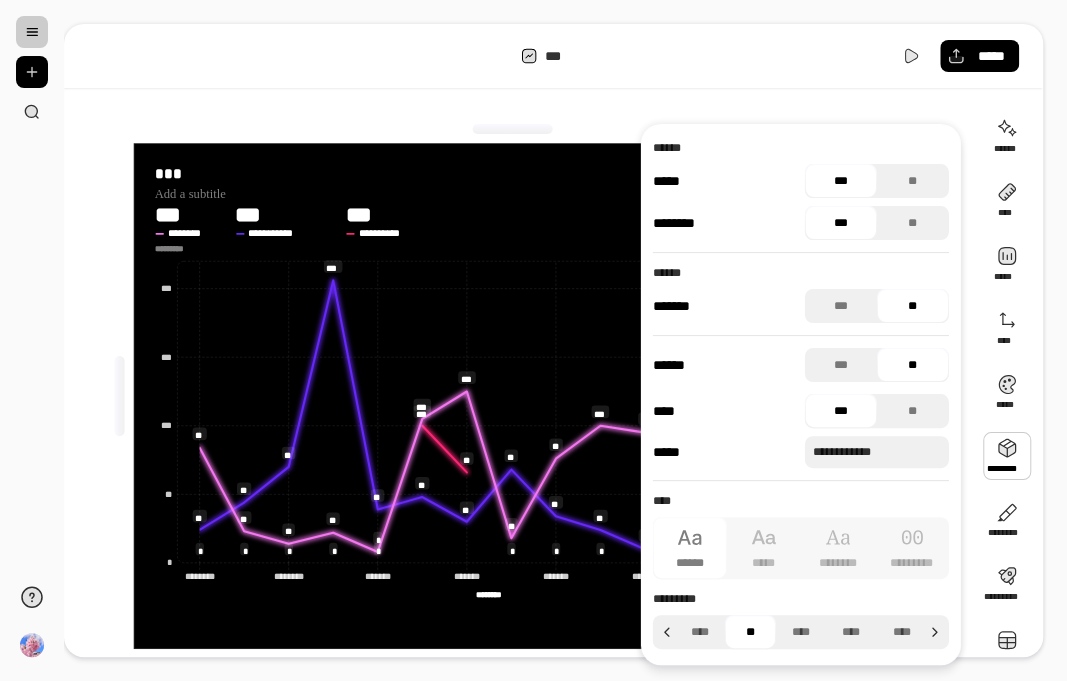 click on "***" at bounding box center (841, 223) 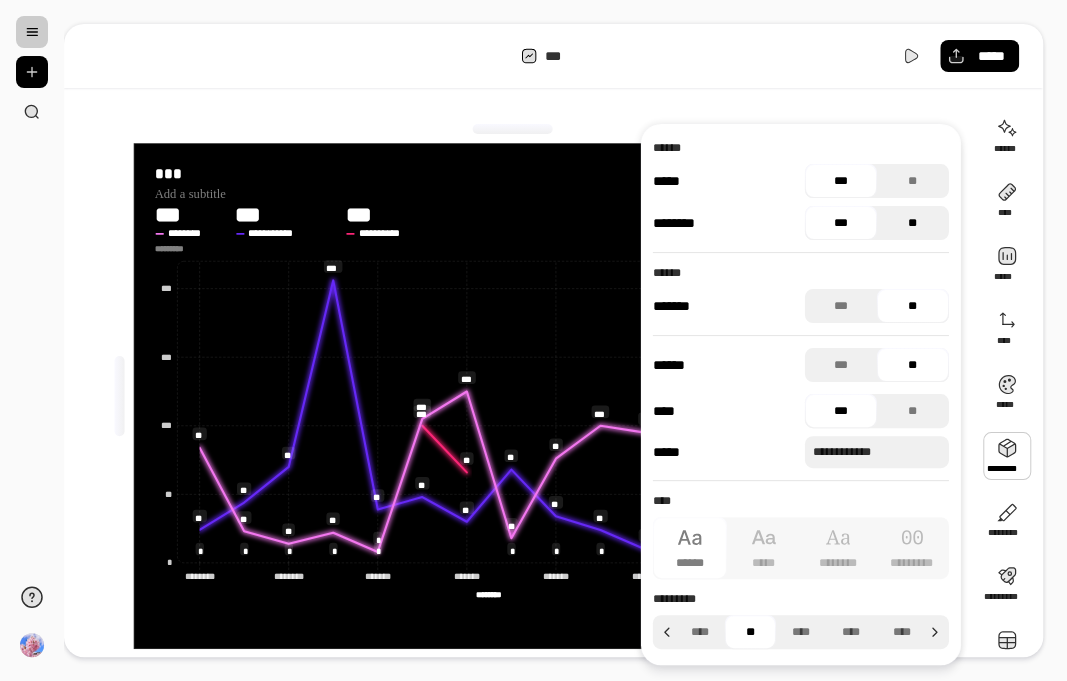 click on "**" at bounding box center (913, 223) 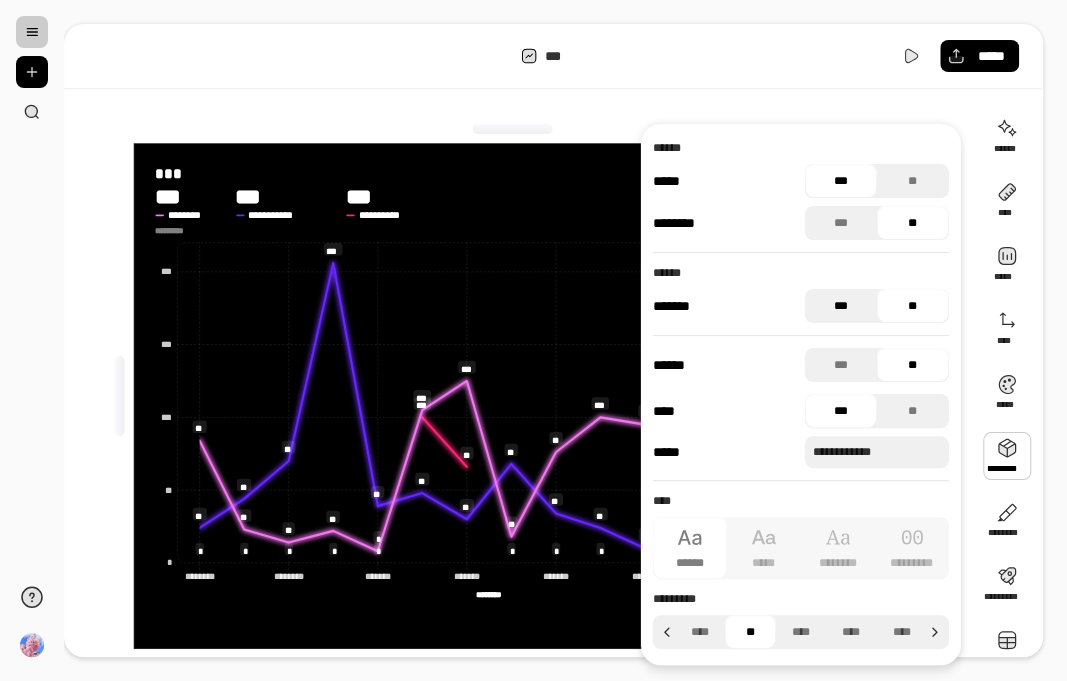 click on "***" at bounding box center [841, 306] 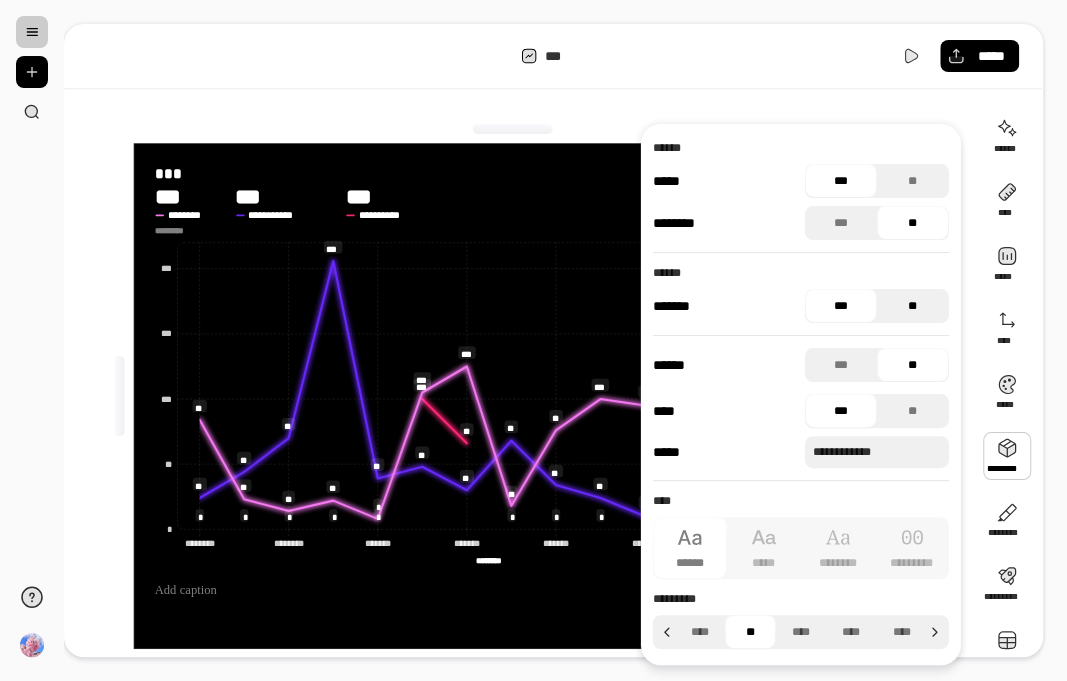 click on "**" at bounding box center (913, 306) 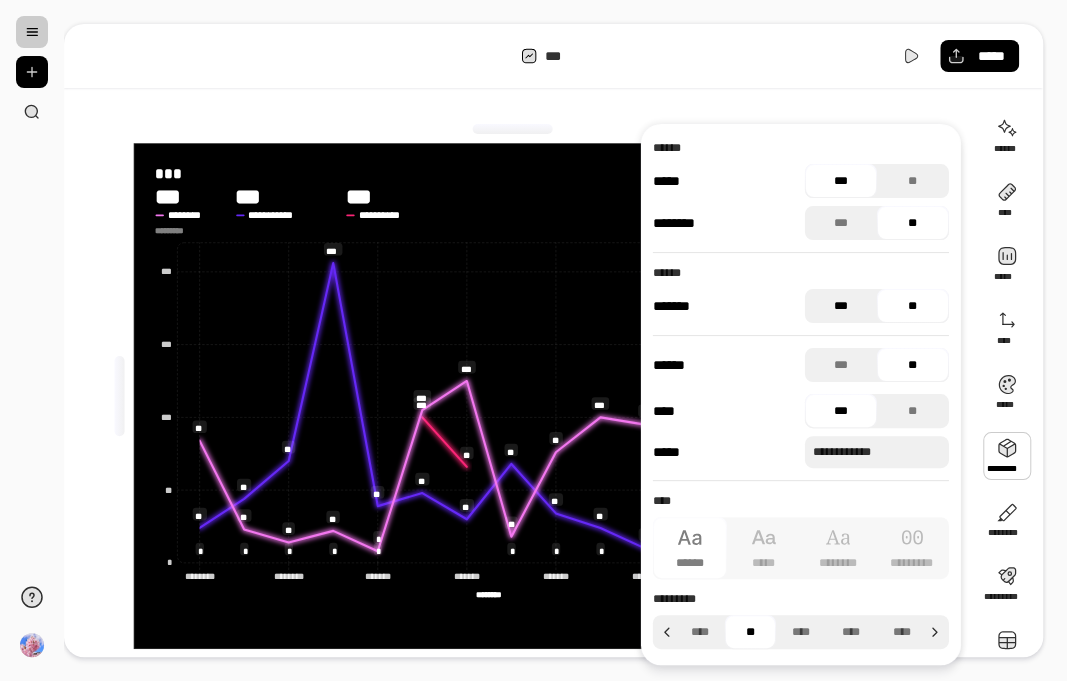 click on "***" at bounding box center (841, 306) 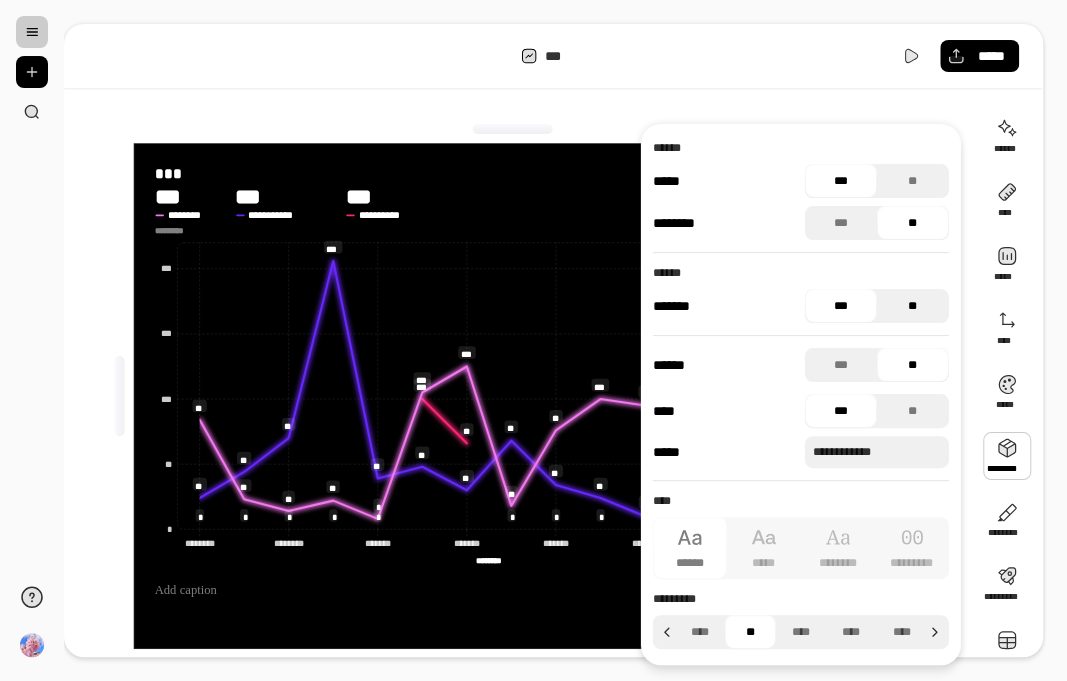 click on "**" at bounding box center (913, 306) 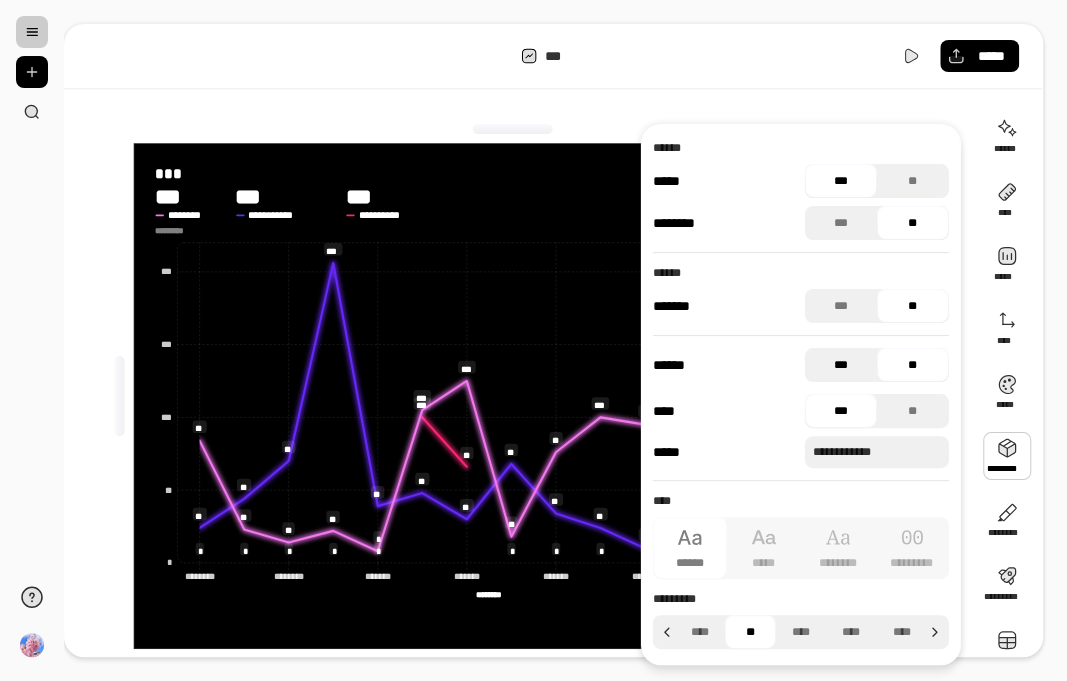 click on "***" at bounding box center [841, 365] 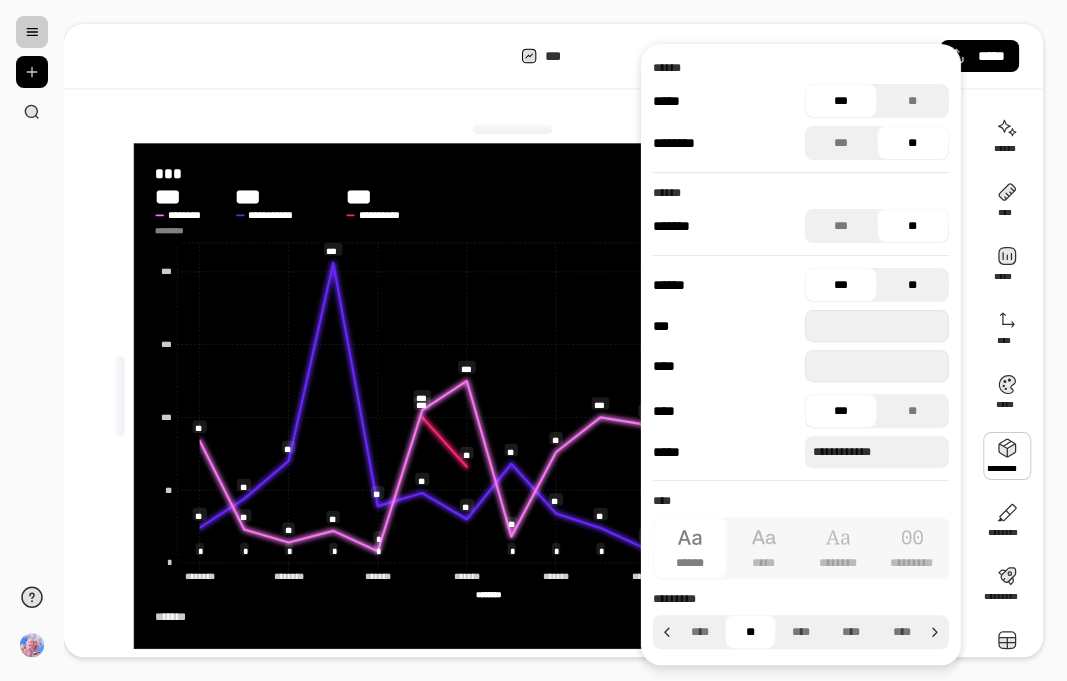 click on "**" at bounding box center (913, 285) 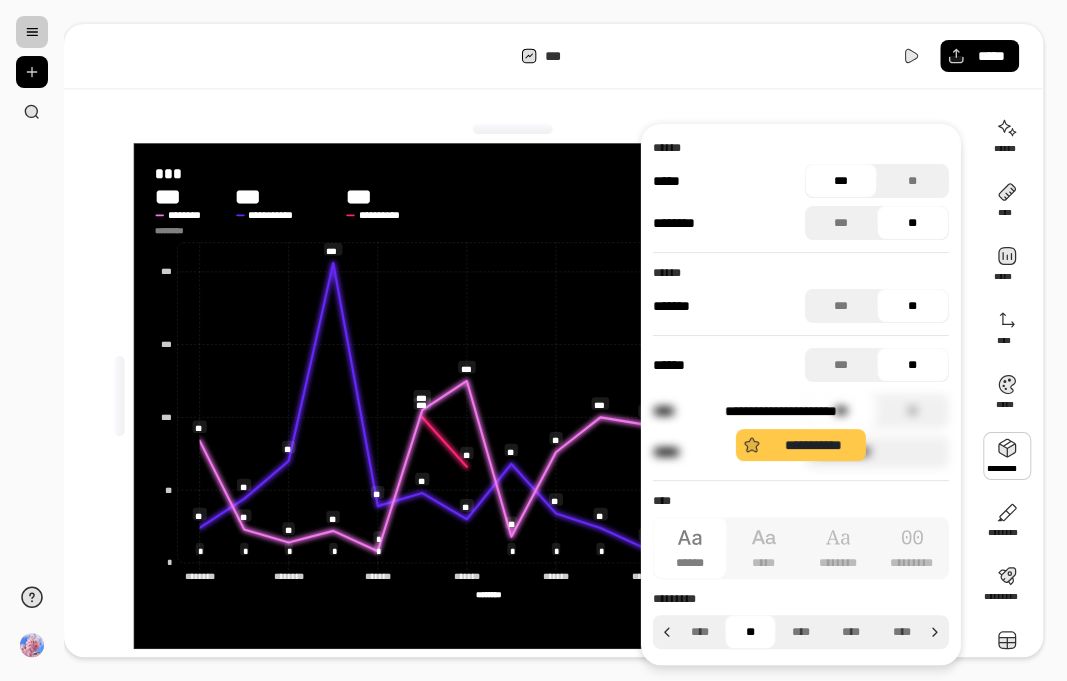 click on "**********" at bounding box center [801, 431] 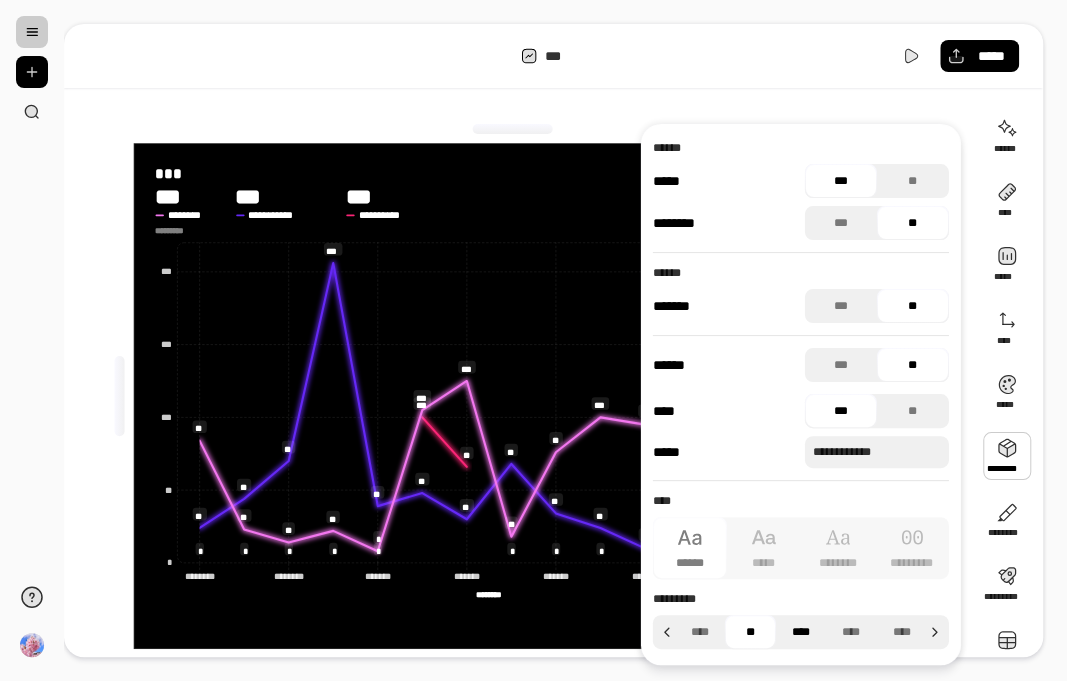 click on "****" at bounding box center [800, 632] 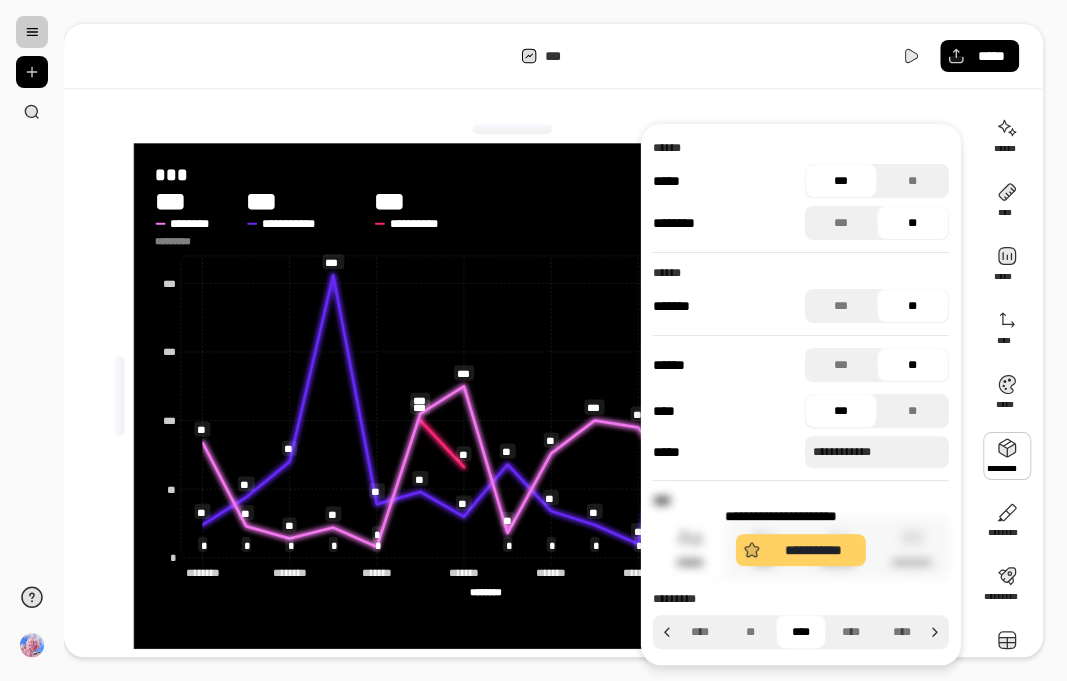 click on "**********" at bounding box center (801, 550) 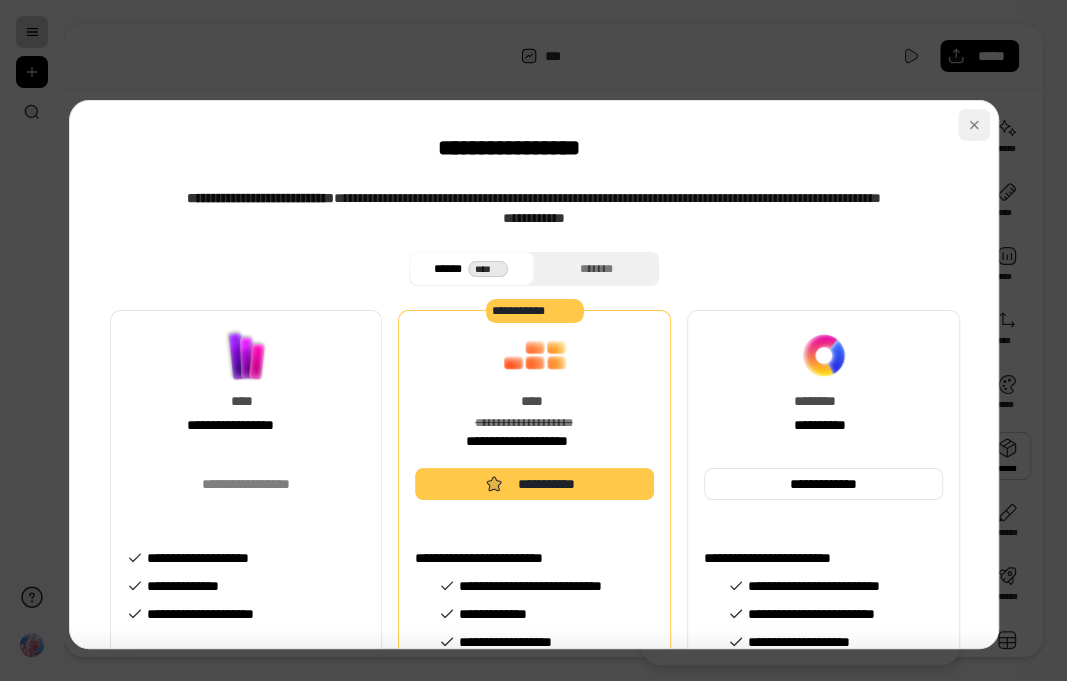 click at bounding box center (974, 125) 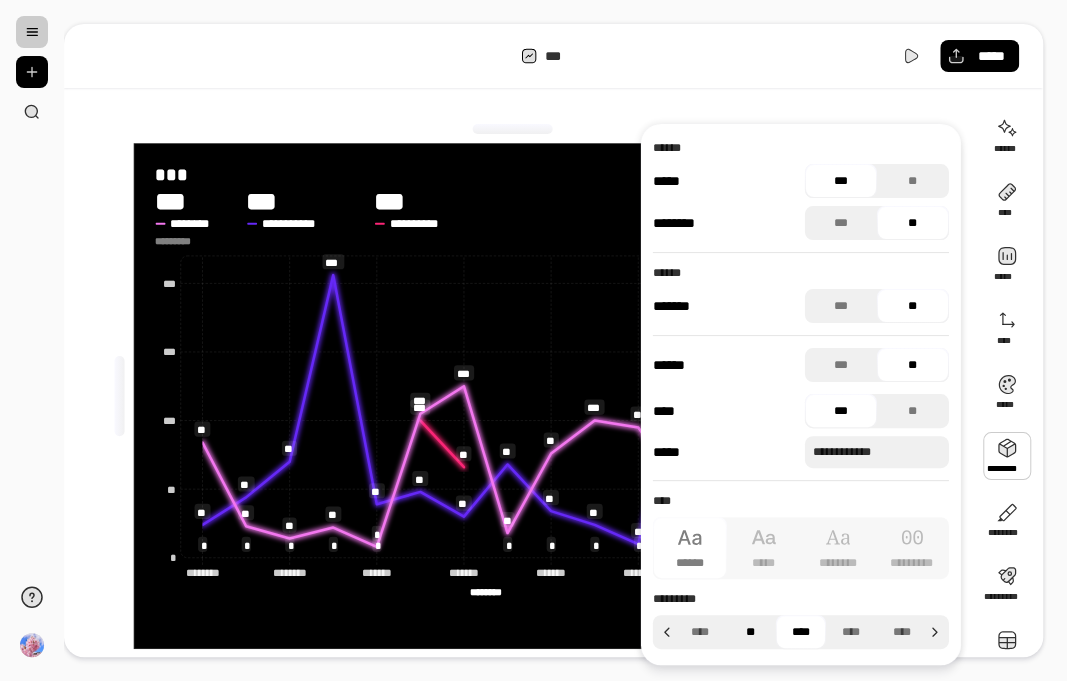 click on "**" at bounding box center [750, 632] 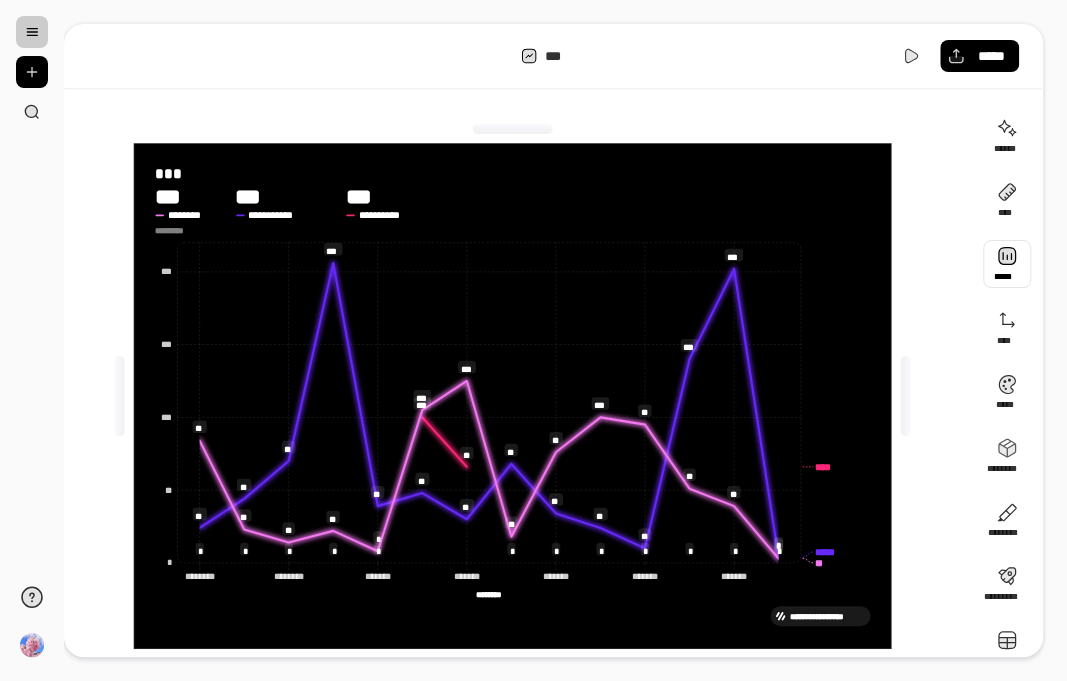 scroll, scrollTop: 87, scrollLeft: 0, axis: vertical 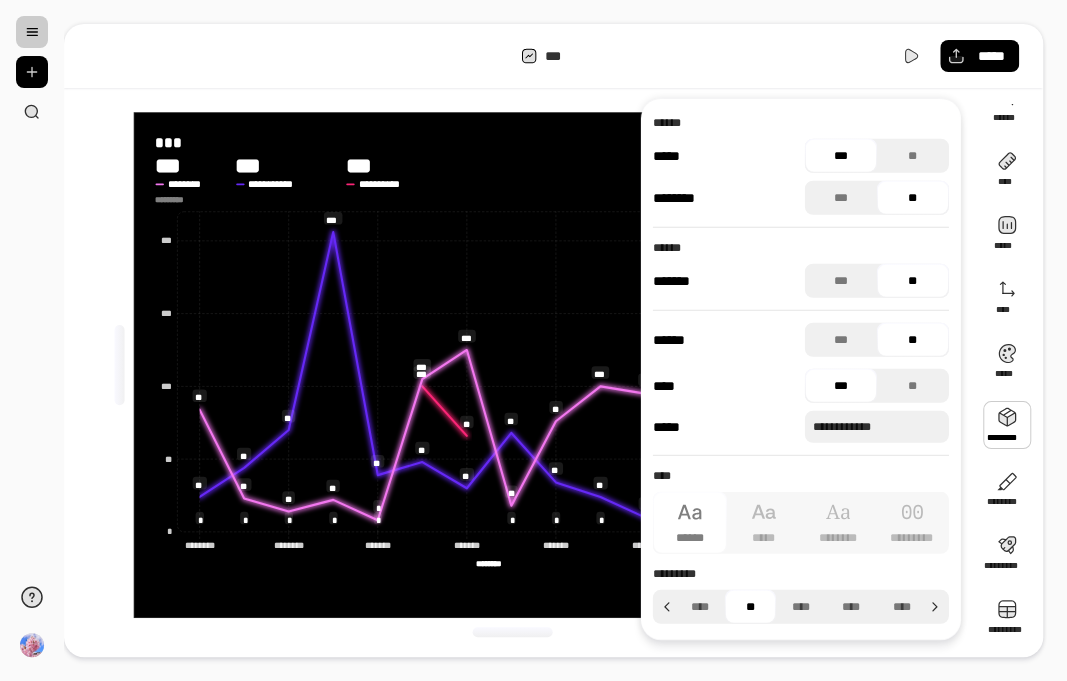 click at bounding box center (1007, 425) 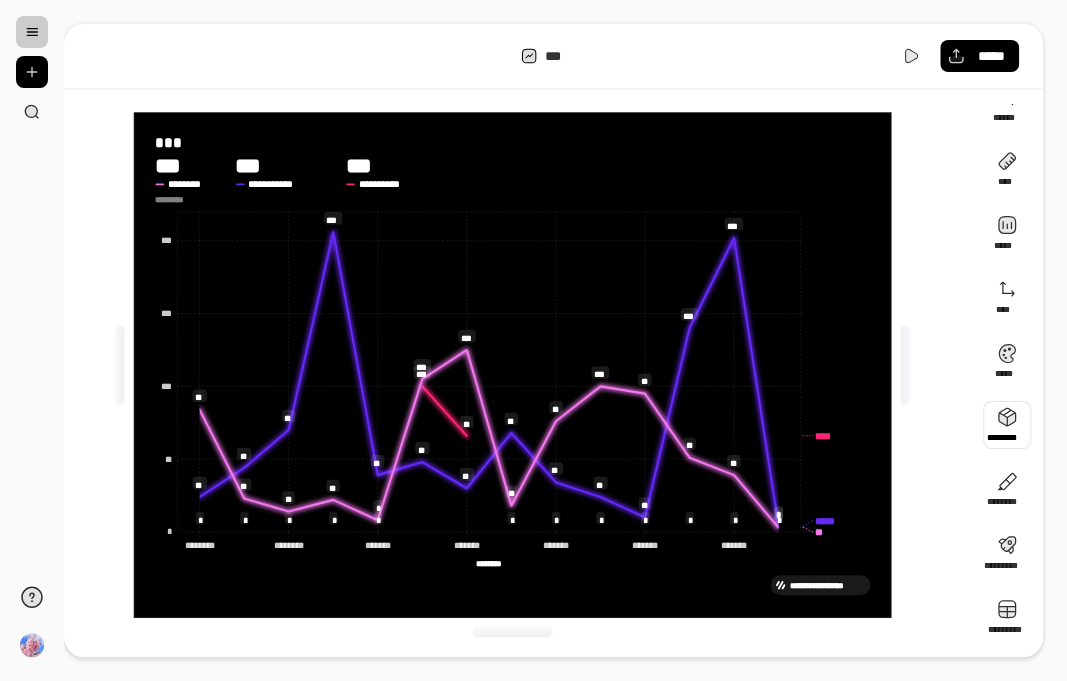 click at bounding box center [1007, 425] 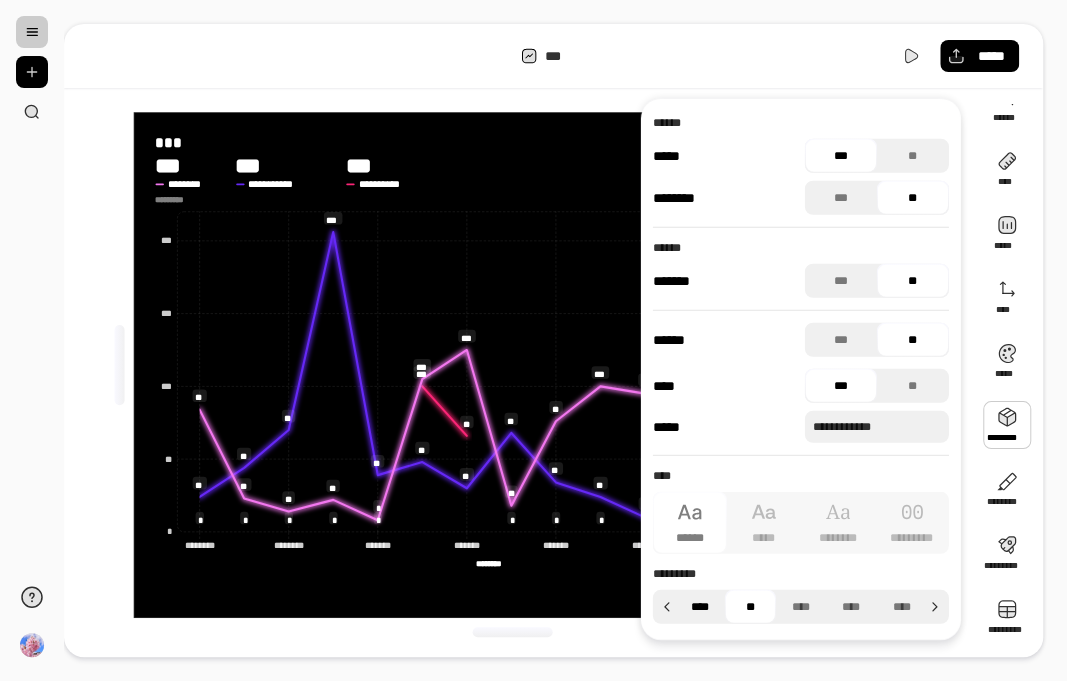 click on "****" at bounding box center [700, 607] 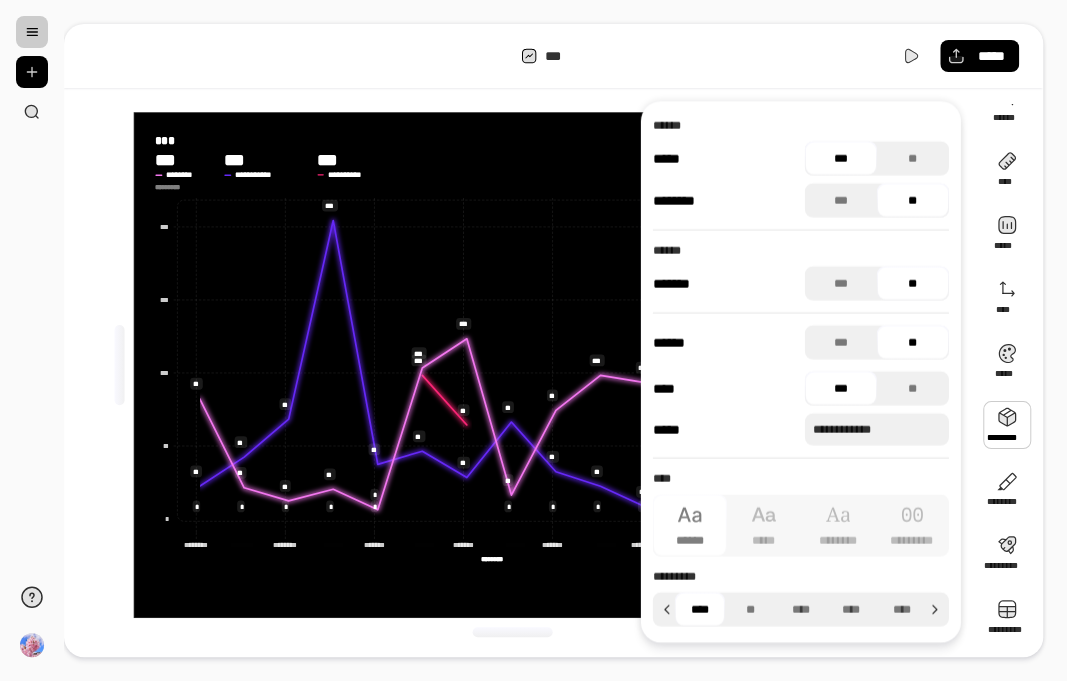 scroll, scrollTop: 84, scrollLeft: 0, axis: vertical 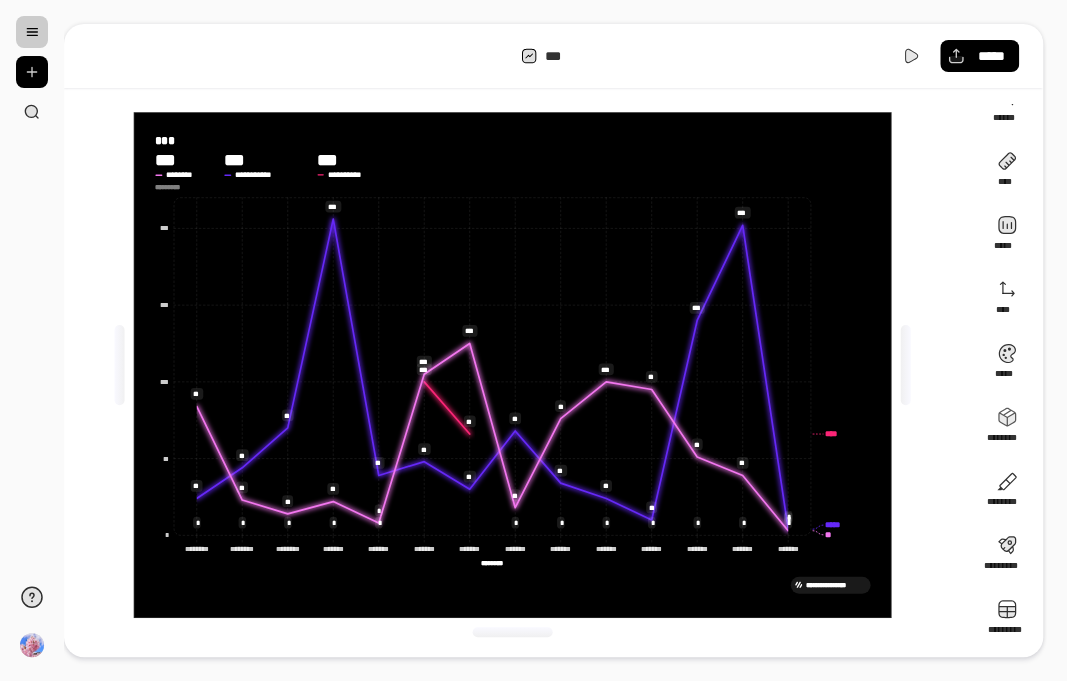 click on "**********" at bounding box center [553, 380] 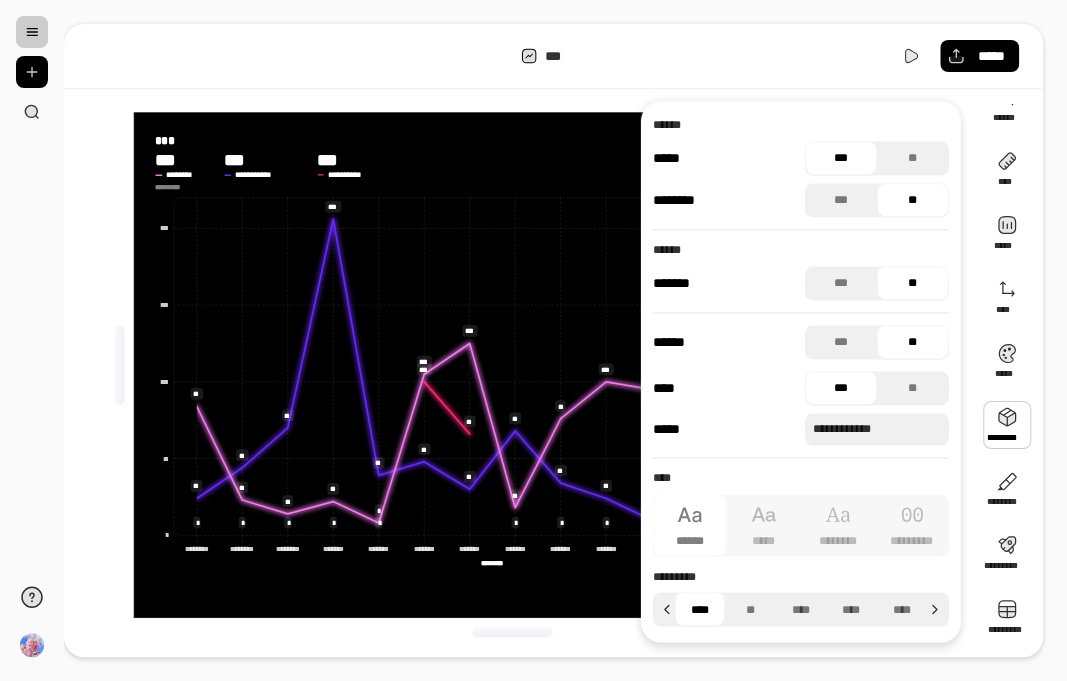 click at bounding box center (1007, 425) 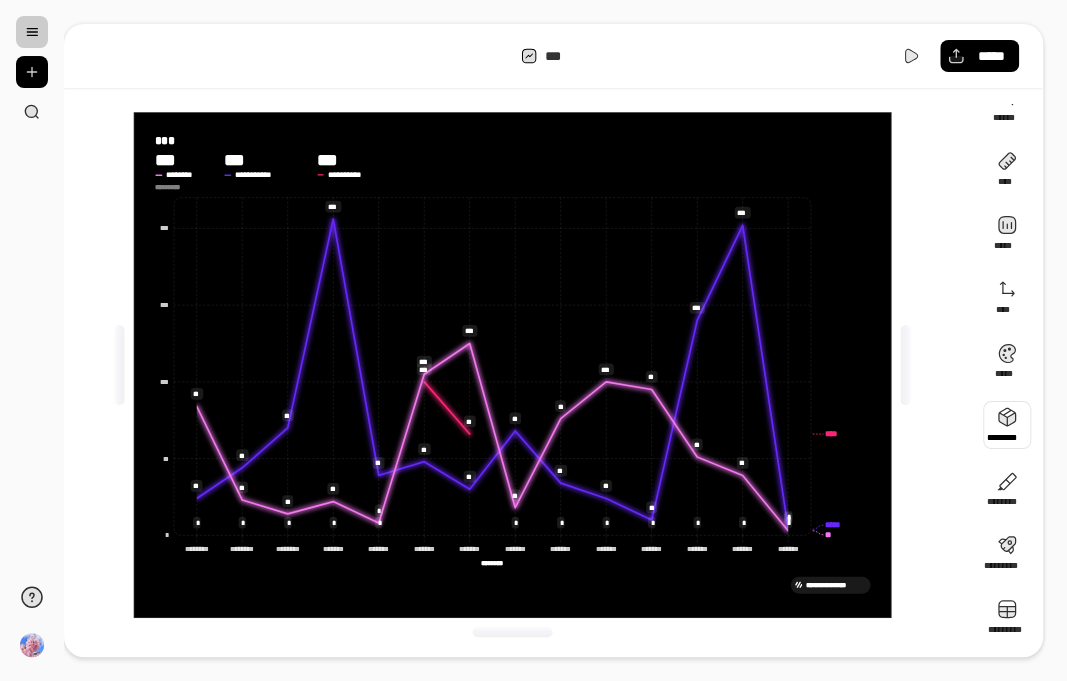 click at bounding box center (1007, 425) 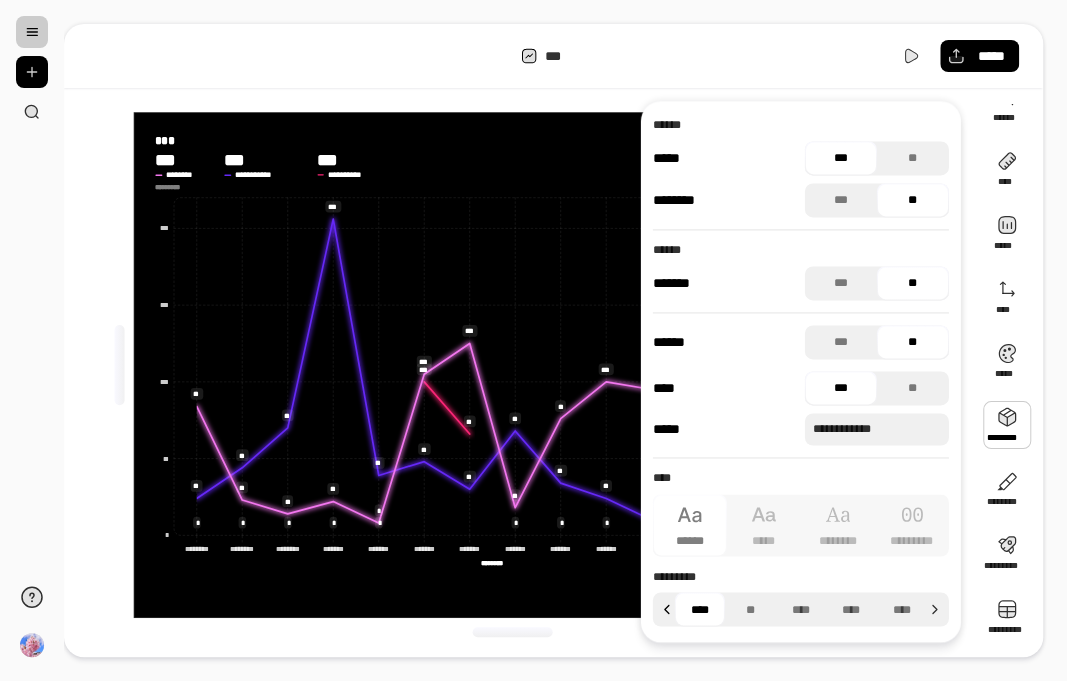 click 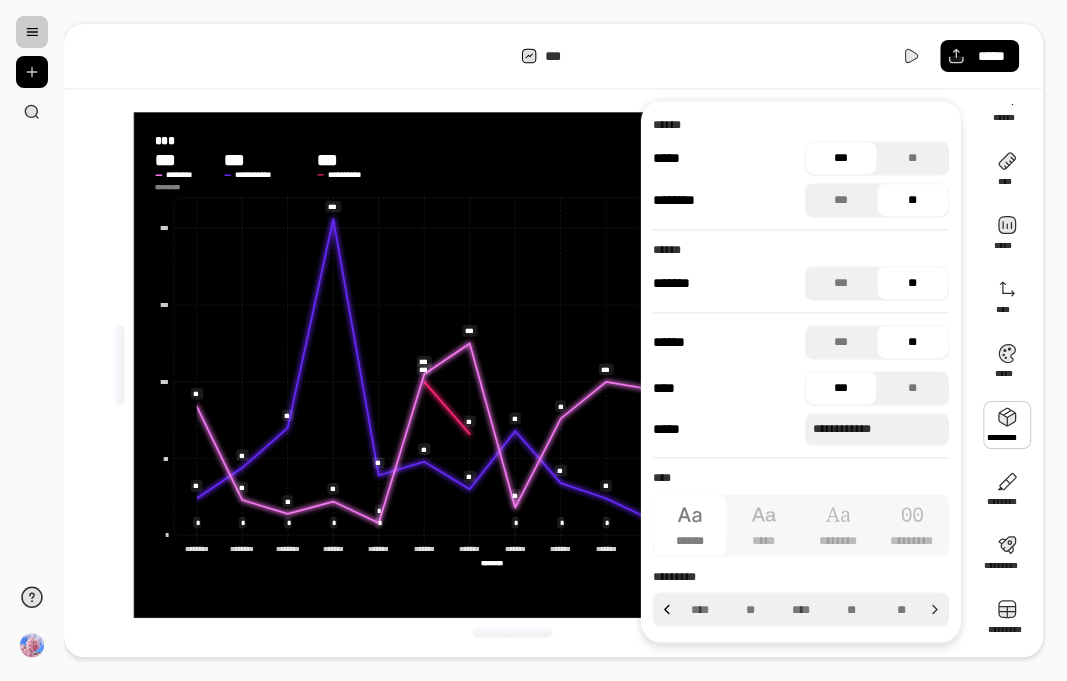 click 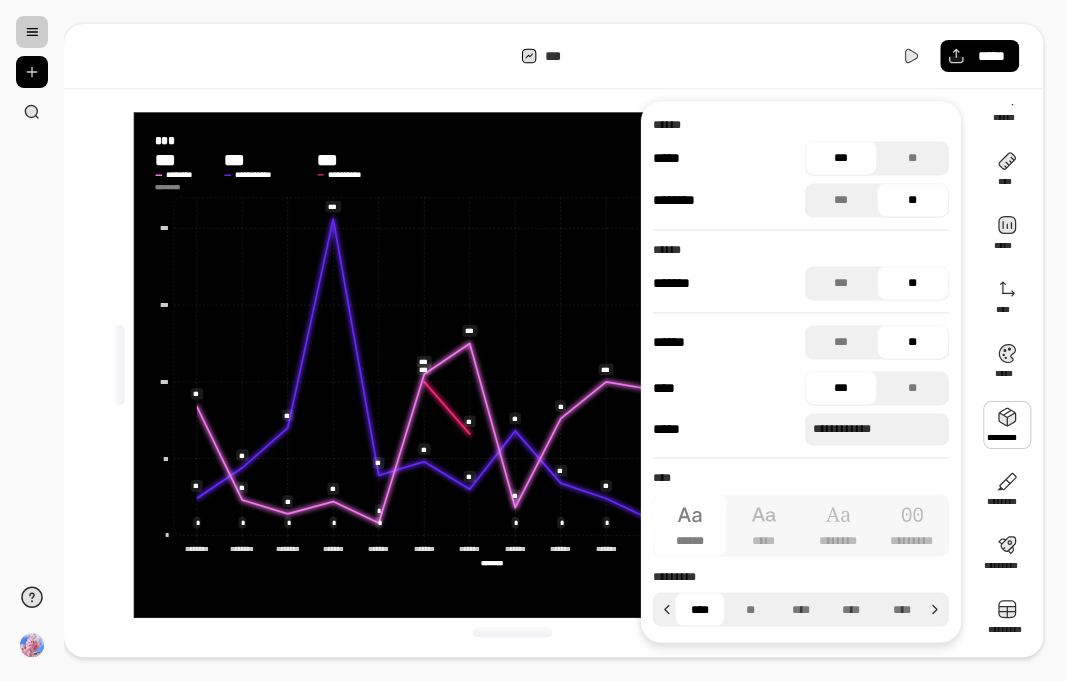 click on "****" at bounding box center (700, 609) 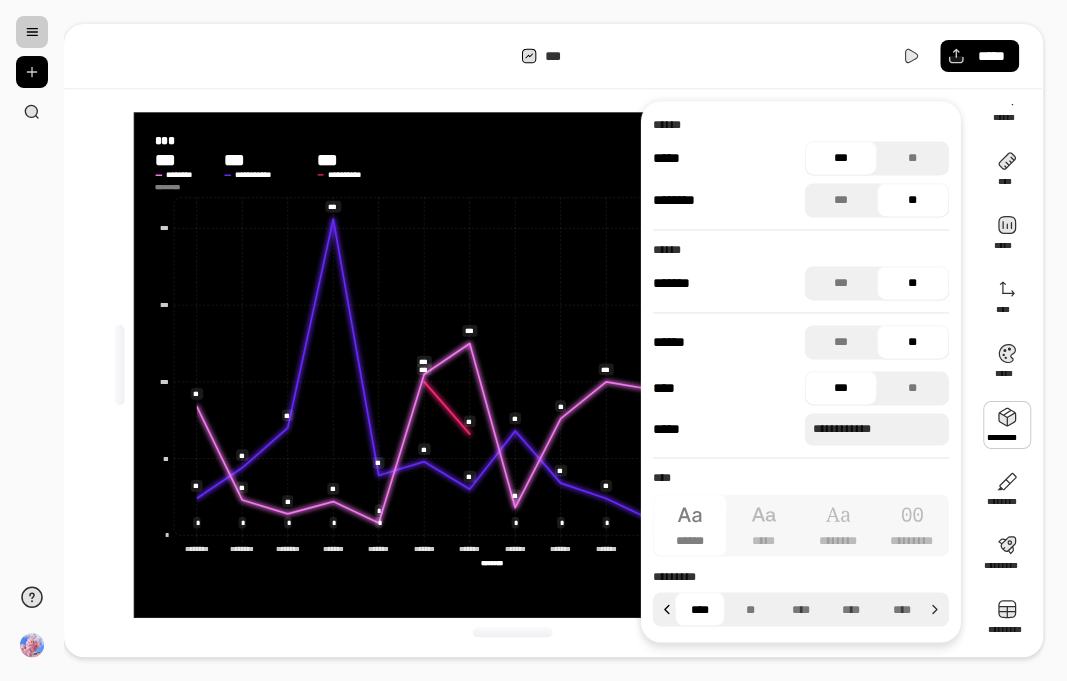 click 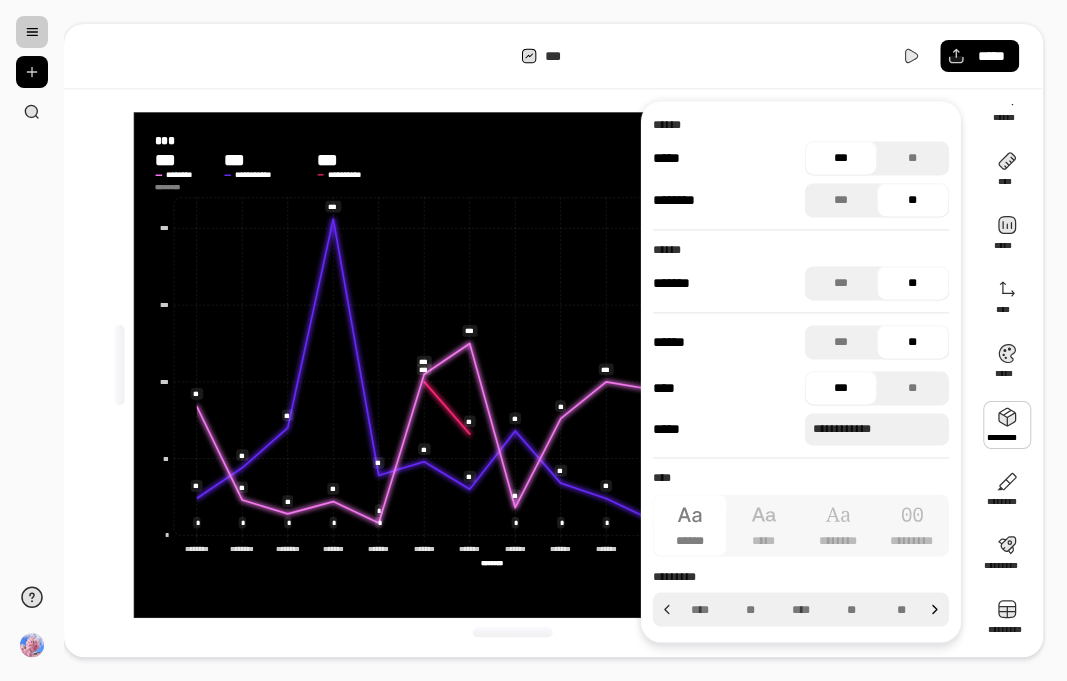 click 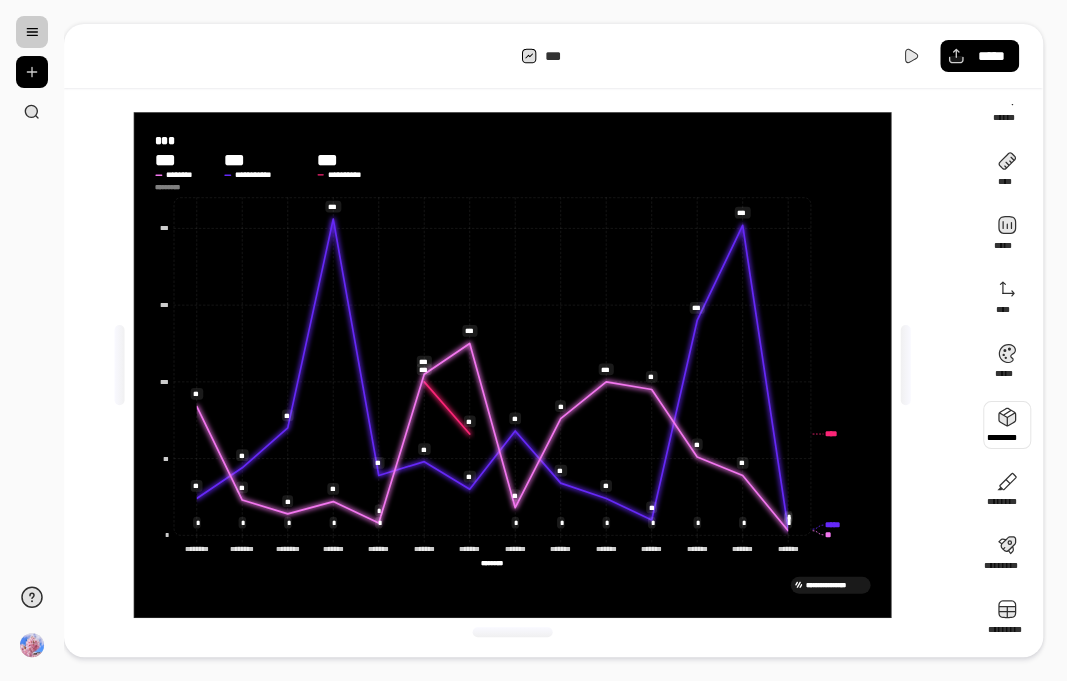 scroll, scrollTop: 0, scrollLeft: 0, axis: both 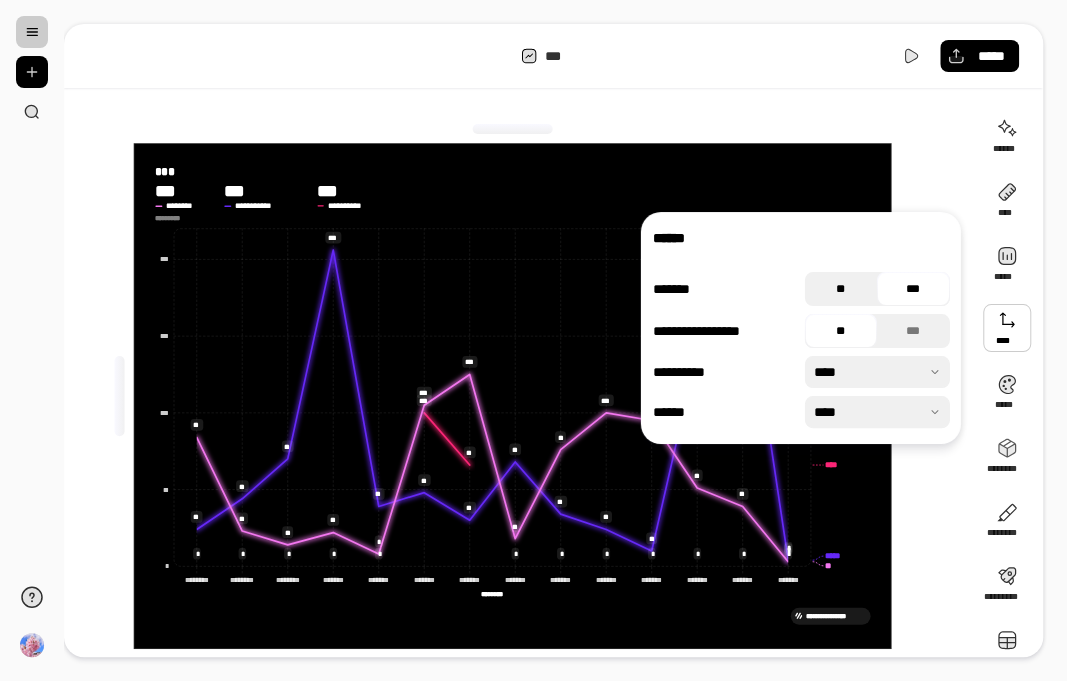click on "**" at bounding box center [841, 289] 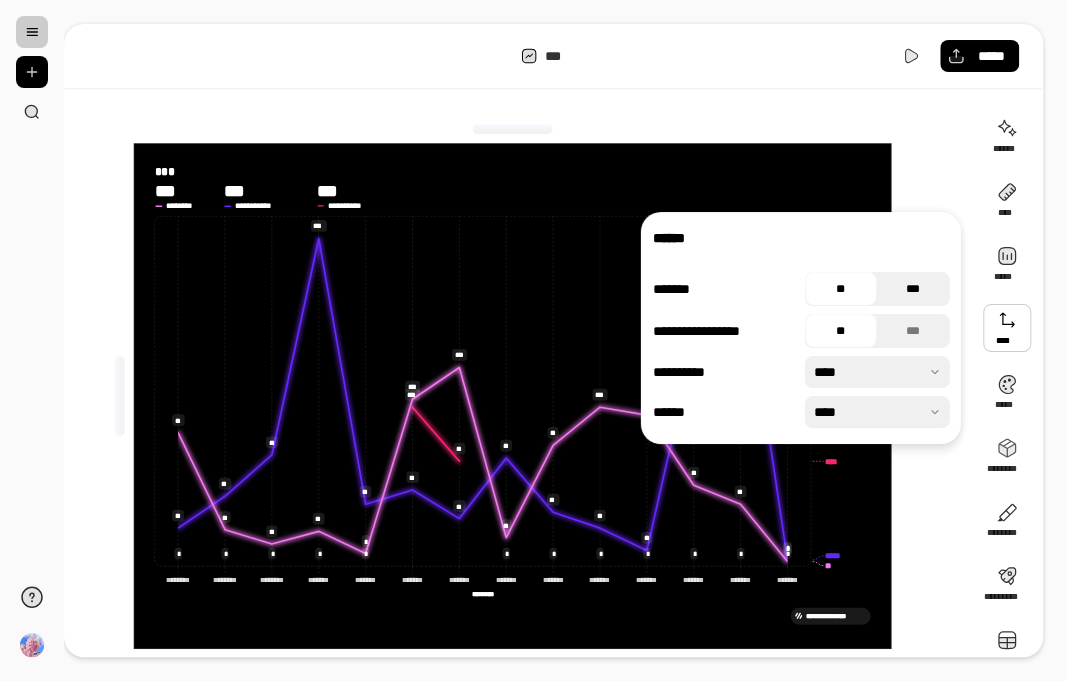 click on "***" at bounding box center [913, 289] 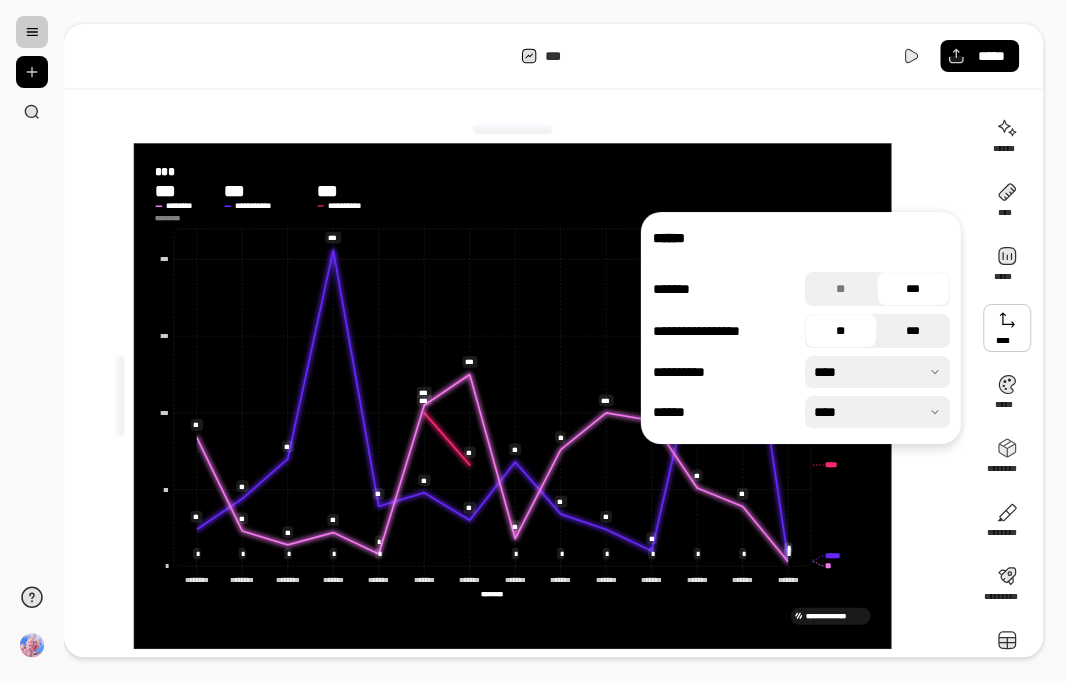 click on "***" at bounding box center (913, 331) 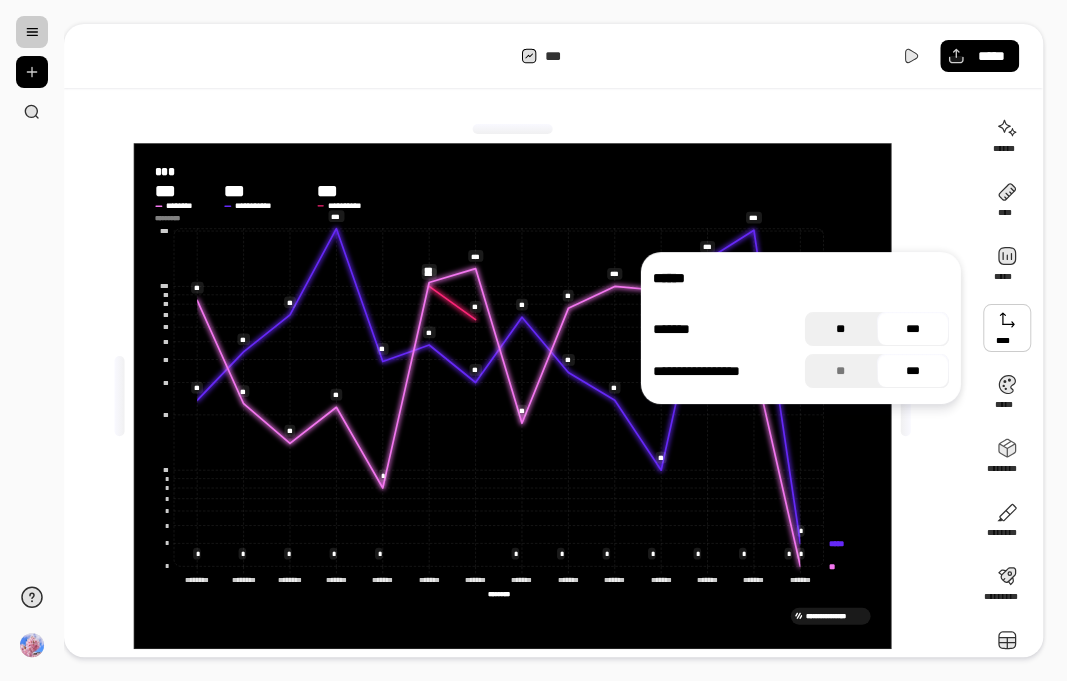 click on "**" at bounding box center [841, 329] 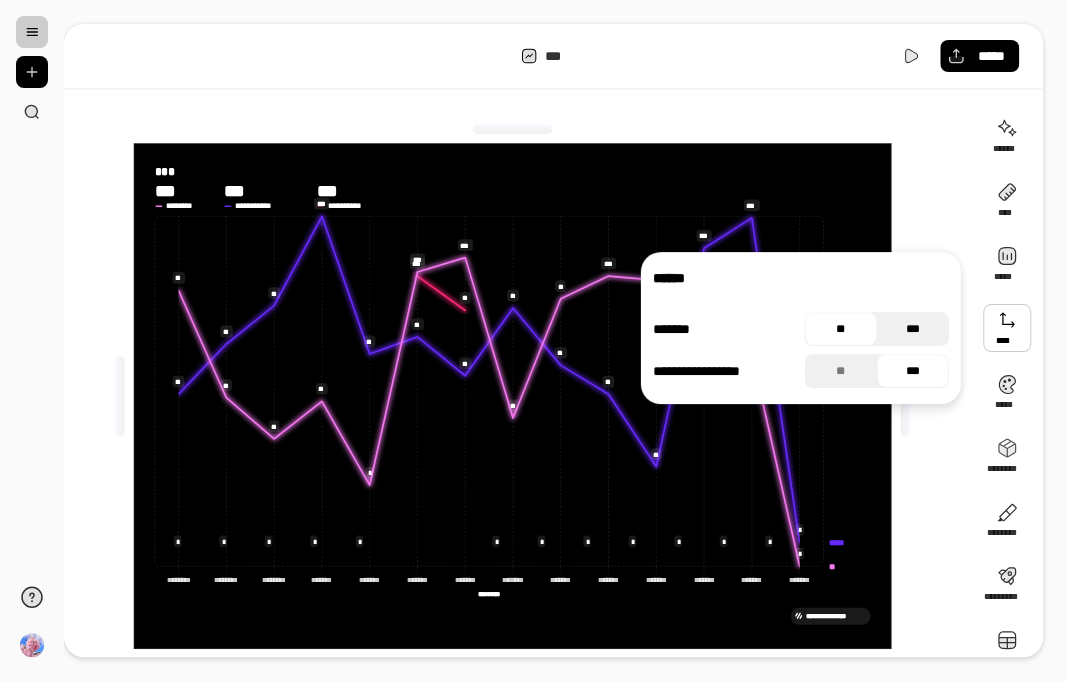 click on "***" at bounding box center (913, 329) 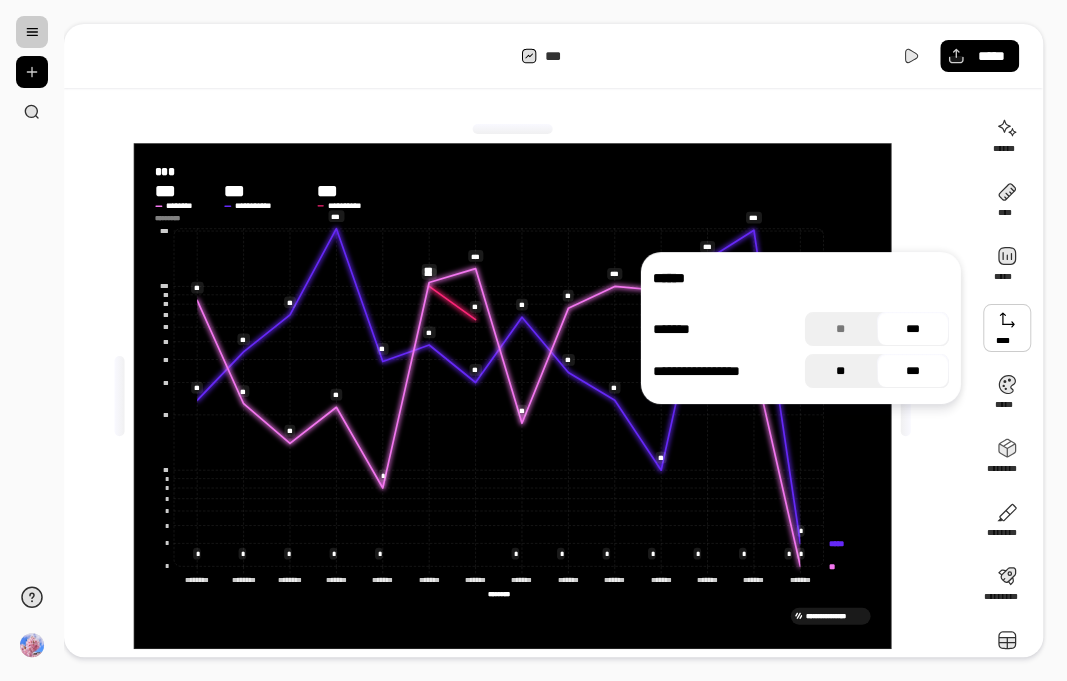 click on "**" at bounding box center [841, 371] 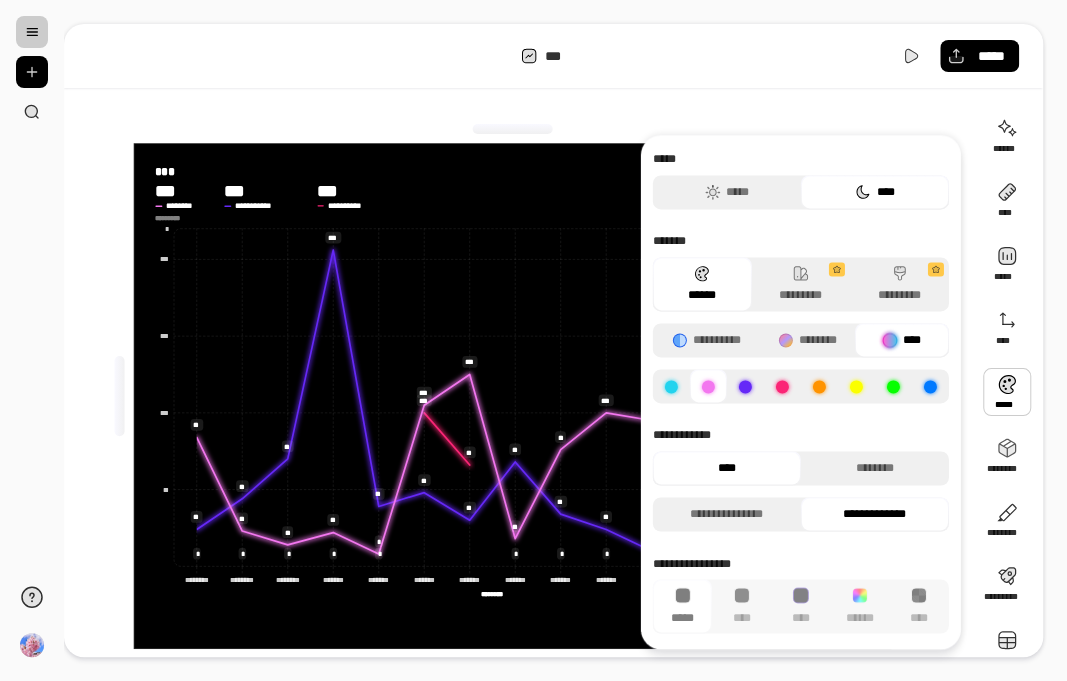 click at bounding box center (1007, 392) 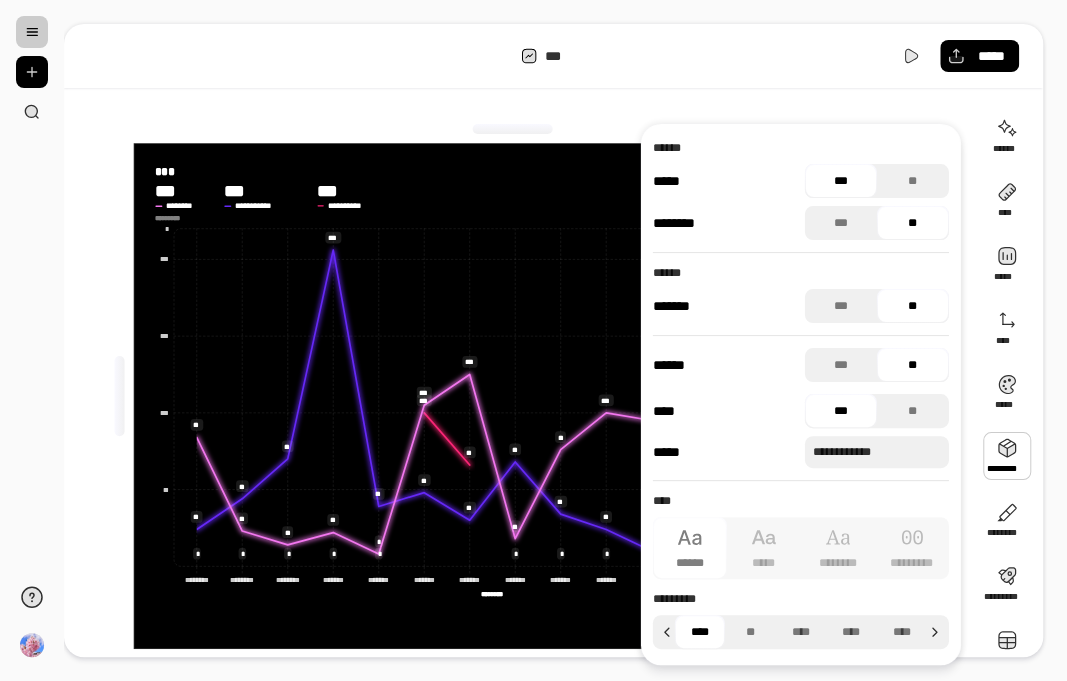 click at bounding box center [1007, 456] 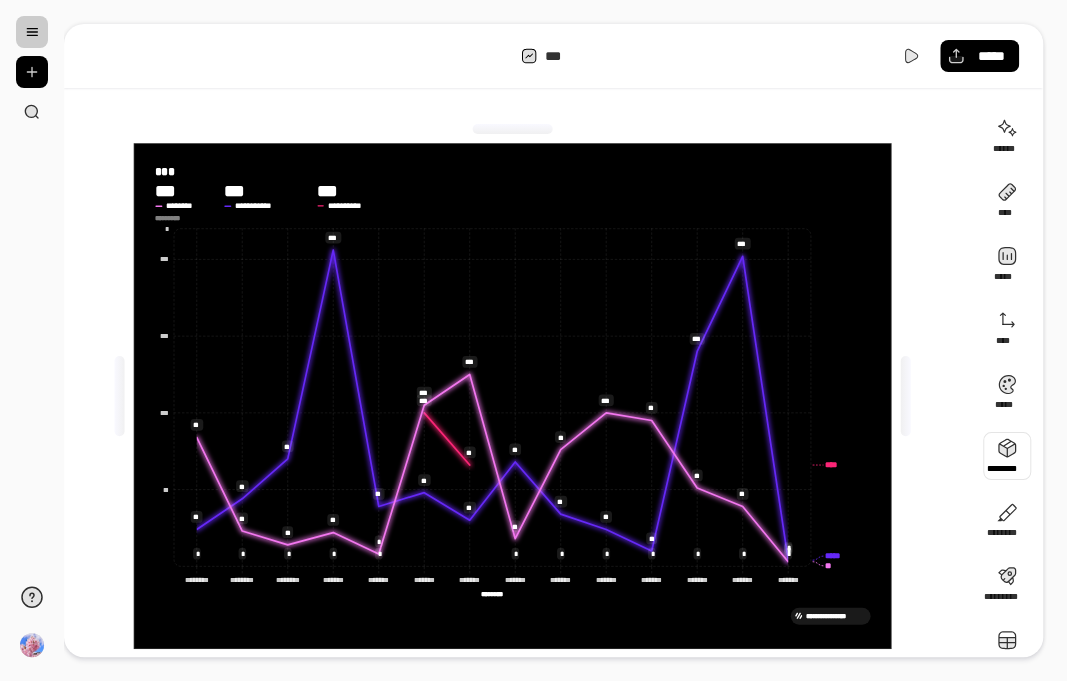 click at bounding box center (1007, 456) 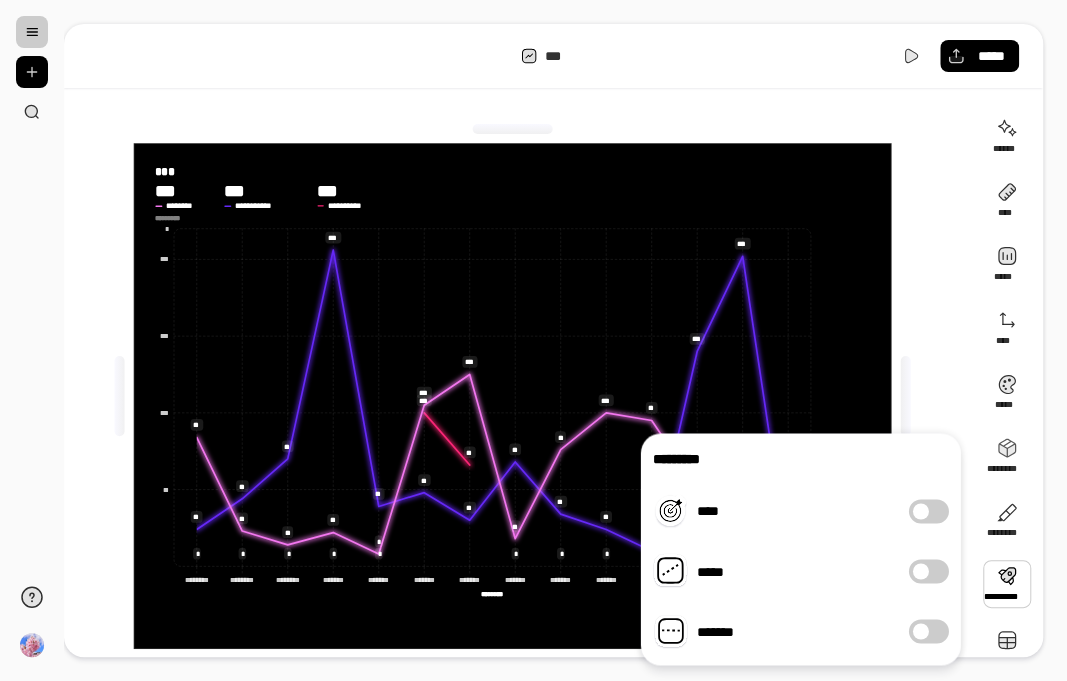 click at bounding box center [1007, 584] 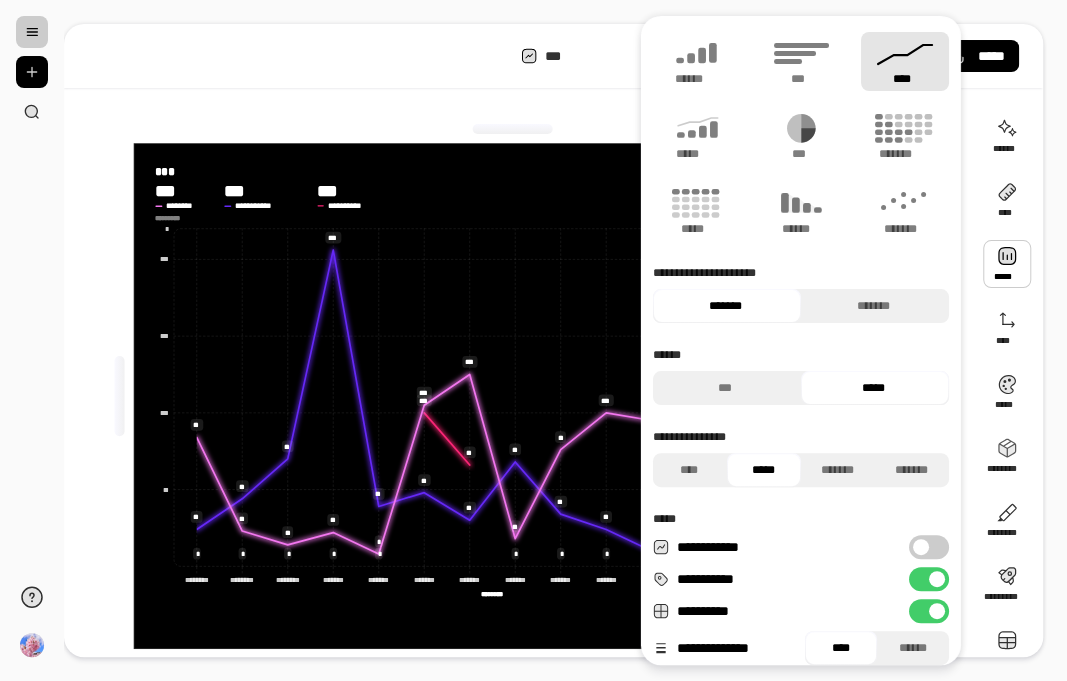 click on "**********" at bounding box center [565, 340] 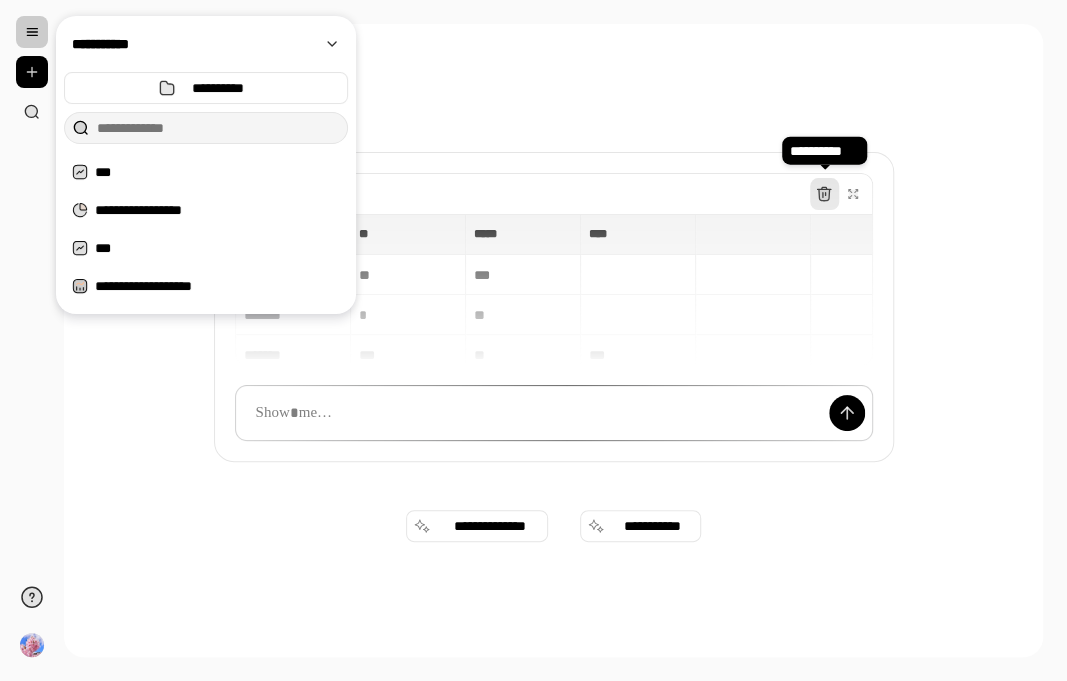 click 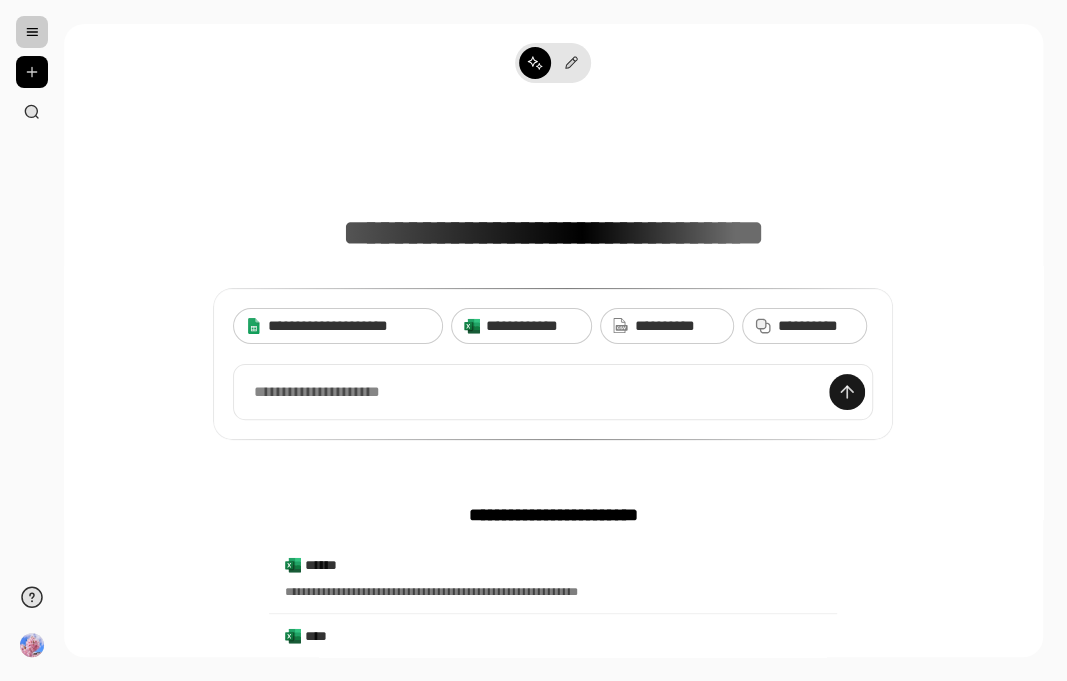 scroll, scrollTop: 0, scrollLeft: 0, axis: both 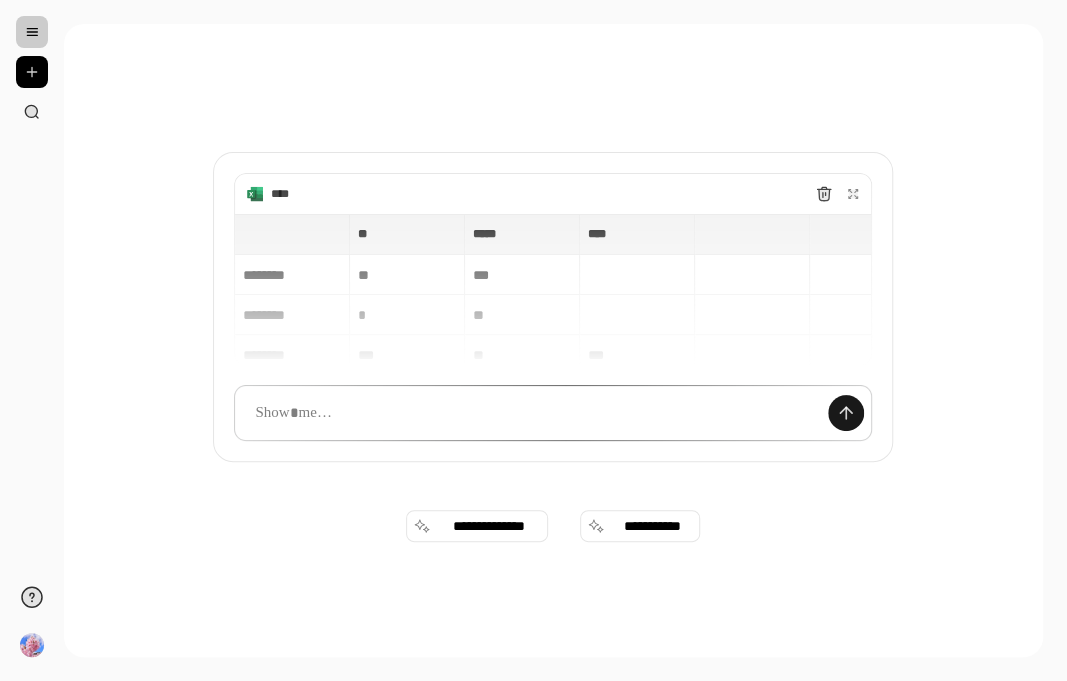 click at bounding box center [846, 413] 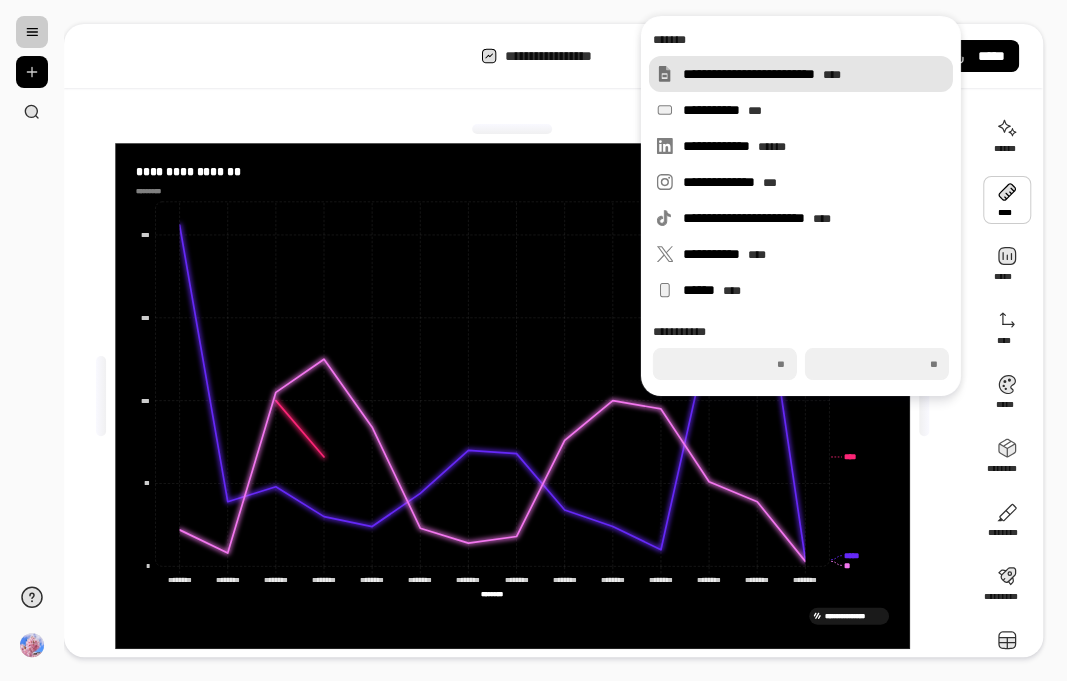 click on "**********" at bounding box center (814, 74) 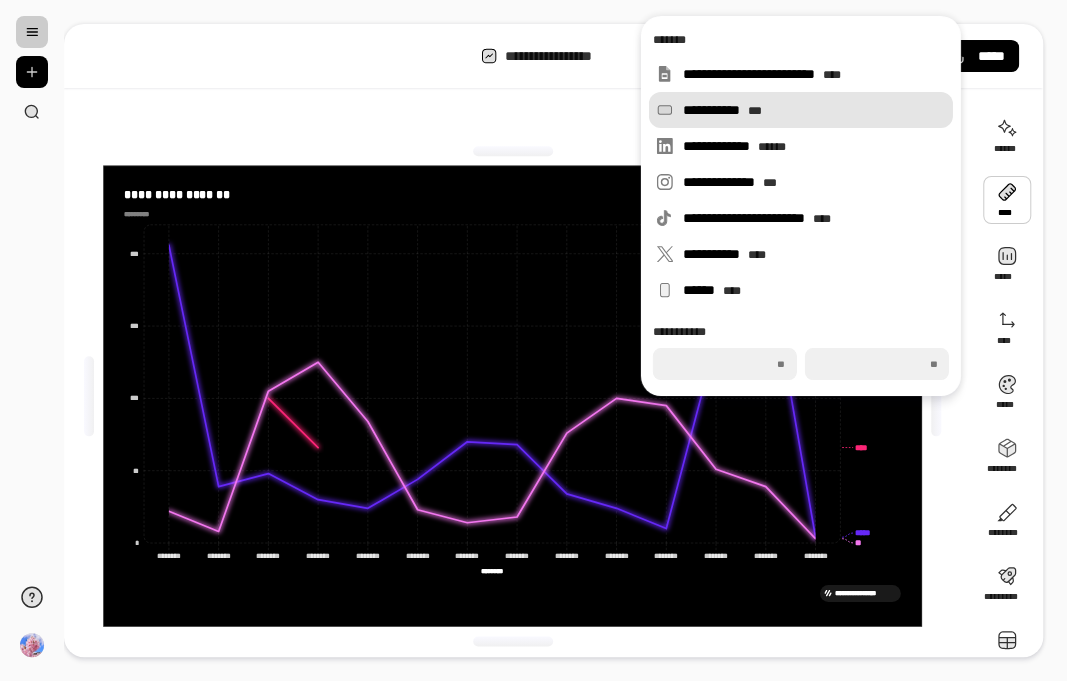 click on "**********" at bounding box center (814, 110) 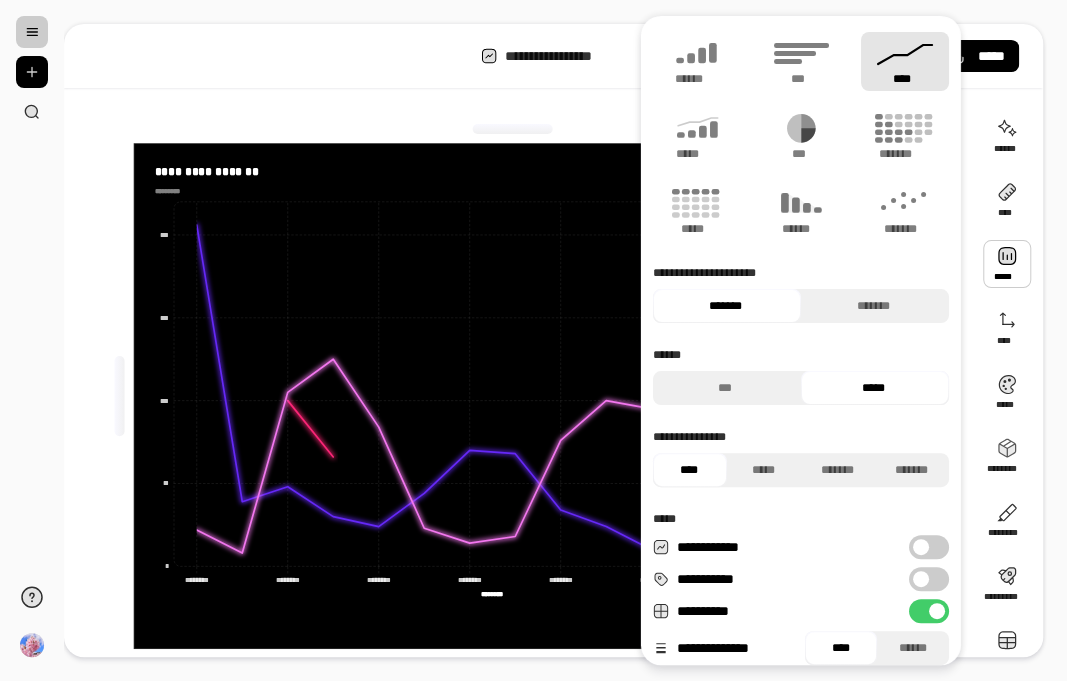 click at bounding box center [1007, 264] 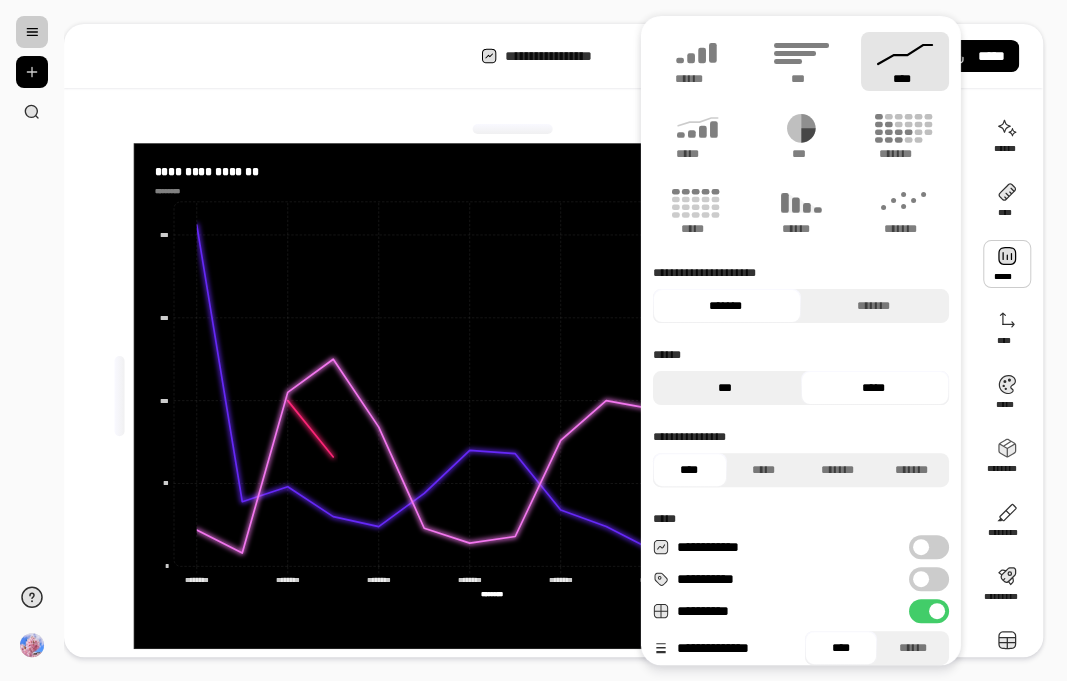click on "***" at bounding box center (725, 388) 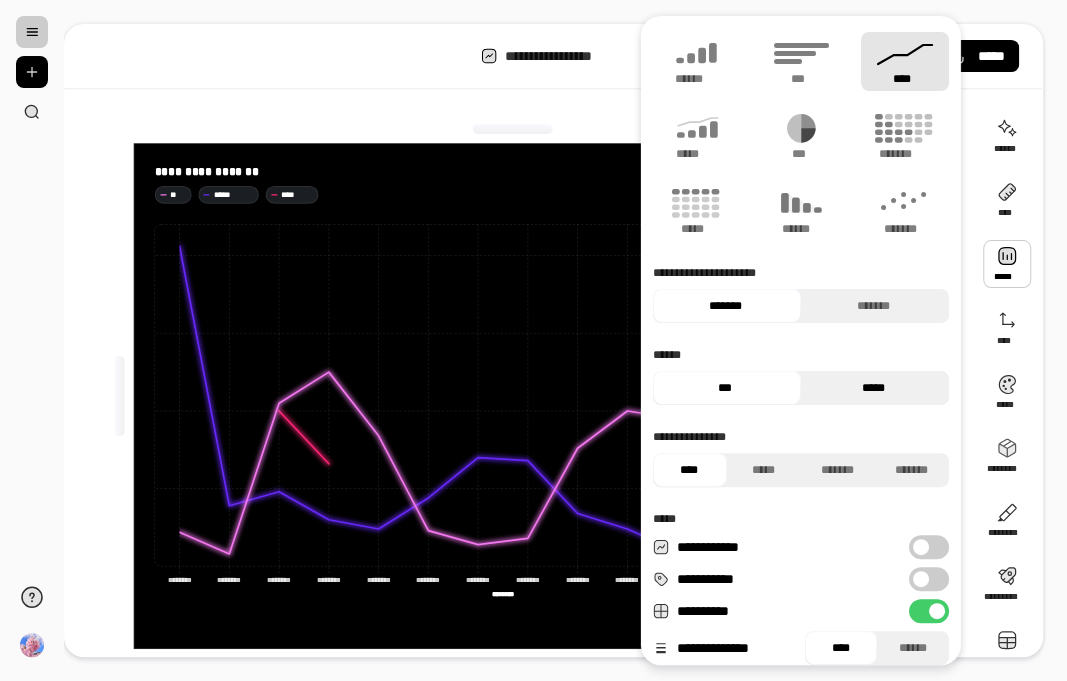 click on "*****" at bounding box center (873, 388) 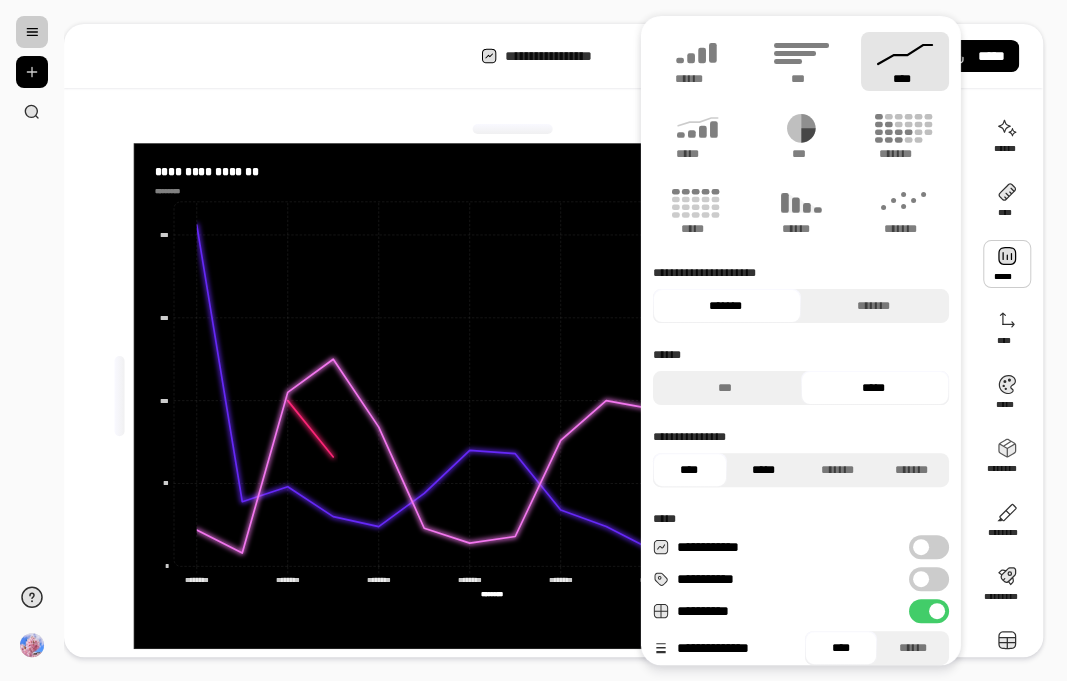 click on "*****" at bounding box center [763, 470] 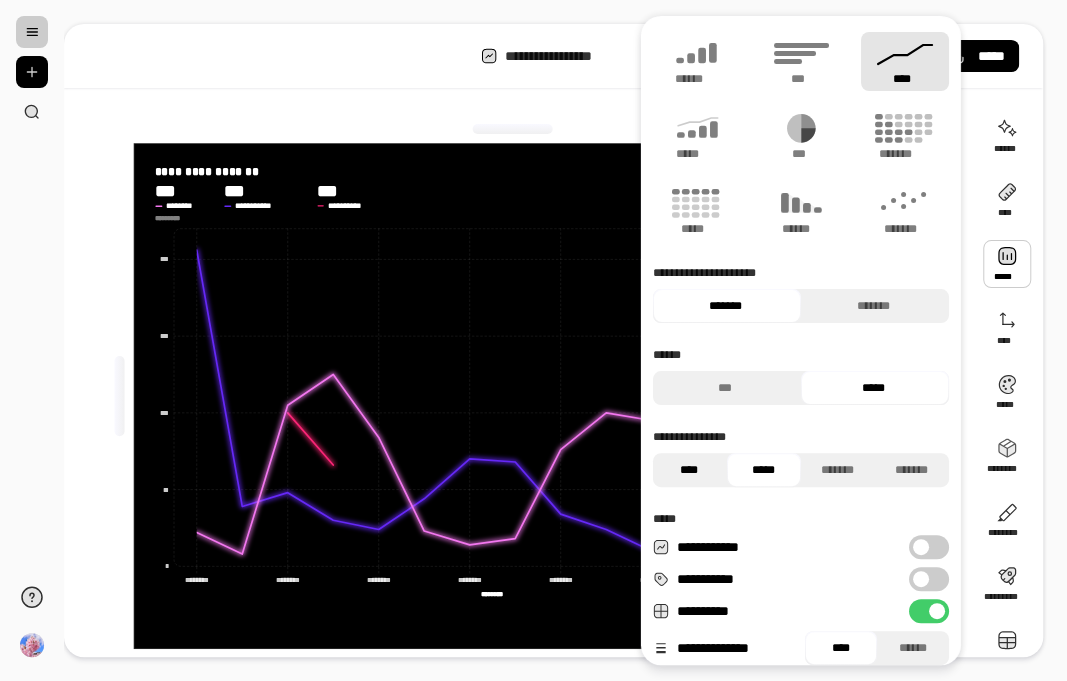 click on "****" at bounding box center [689, 470] 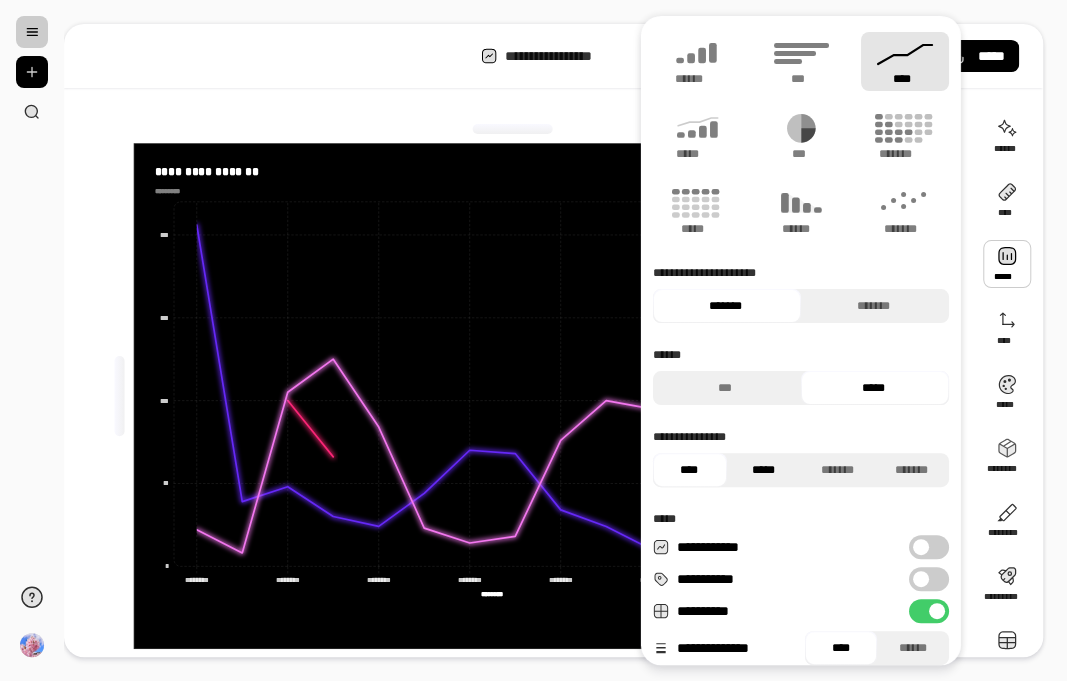 click on "*****" at bounding box center (763, 470) 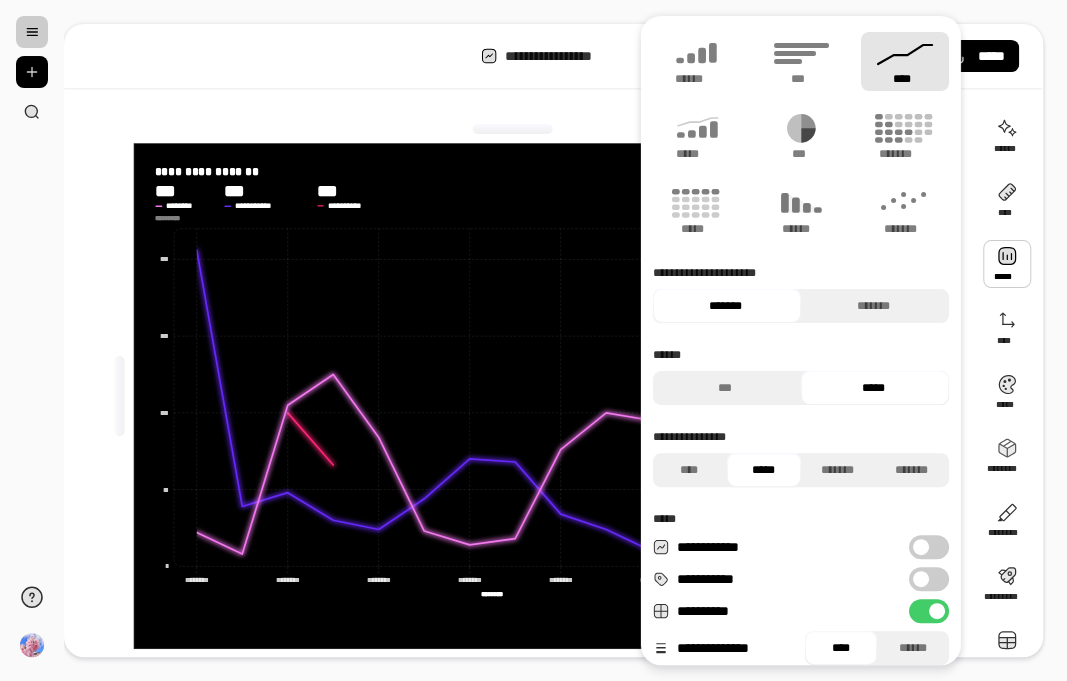 click at bounding box center (921, 579) 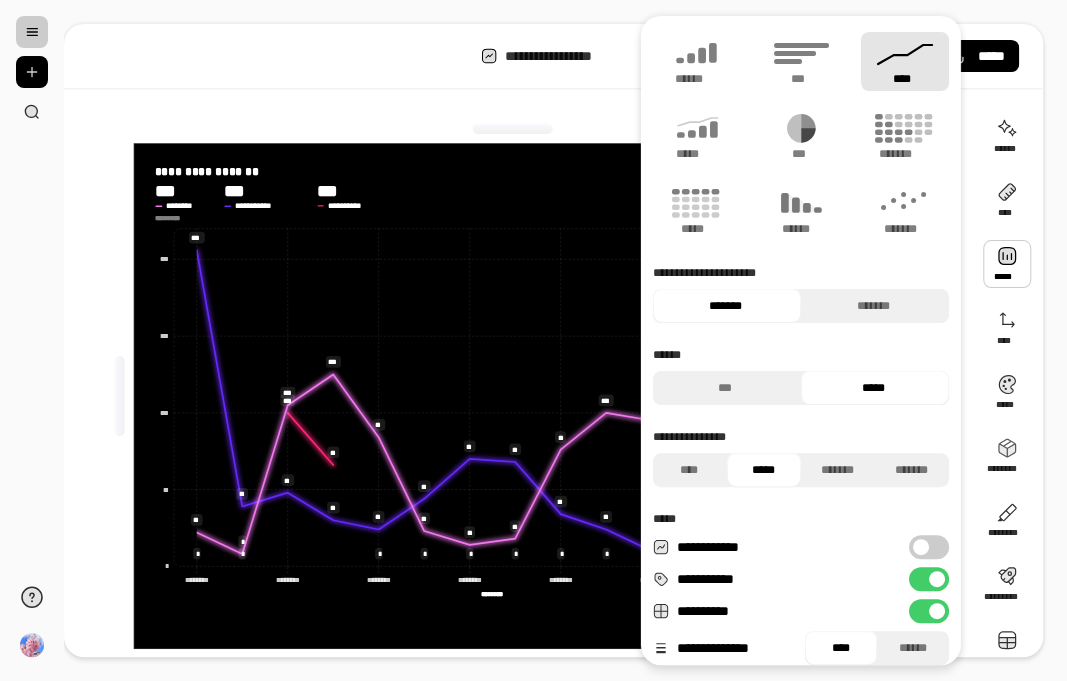 scroll, scrollTop: 100, scrollLeft: 0, axis: vertical 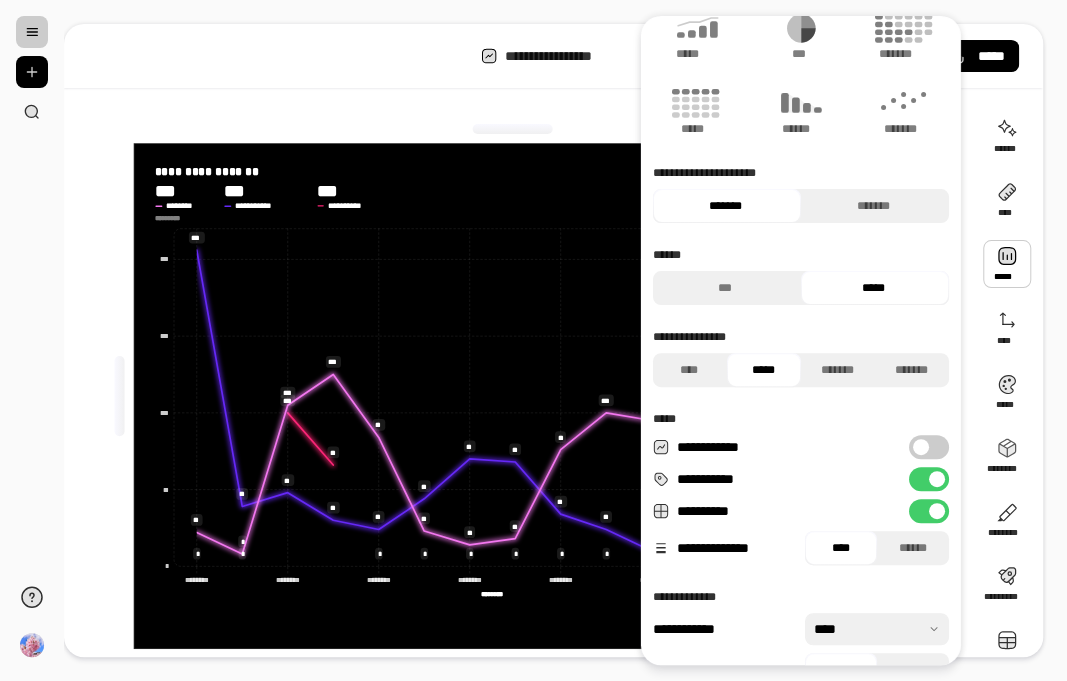click on "**********" at bounding box center (929, 511) 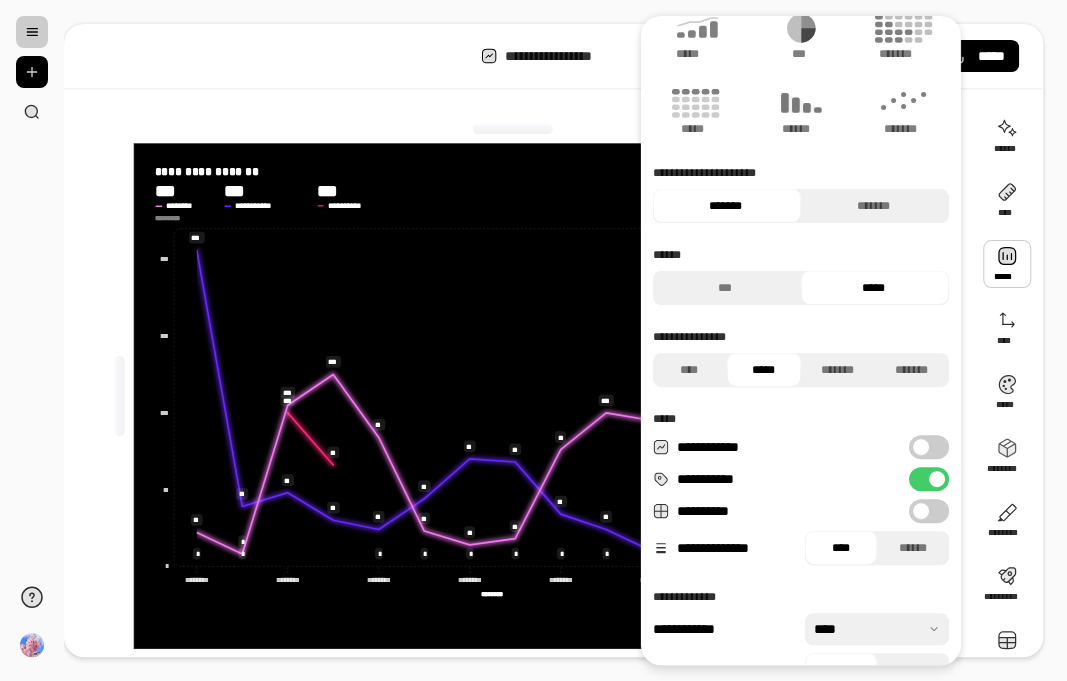click at bounding box center [921, 511] 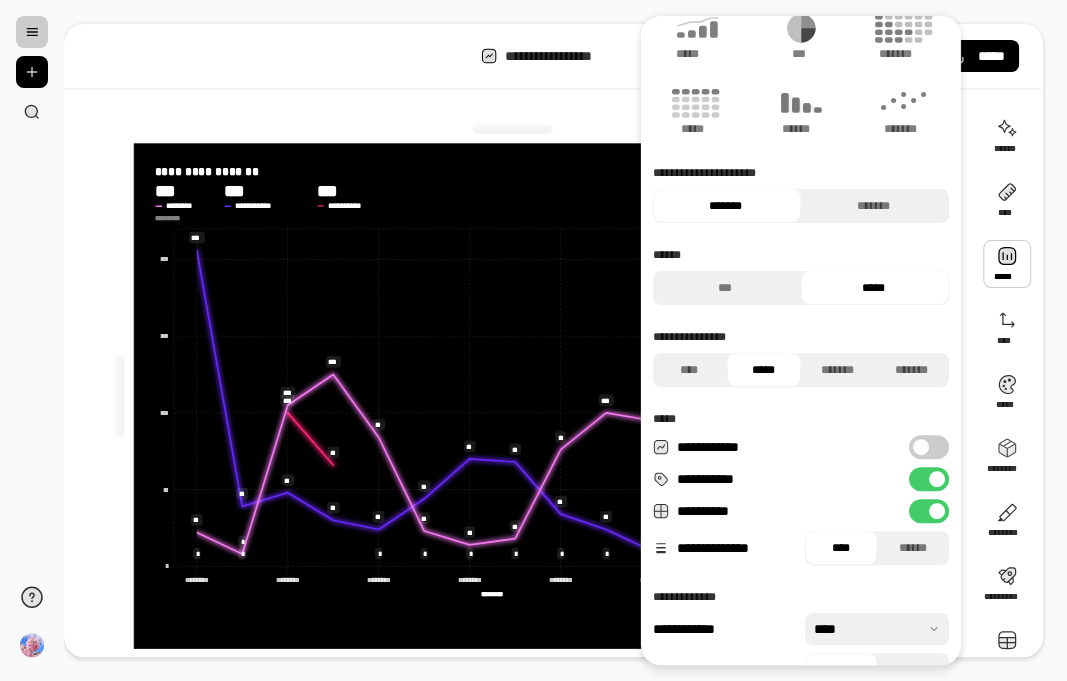 scroll, scrollTop: 138, scrollLeft: 0, axis: vertical 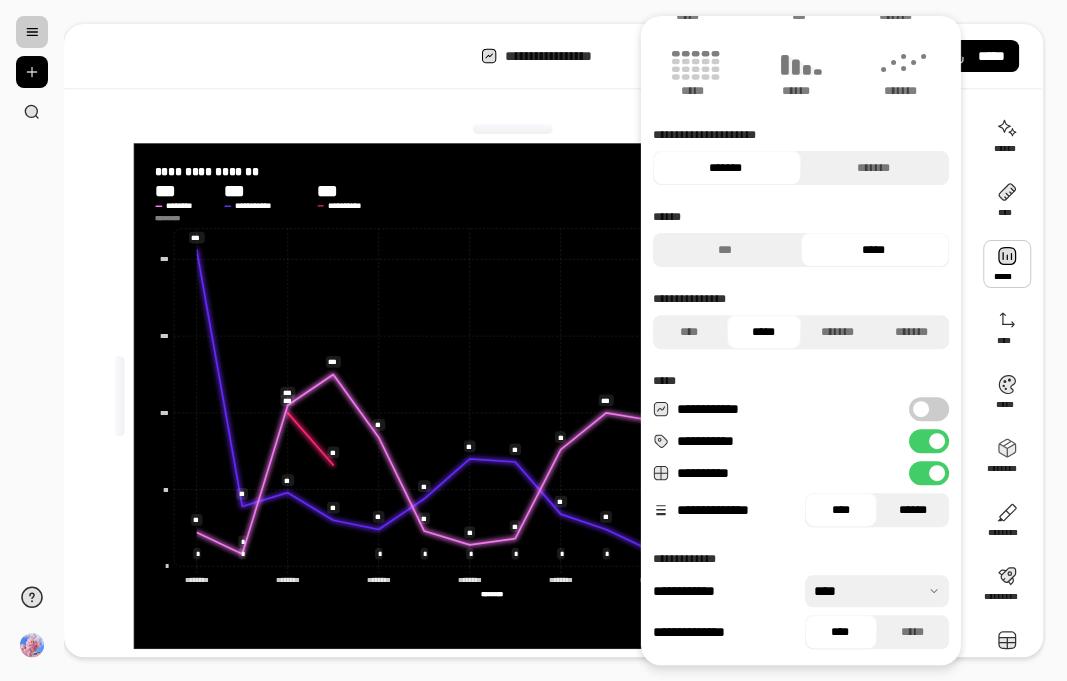 click on "******" at bounding box center (913, 510) 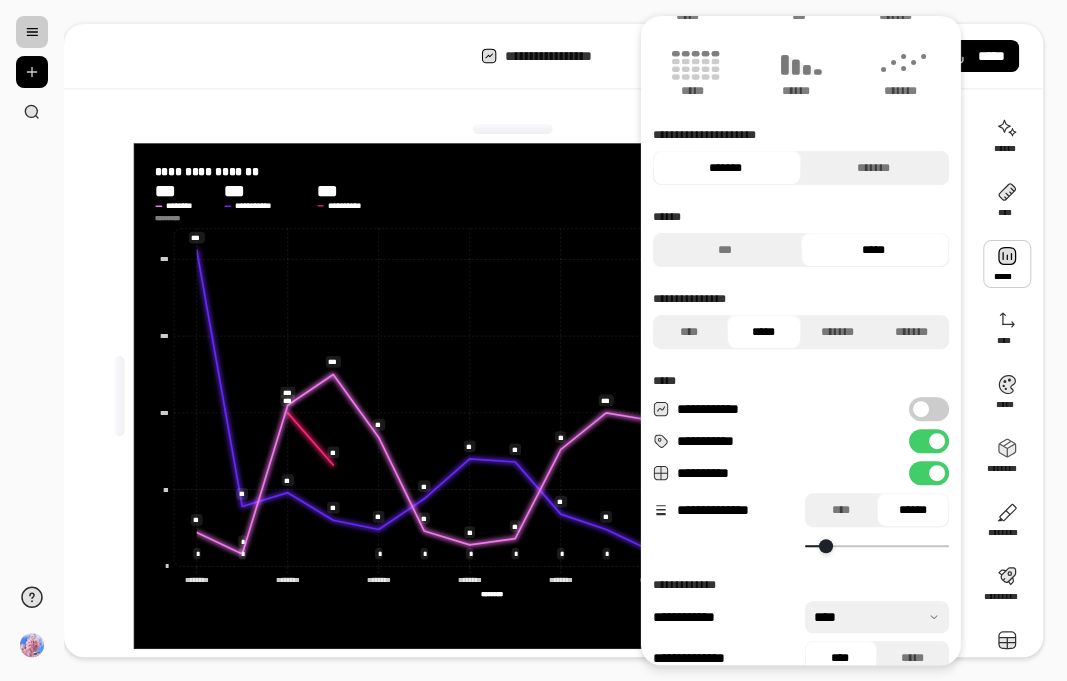 click at bounding box center [826, 546] 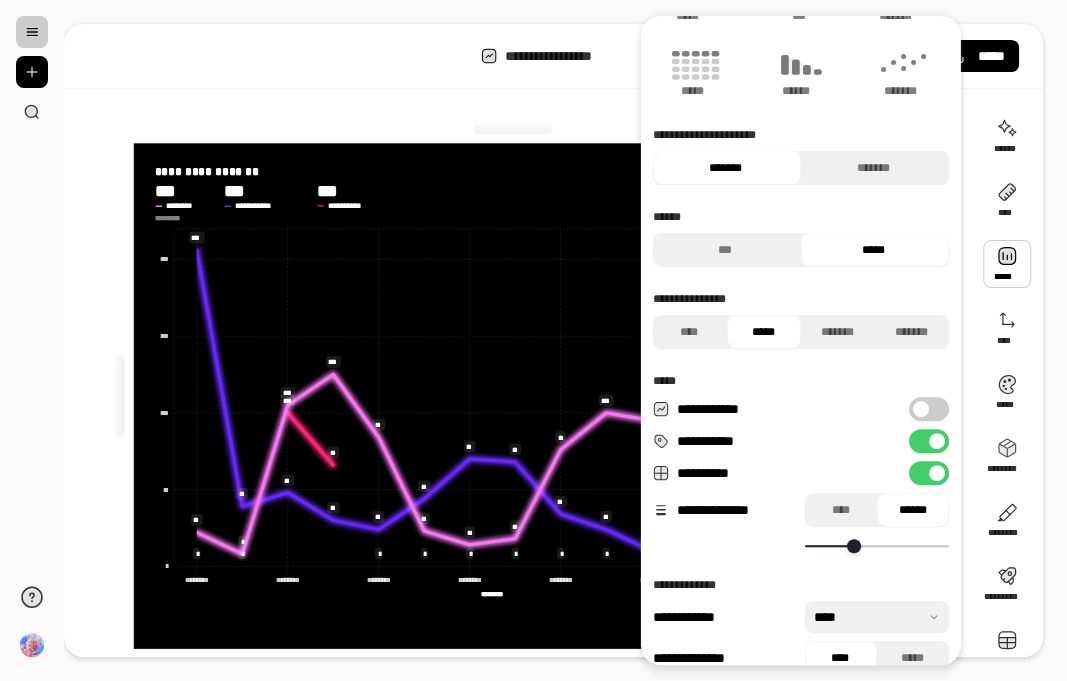 scroll, scrollTop: 164, scrollLeft: 0, axis: vertical 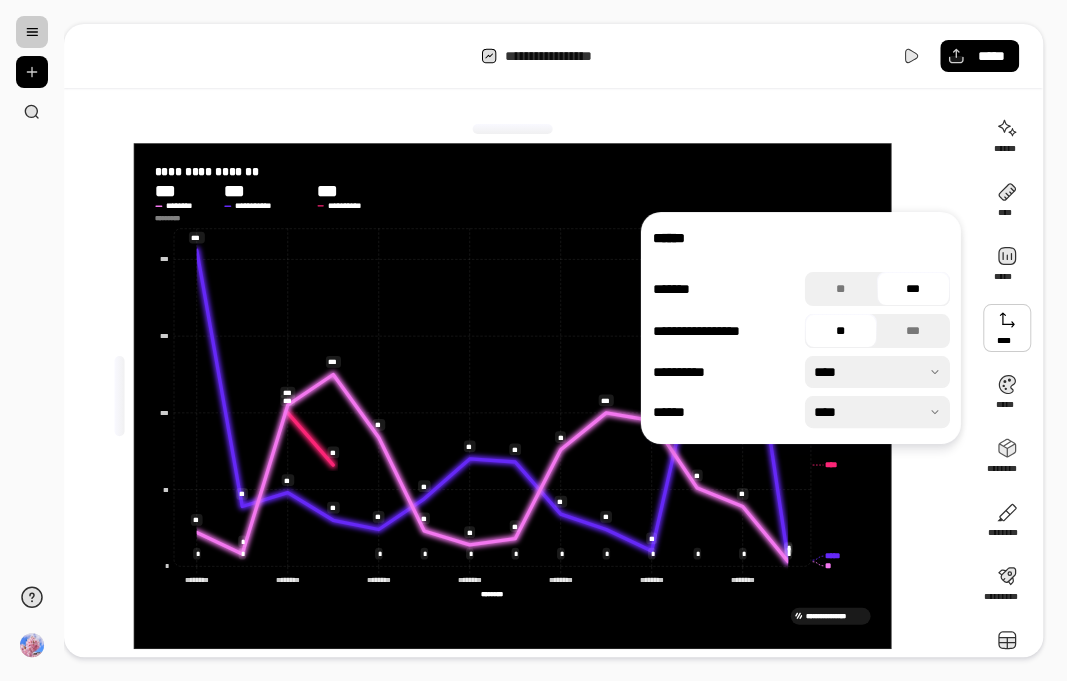 click at bounding box center [1007, 328] 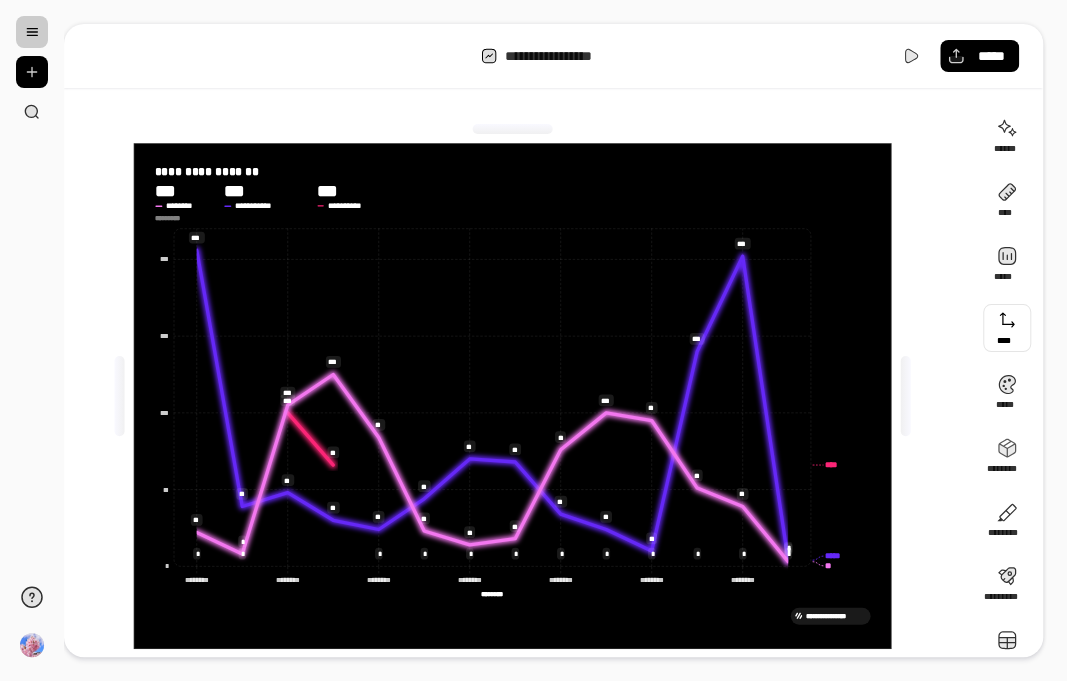 click at bounding box center [1007, 328] 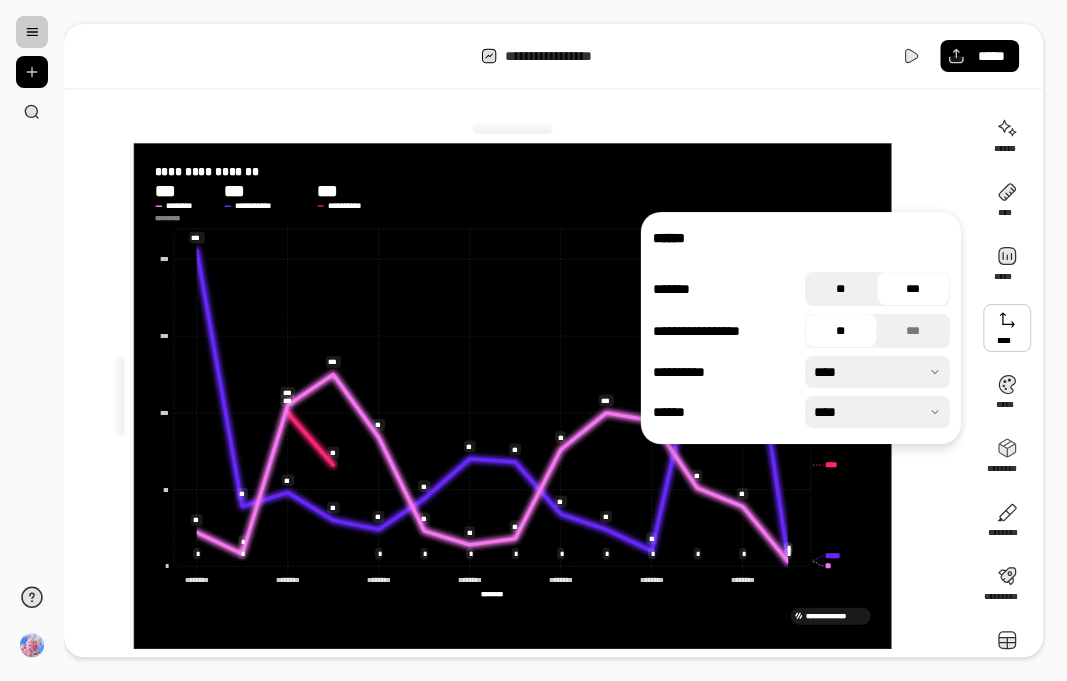 click on "**" at bounding box center (841, 289) 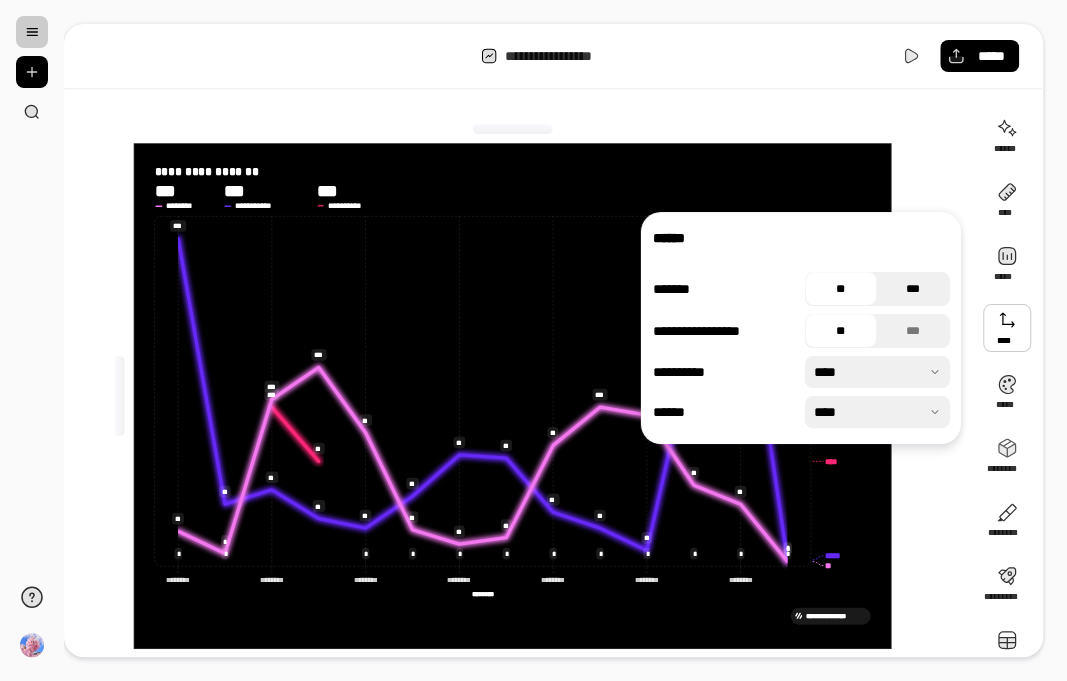 click on "***" at bounding box center (913, 289) 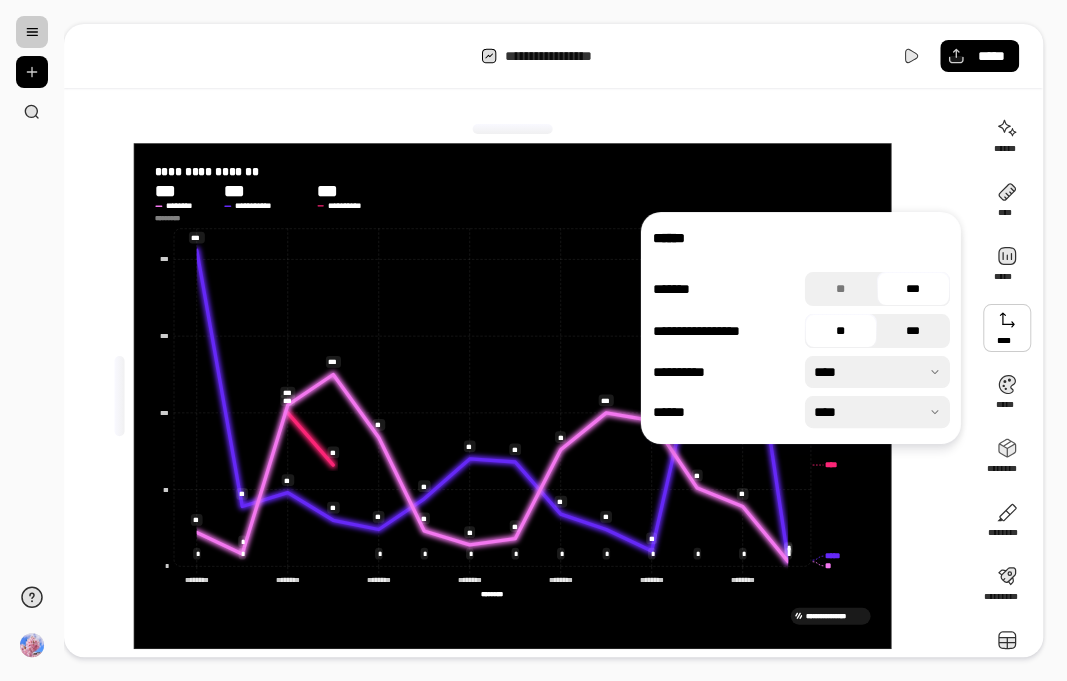 click on "***" at bounding box center (913, 331) 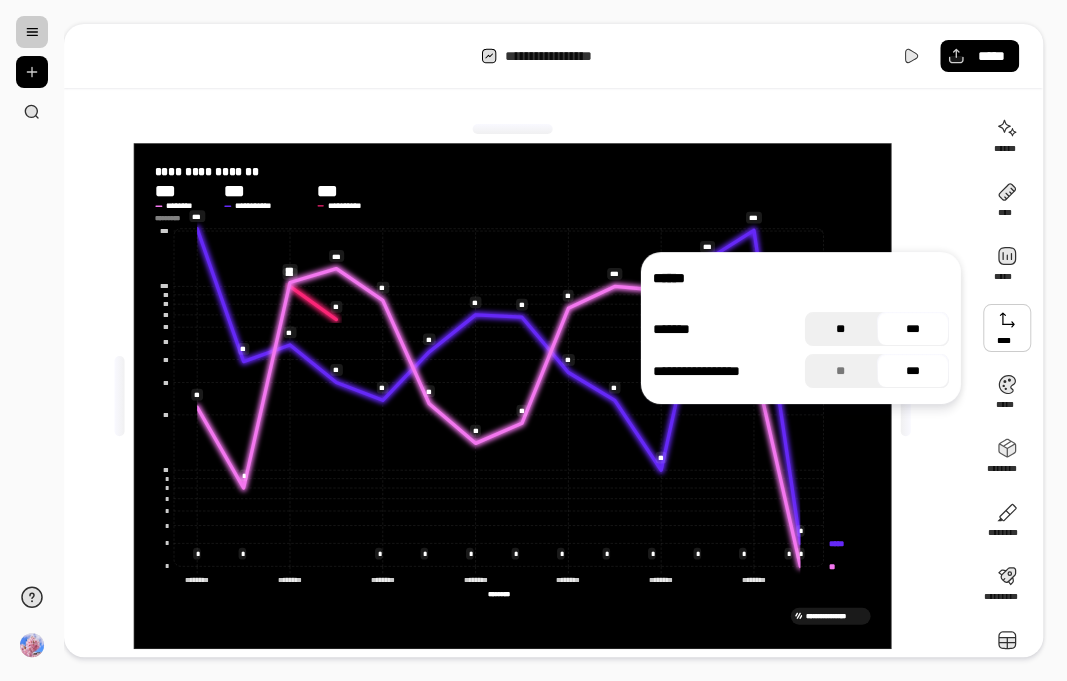 click on "**" at bounding box center (841, 329) 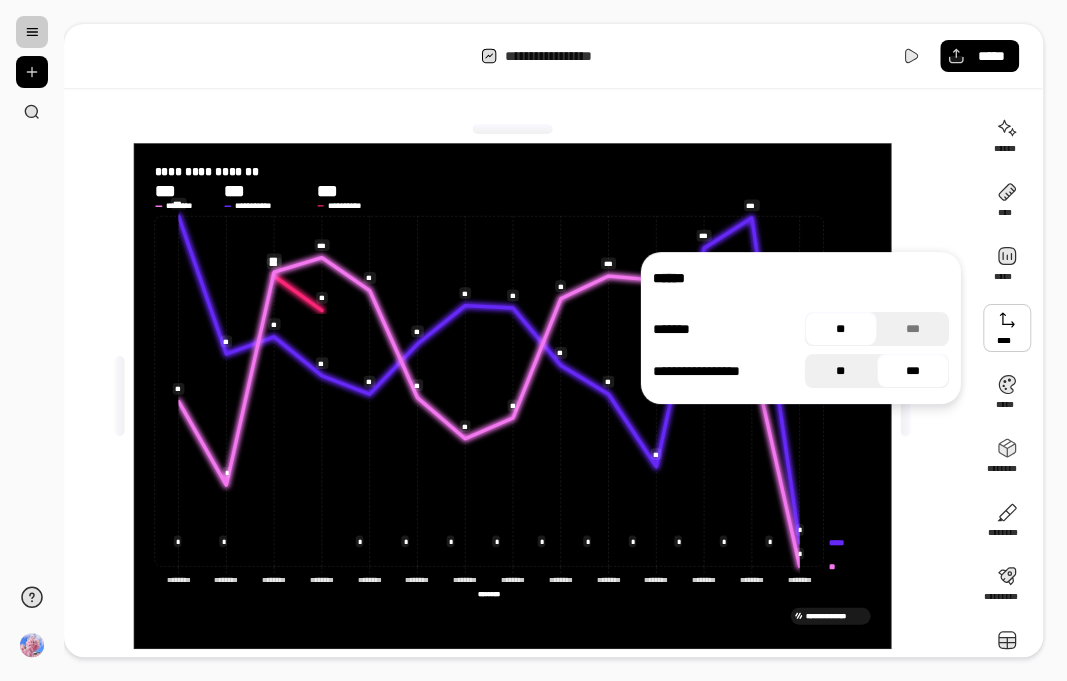 click on "**" at bounding box center (841, 371) 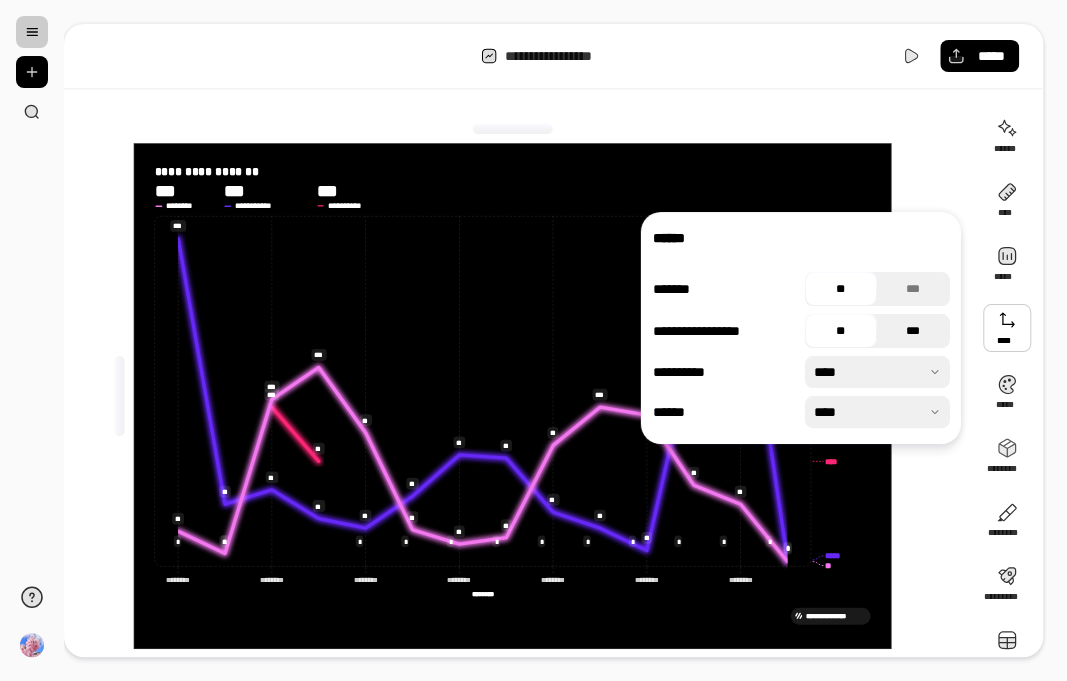click on "***" at bounding box center (913, 331) 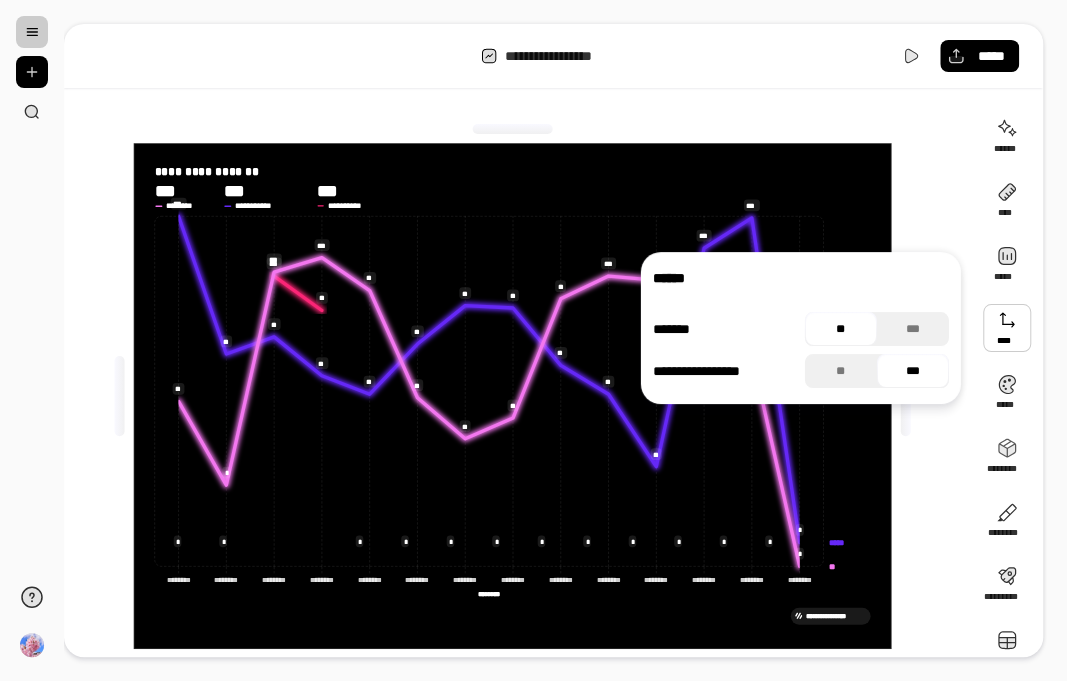 click on "**" at bounding box center [841, 329] 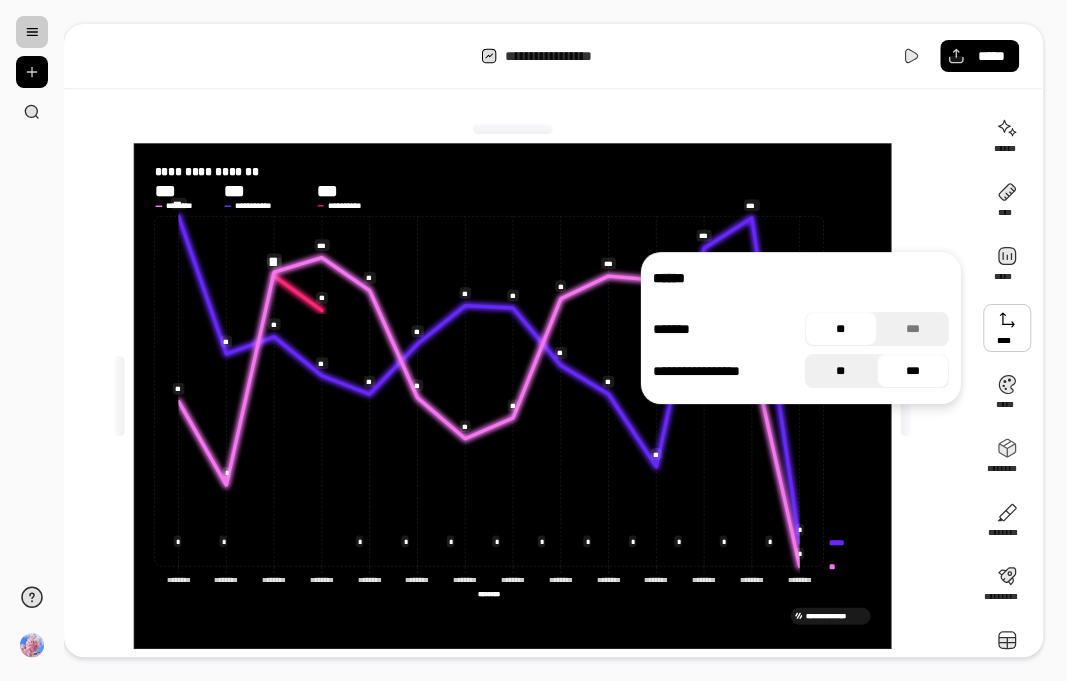 click on "**" at bounding box center [841, 371] 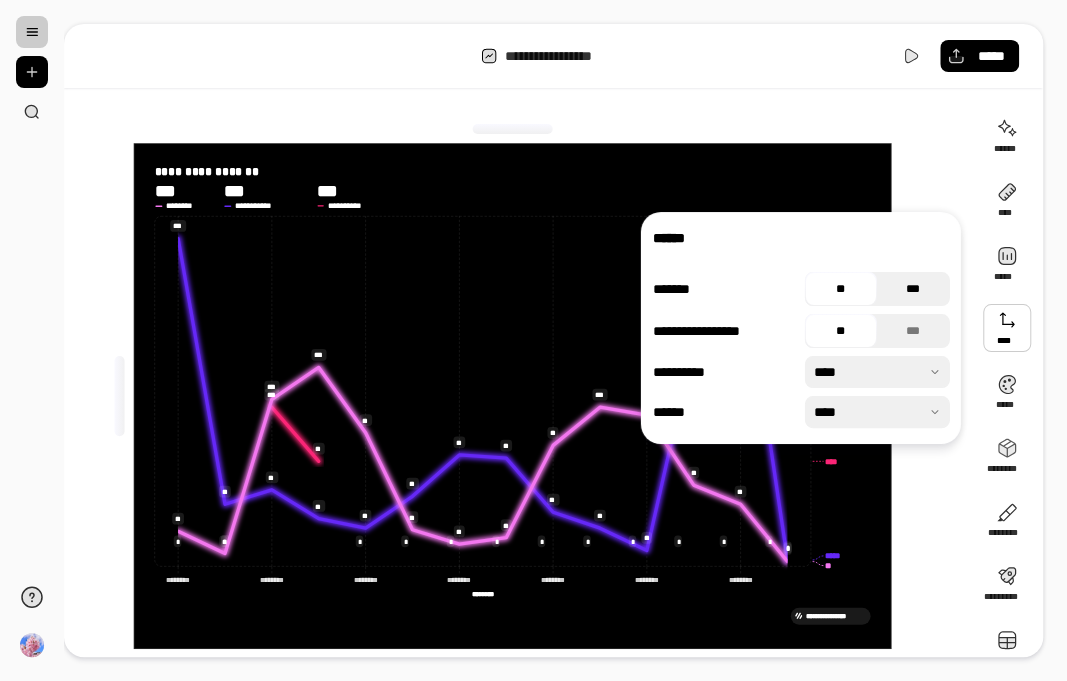click on "***" at bounding box center (913, 289) 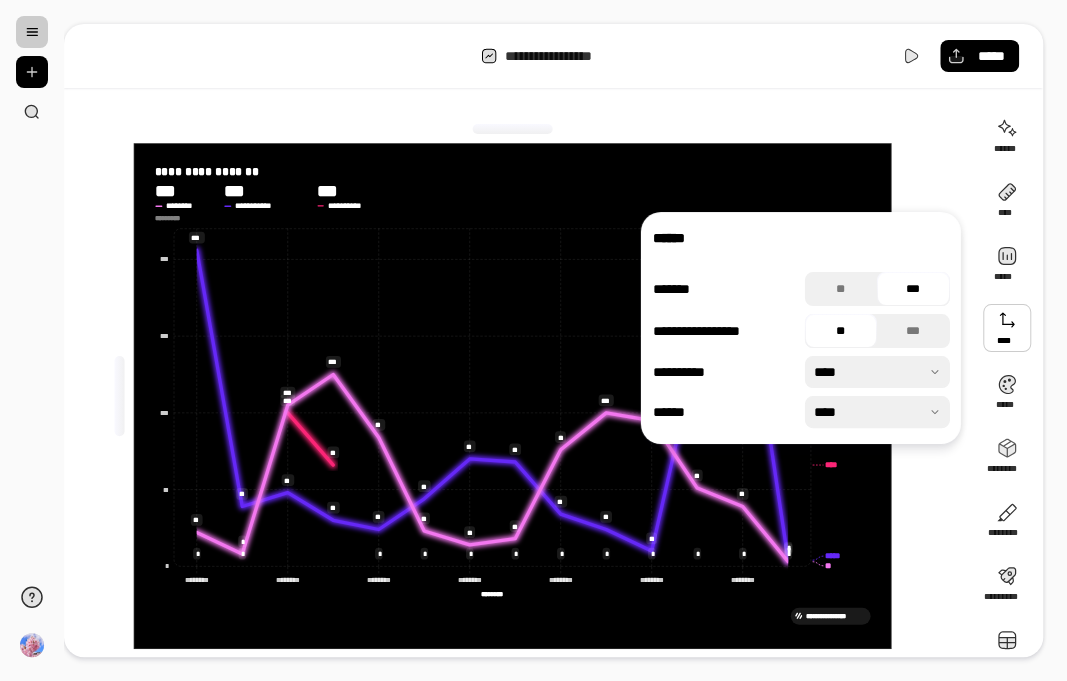 click at bounding box center [877, 372] 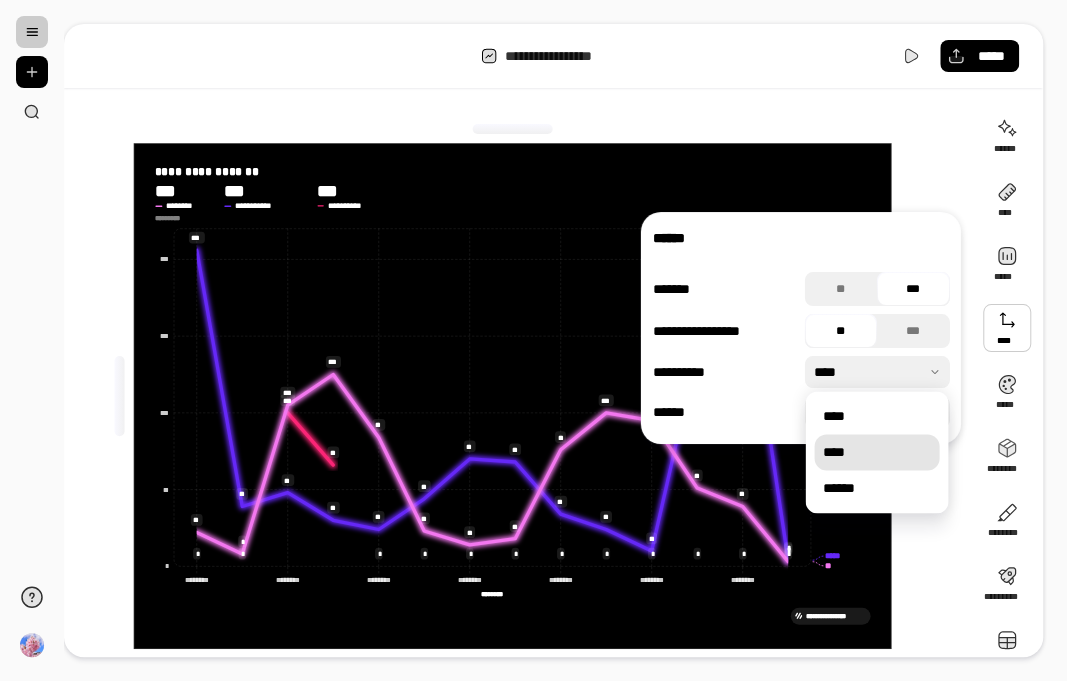 click on "****" at bounding box center (876, 452) 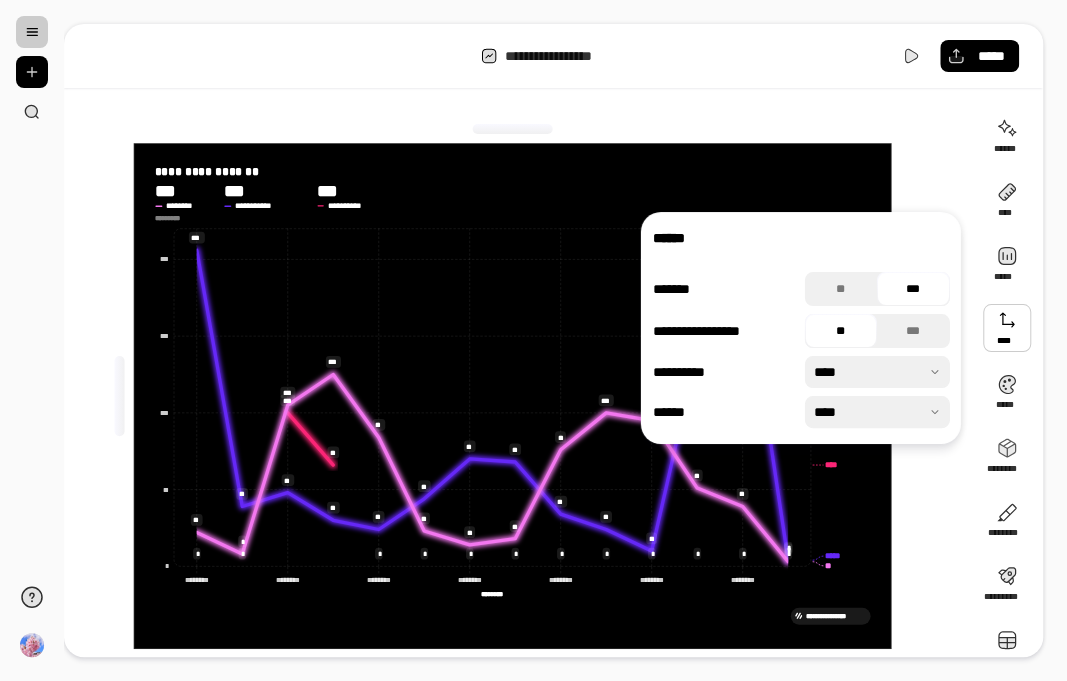 click at bounding box center (877, 372) 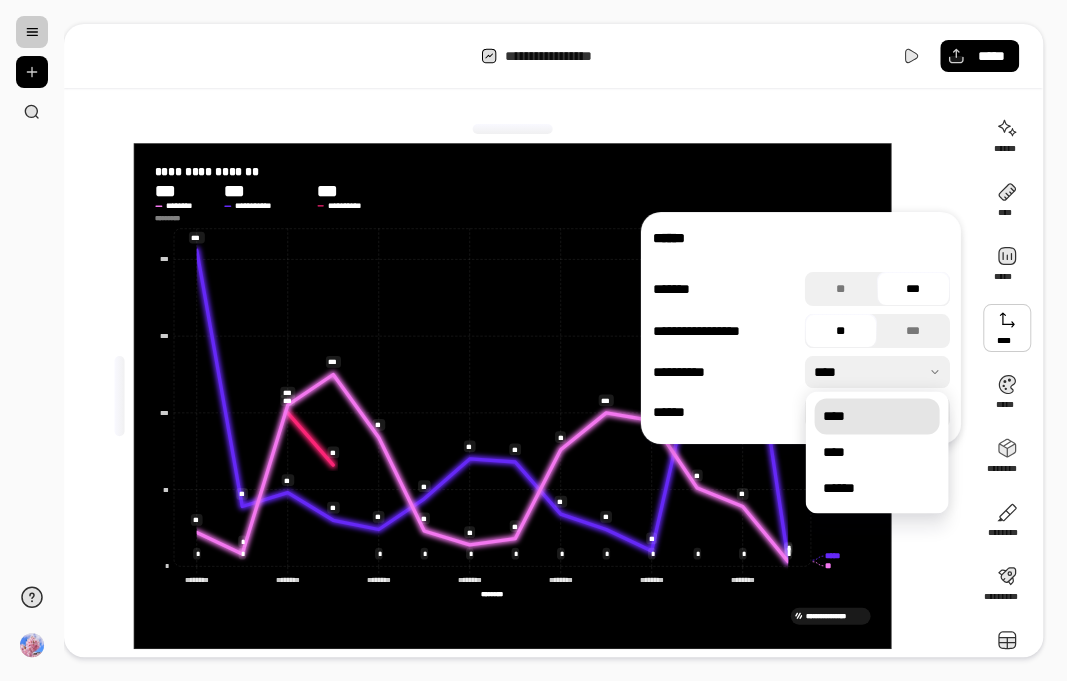 click on "****" at bounding box center [876, 416] 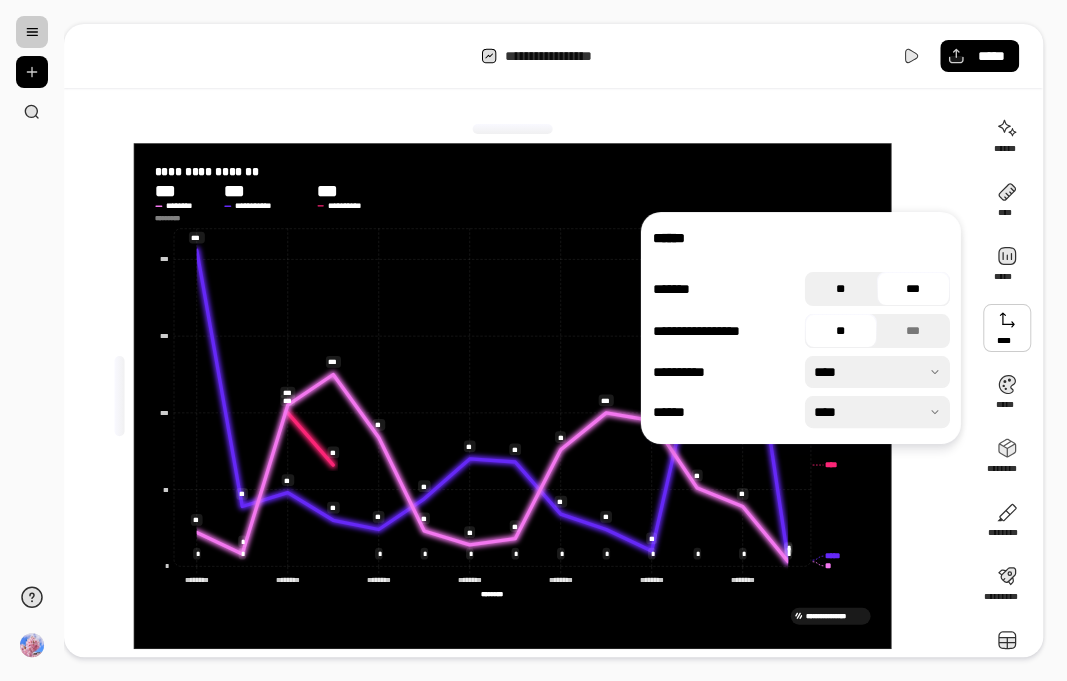 click on "**" at bounding box center [841, 289] 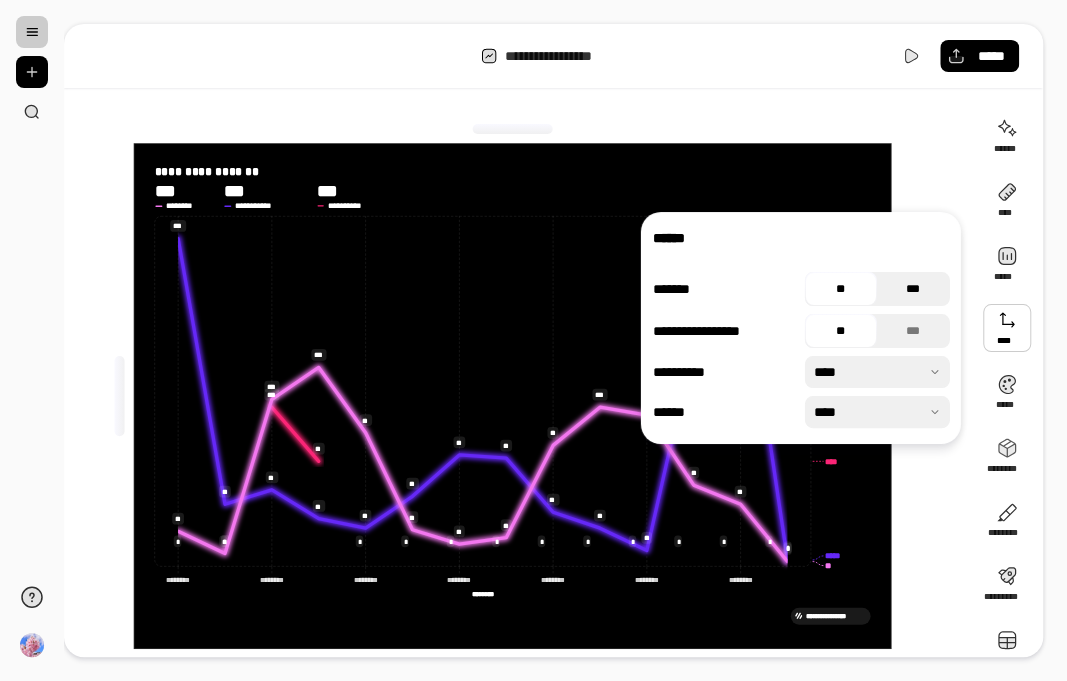 click on "***" at bounding box center (913, 289) 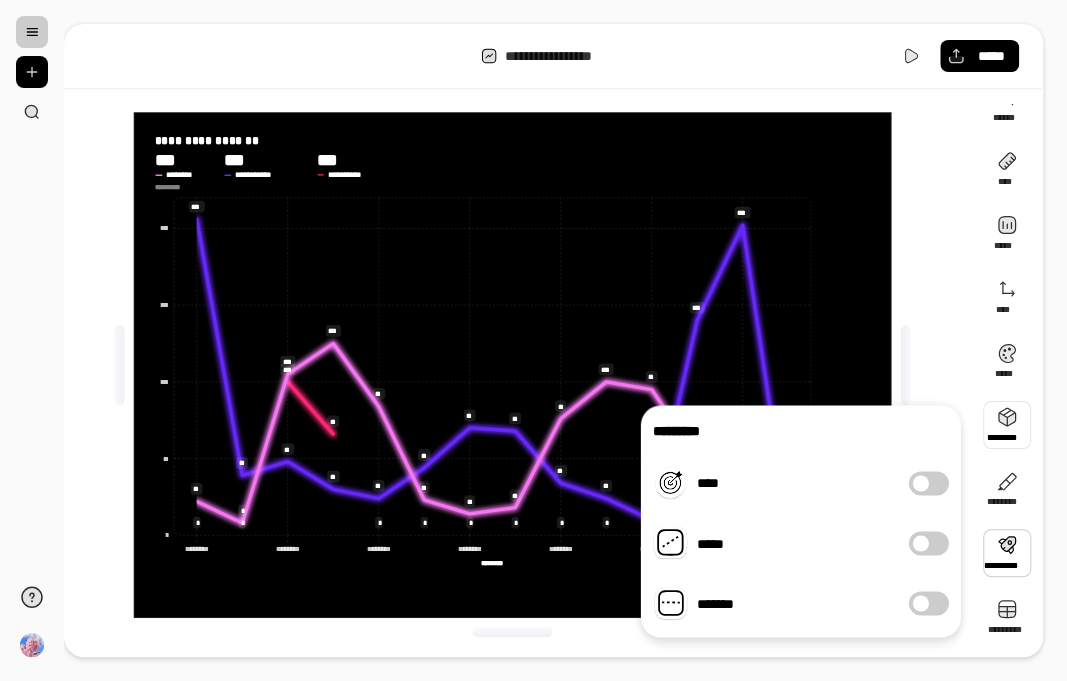 scroll, scrollTop: 87, scrollLeft: 0, axis: vertical 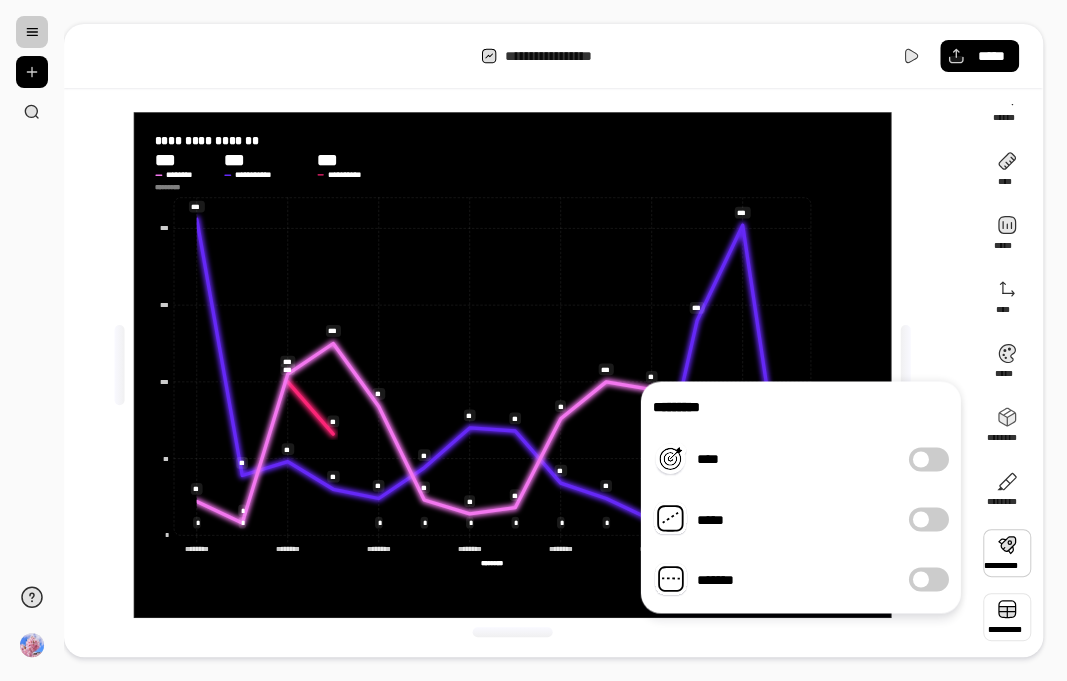 click at bounding box center (1007, 617) 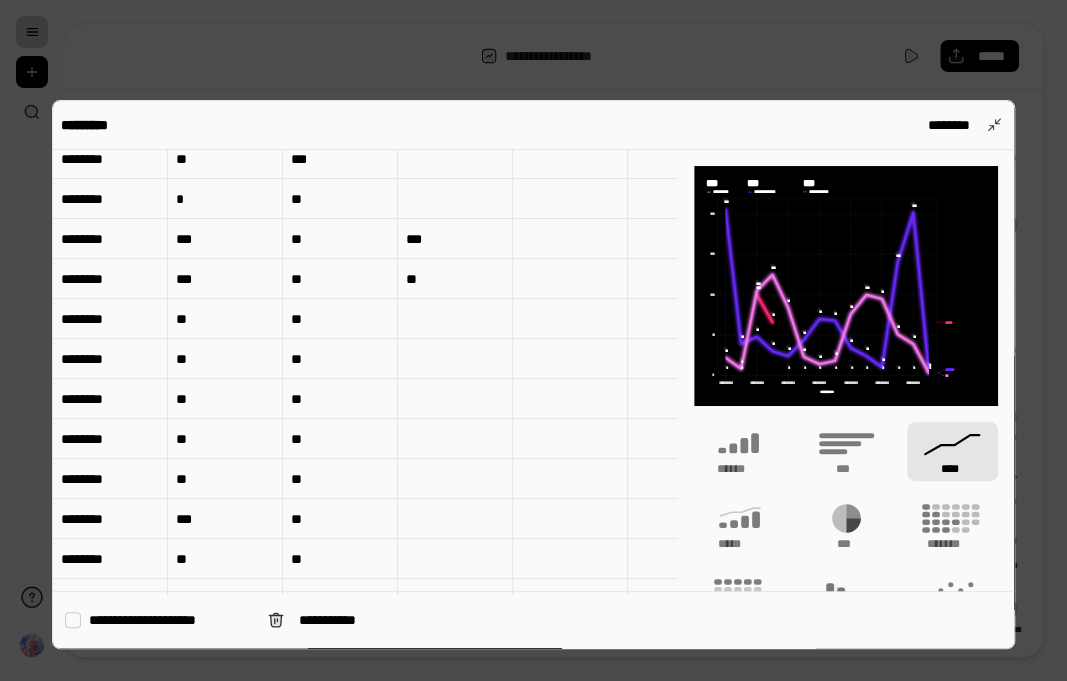 scroll, scrollTop: 100, scrollLeft: 0, axis: vertical 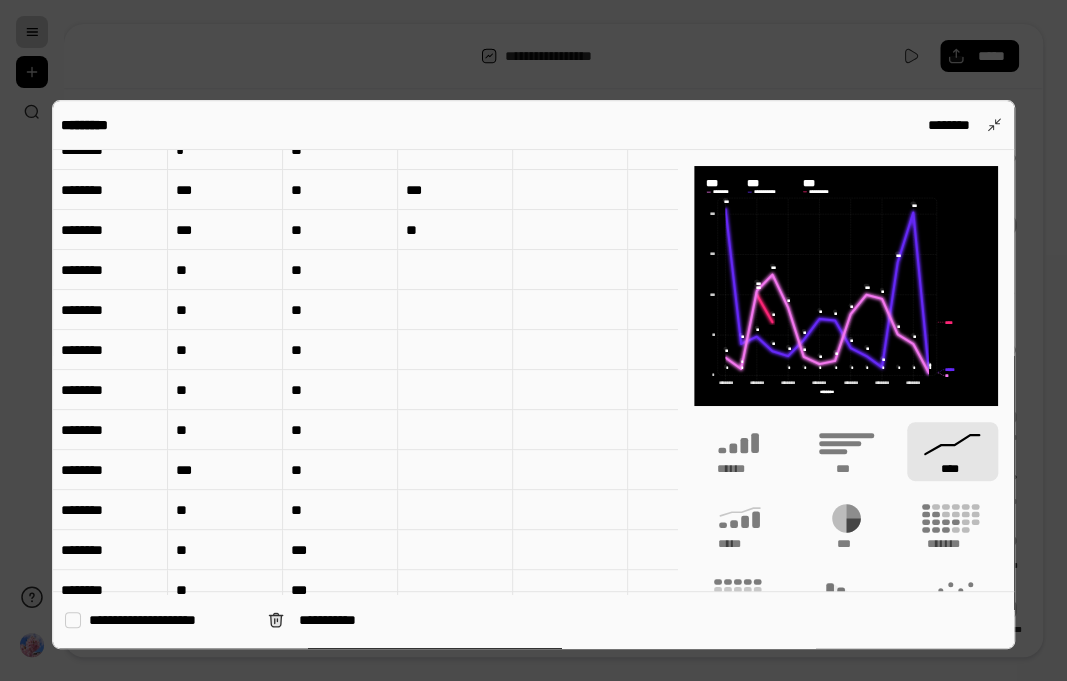 click on "**********" at bounding box center [533, 374] 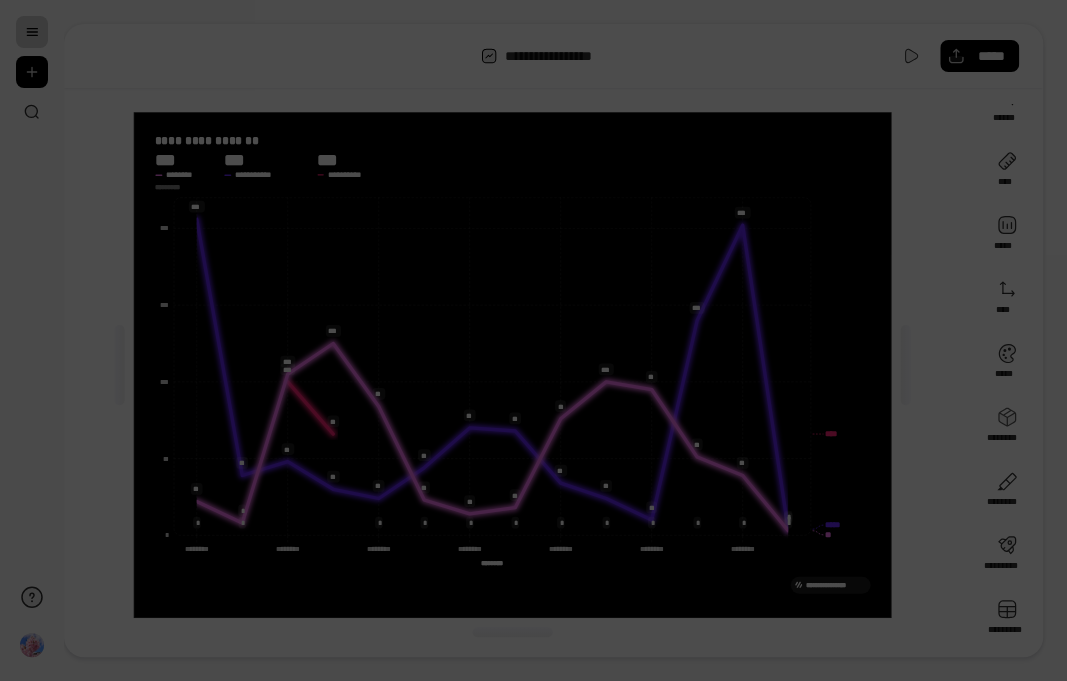 scroll, scrollTop: 100, scrollLeft: 0, axis: vertical 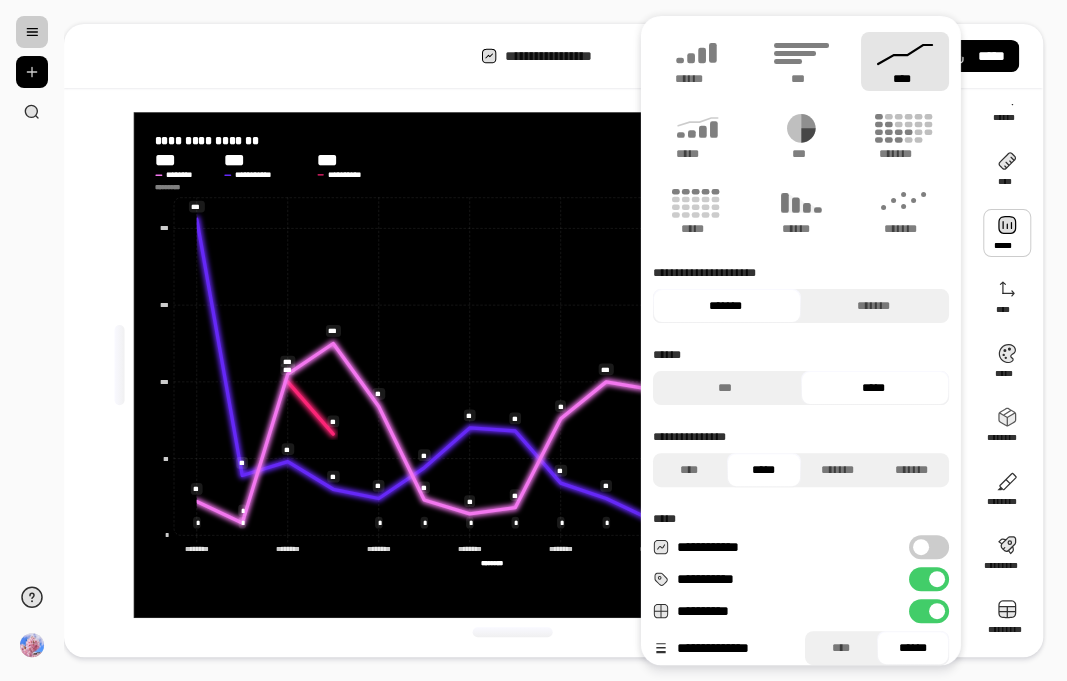 click on "**********" at bounding box center [565, 340] 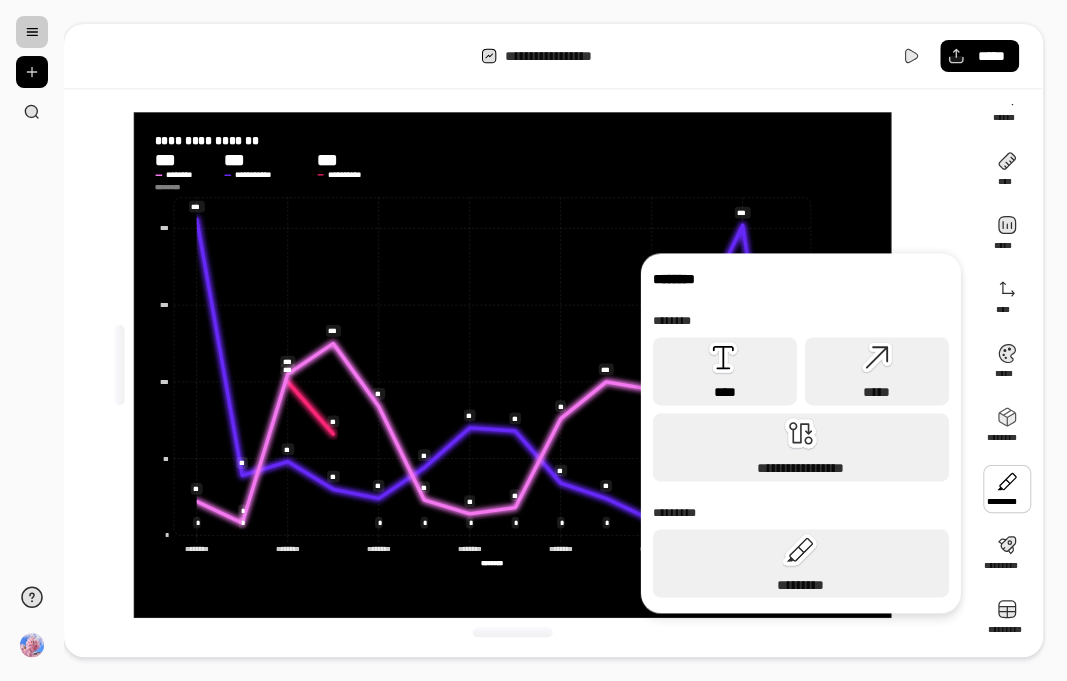 click 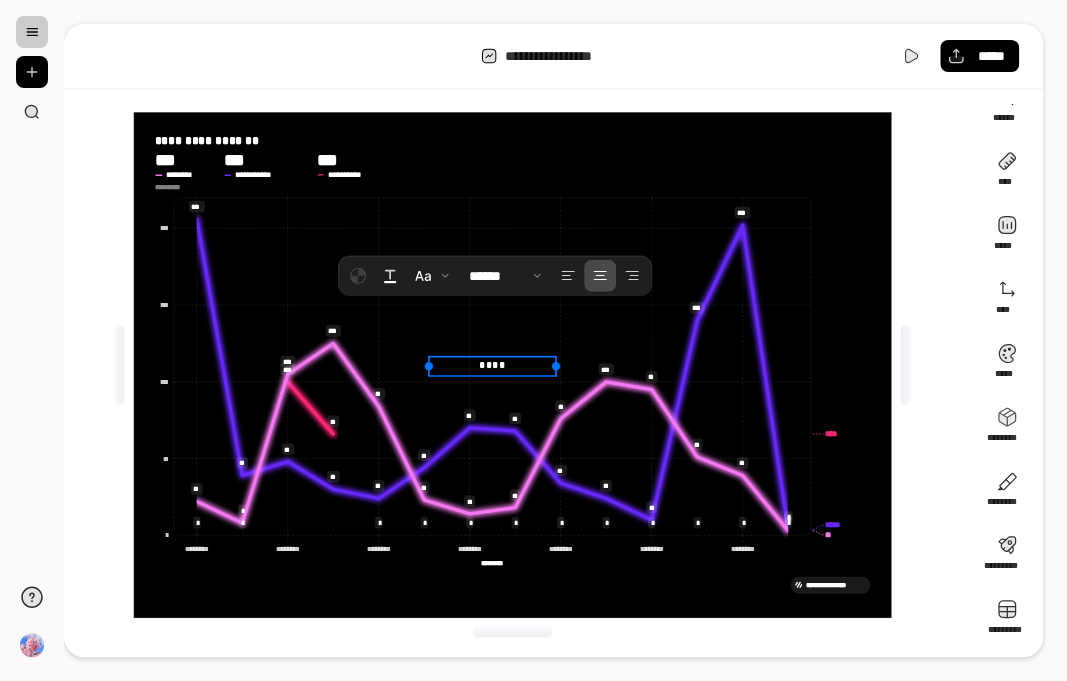 click on "****" at bounding box center (492, 366) 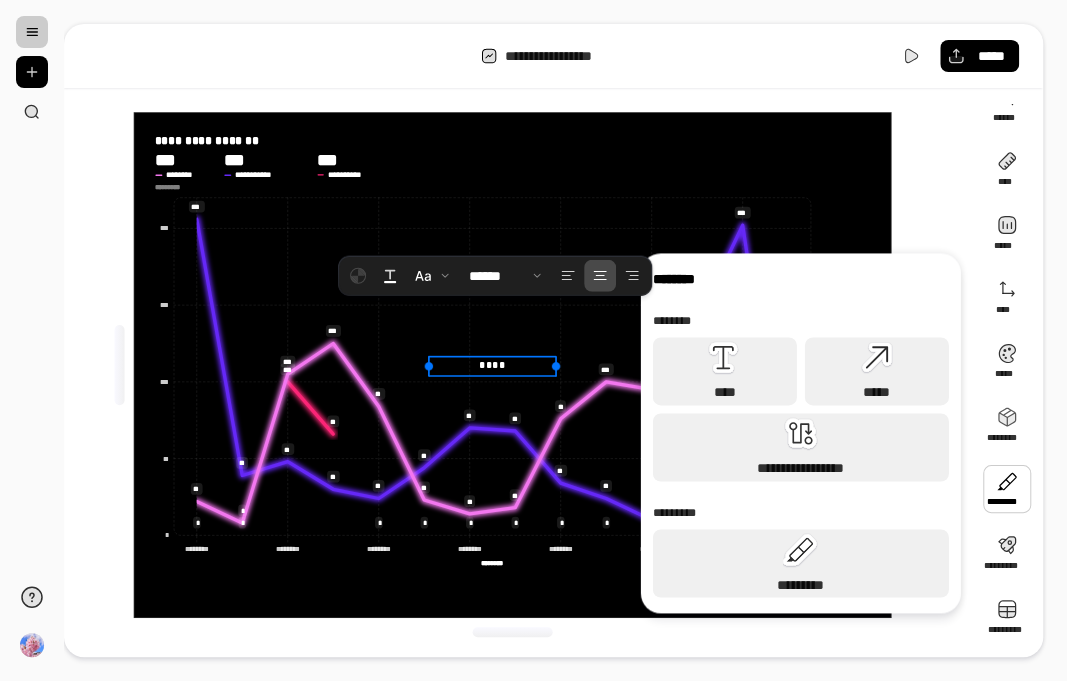 click at bounding box center (1007, 489) 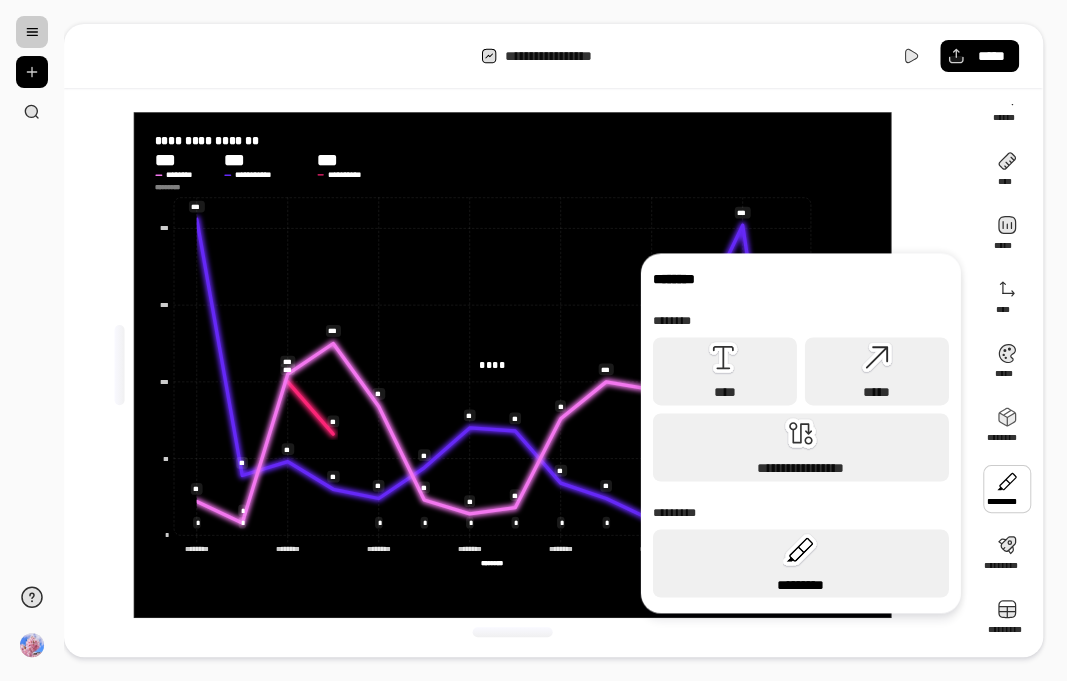 click 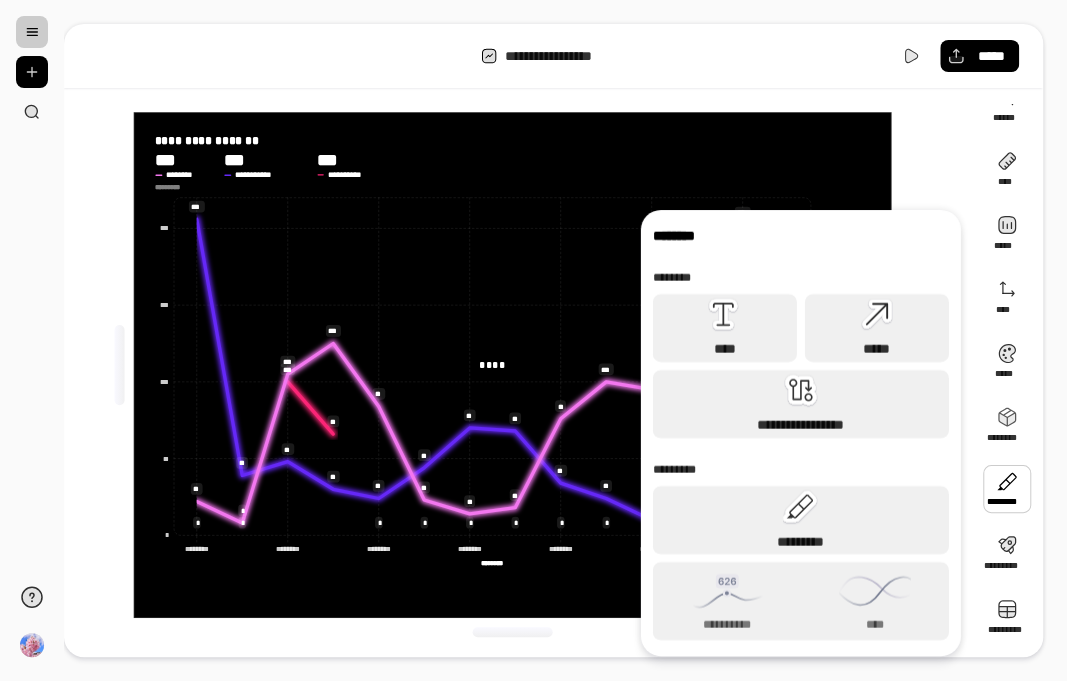 click at bounding box center (1007, 489) 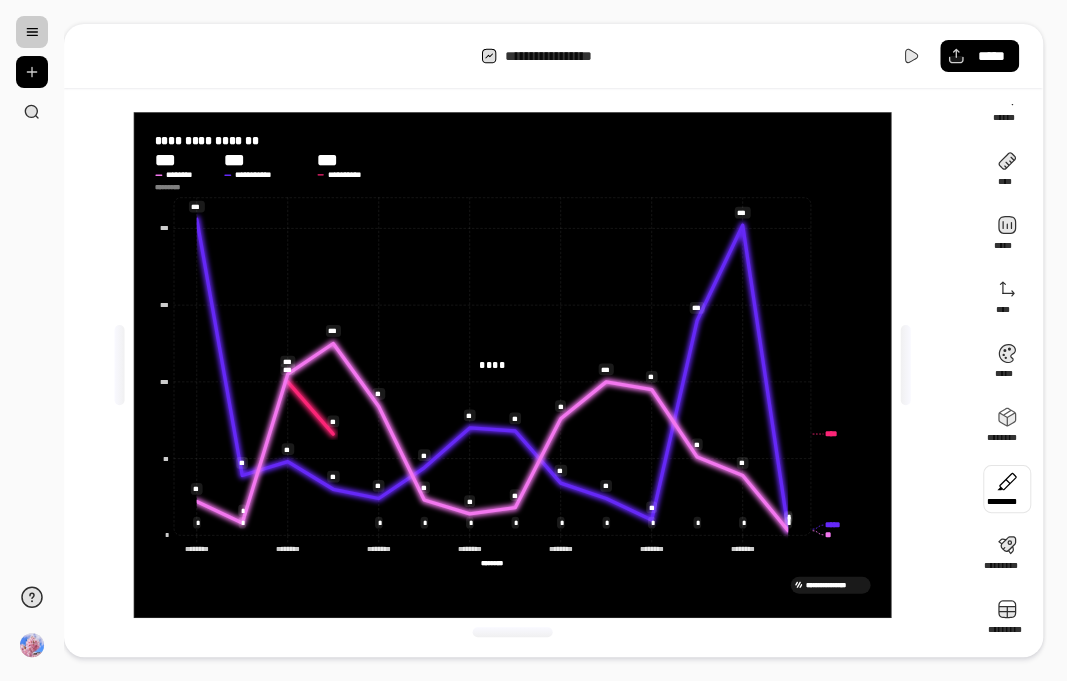 scroll, scrollTop: 0, scrollLeft: 0, axis: both 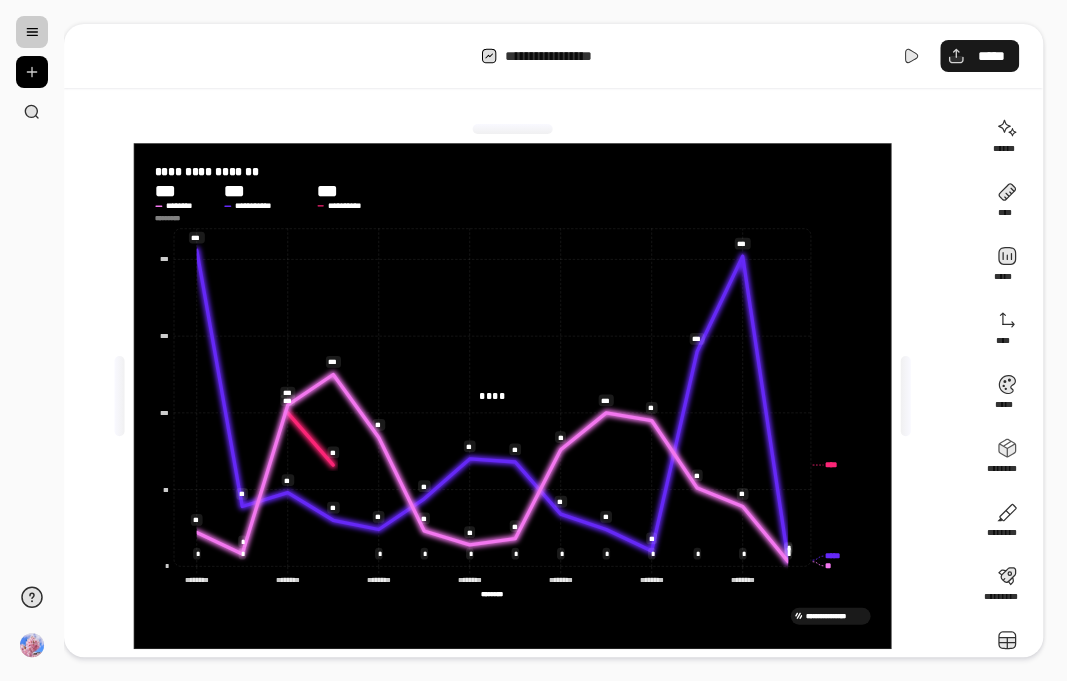 click on "*****" at bounding box center [991, 56] 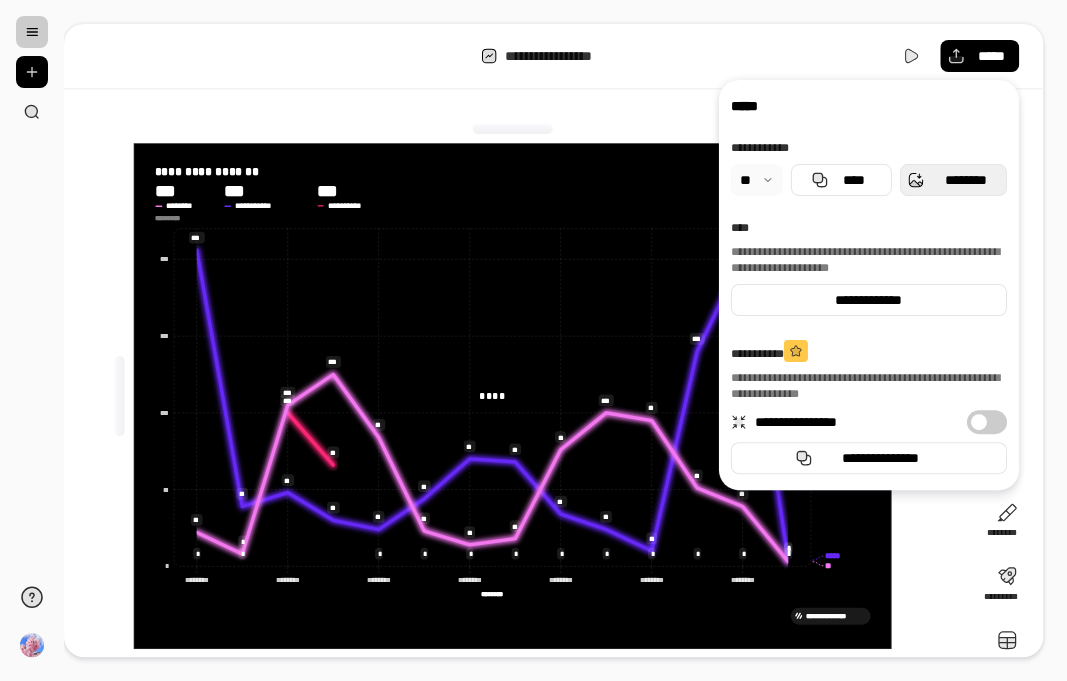 click on "********" at bounding box center (965, 180) 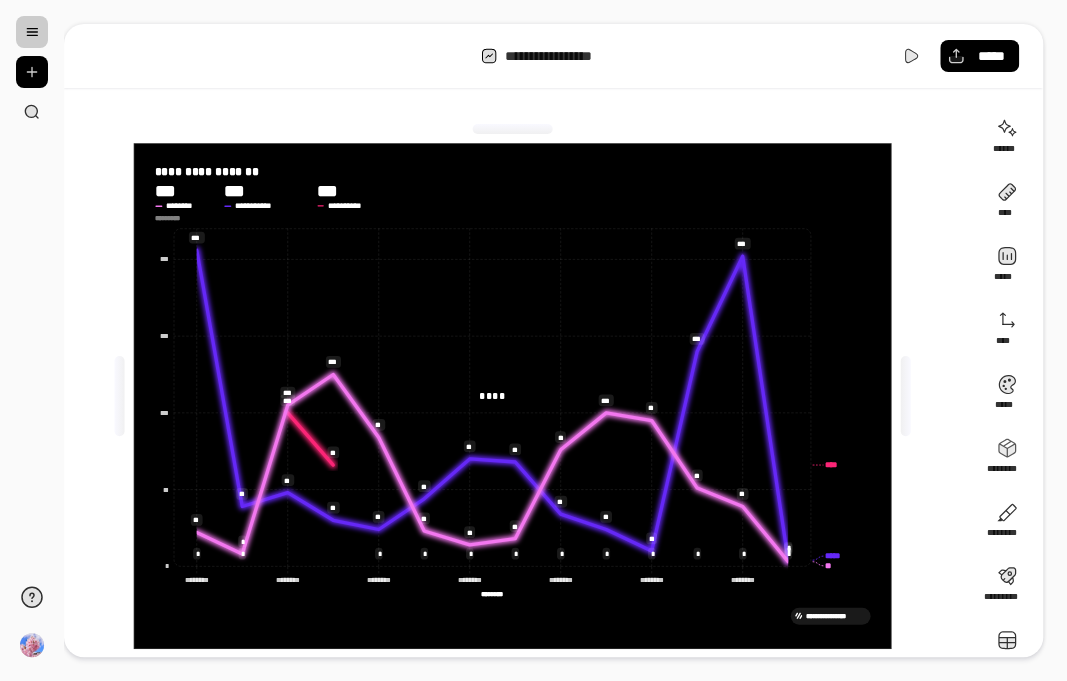 scroll, scrollTop: 87, scrollLeft: 0, axis: vertical 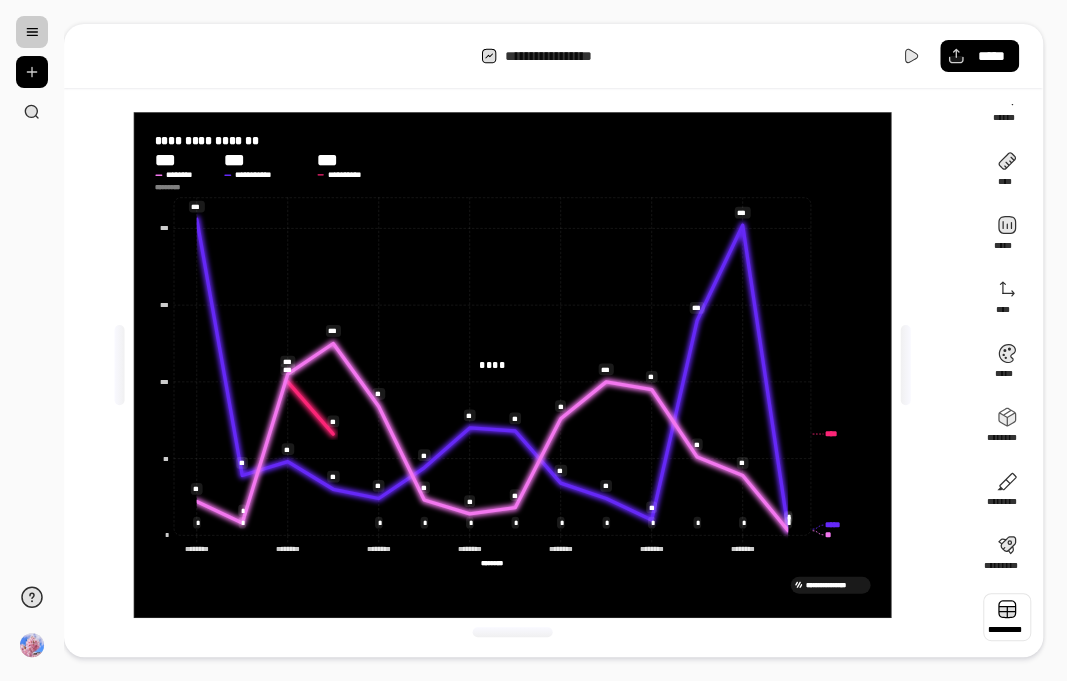 click at bounding box center (1007, 617) 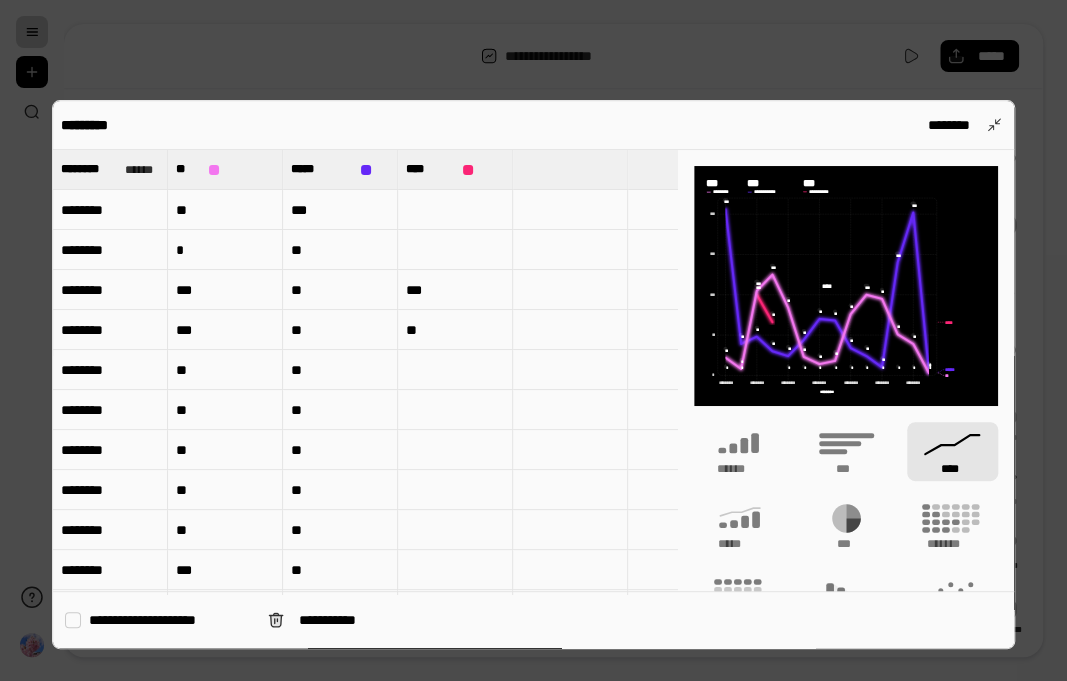 click at bounding box center [570, 169] 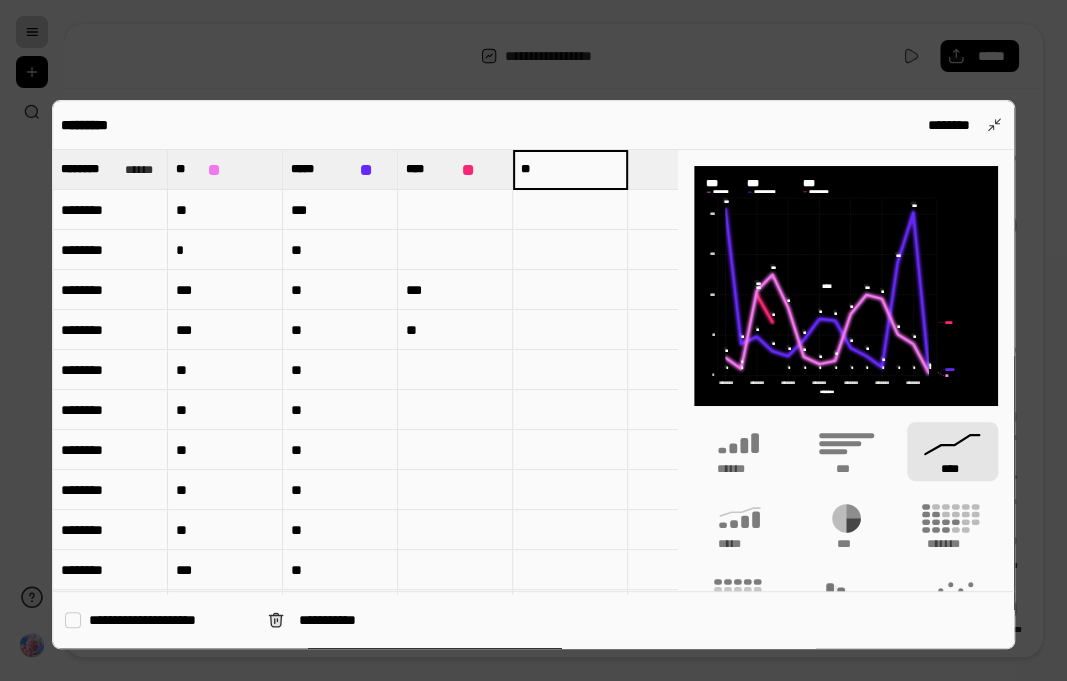 type on "*" 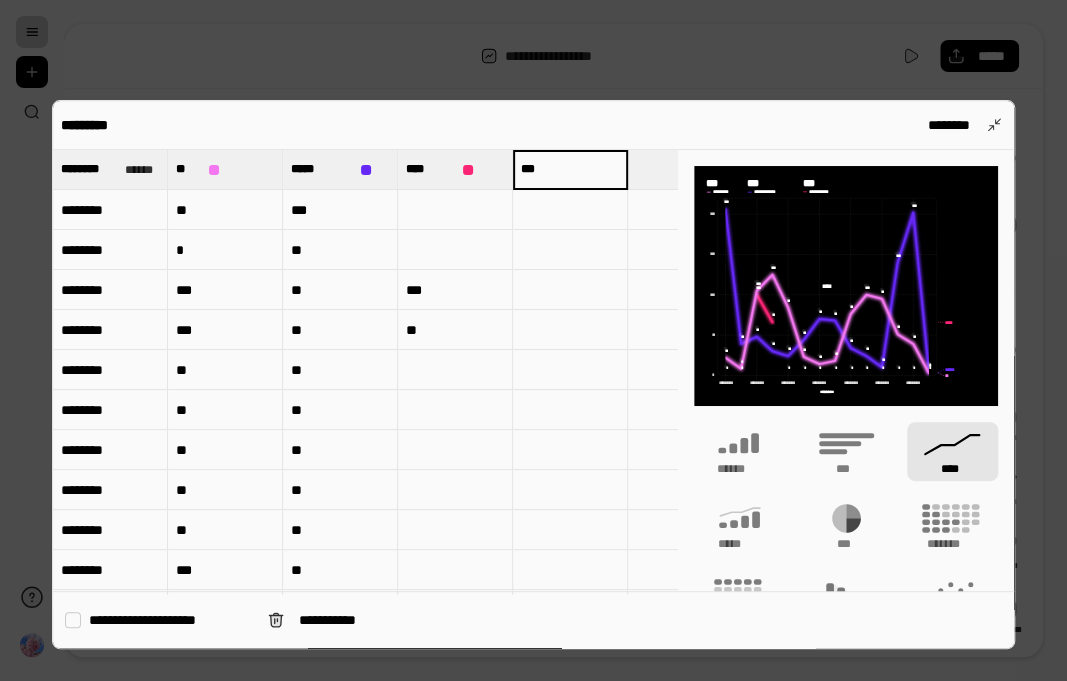 type on "***" 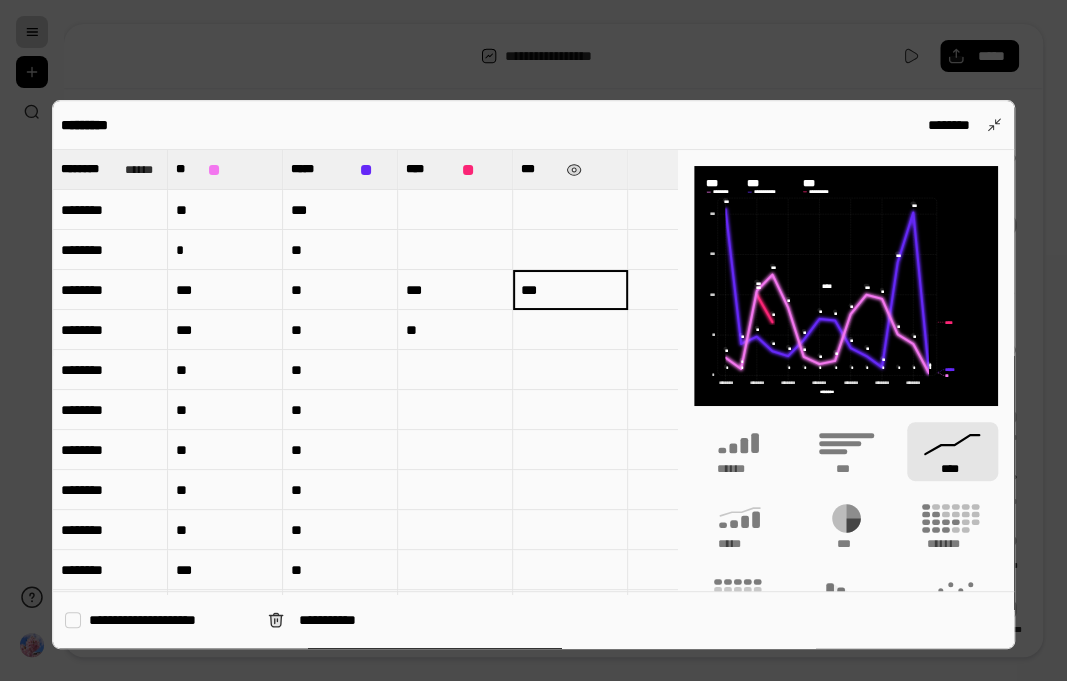 type on "***" 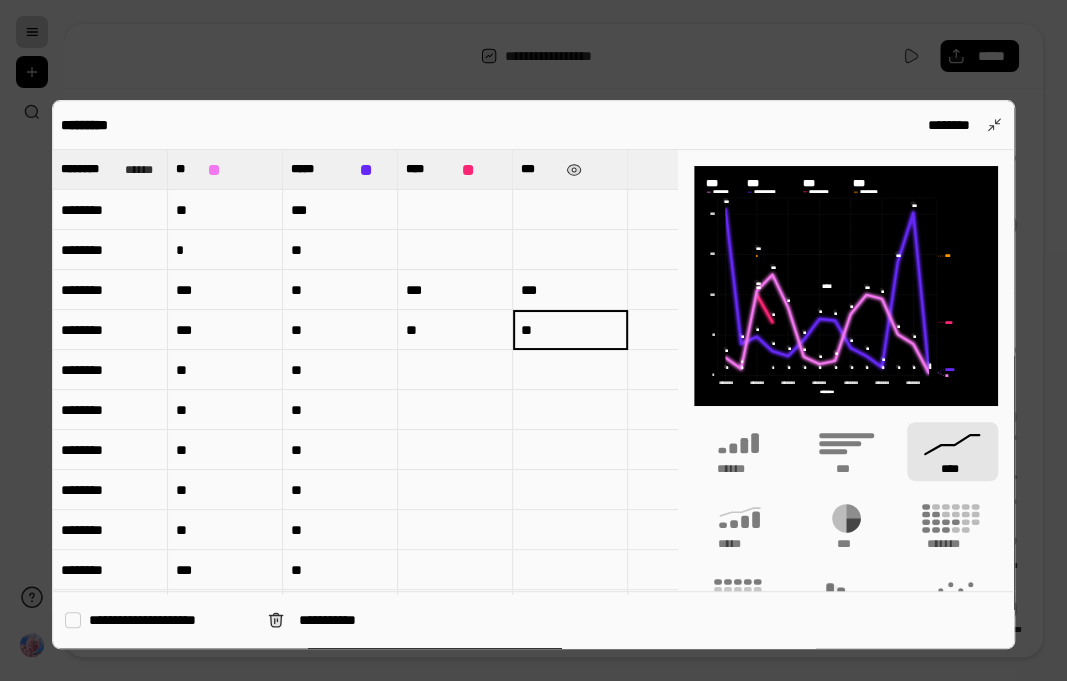 type on "**" 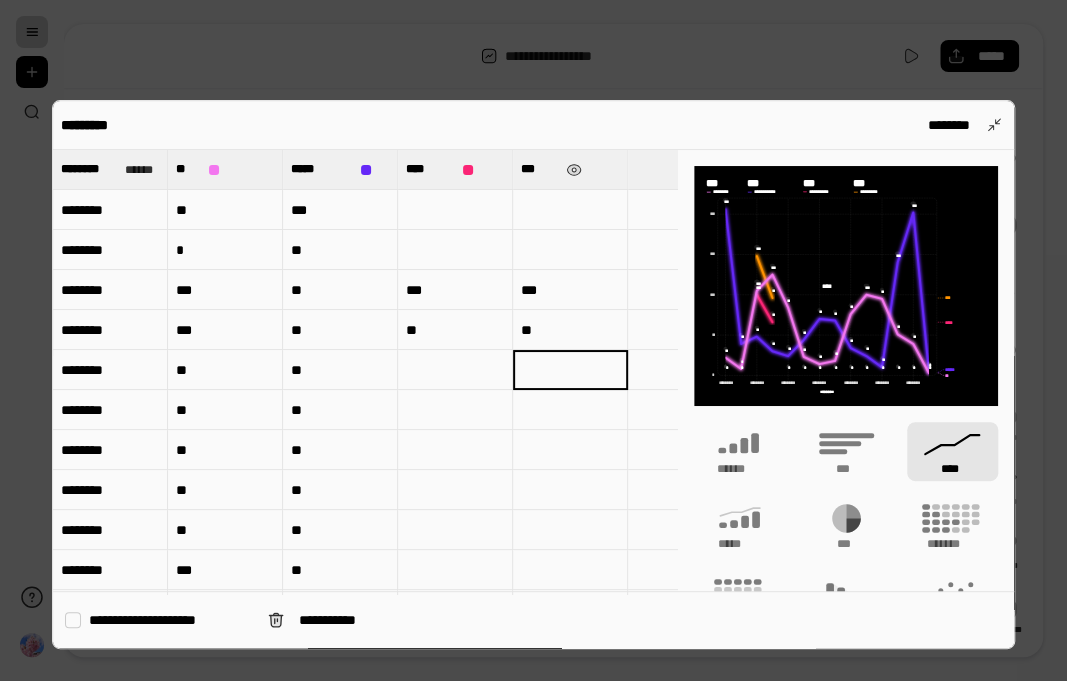 click on "**" at bounding box center (570, 330) 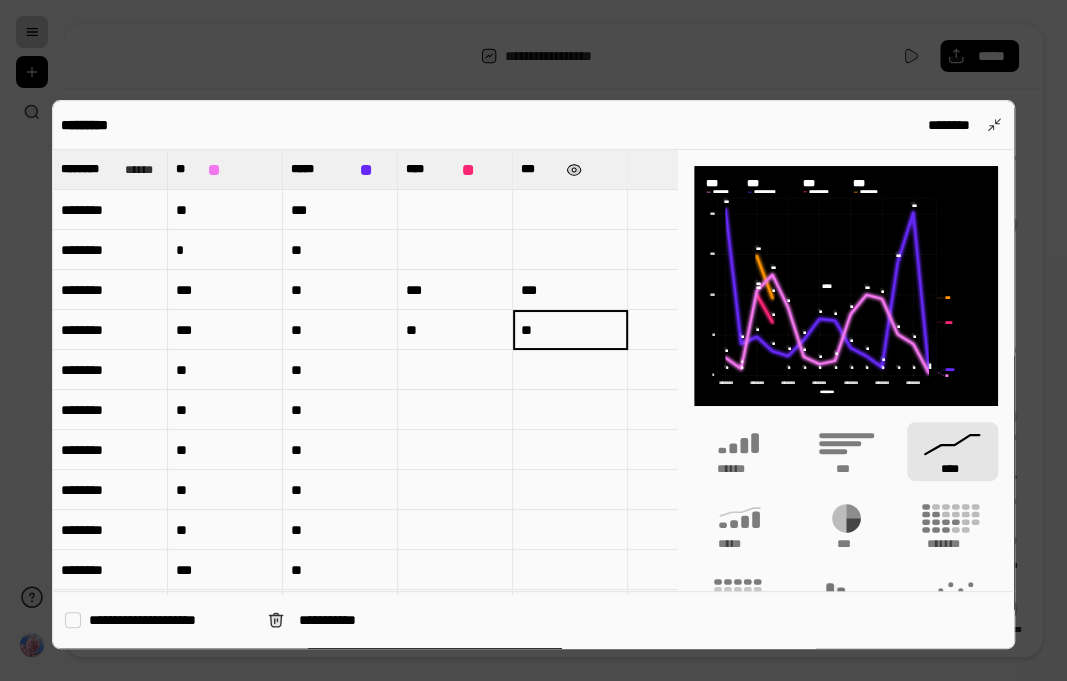 click at bounding box center (574, 170) 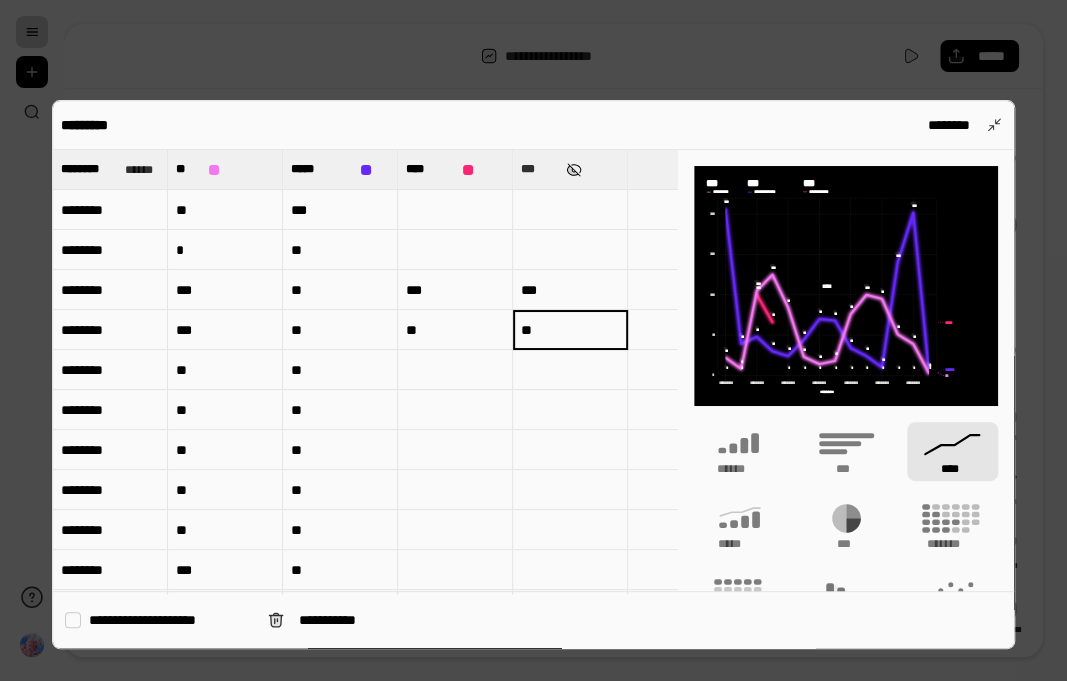 click at bounding box center [574, 170] 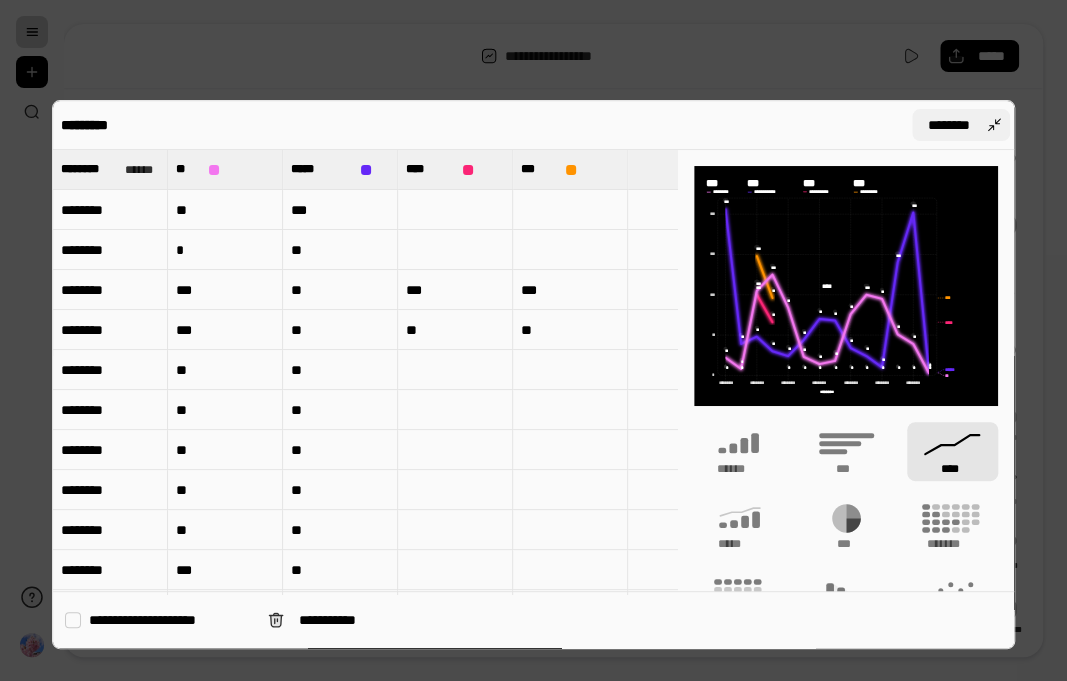 click on "********" at bounding box center (949, 125) 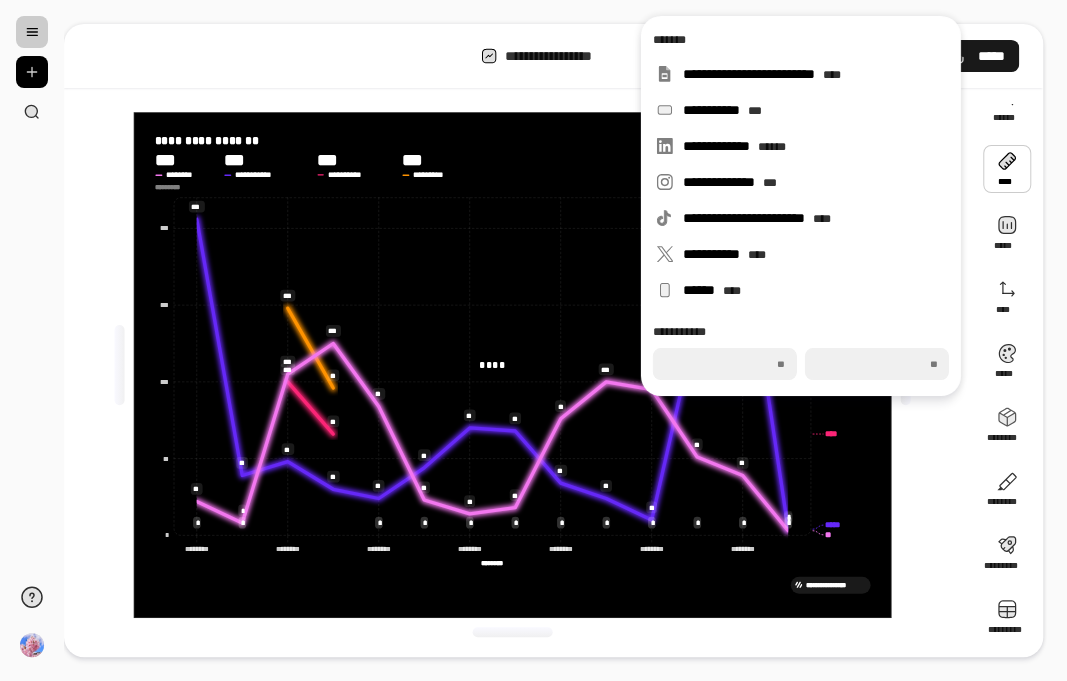 click on "*****" at bounding box center [991, 56] 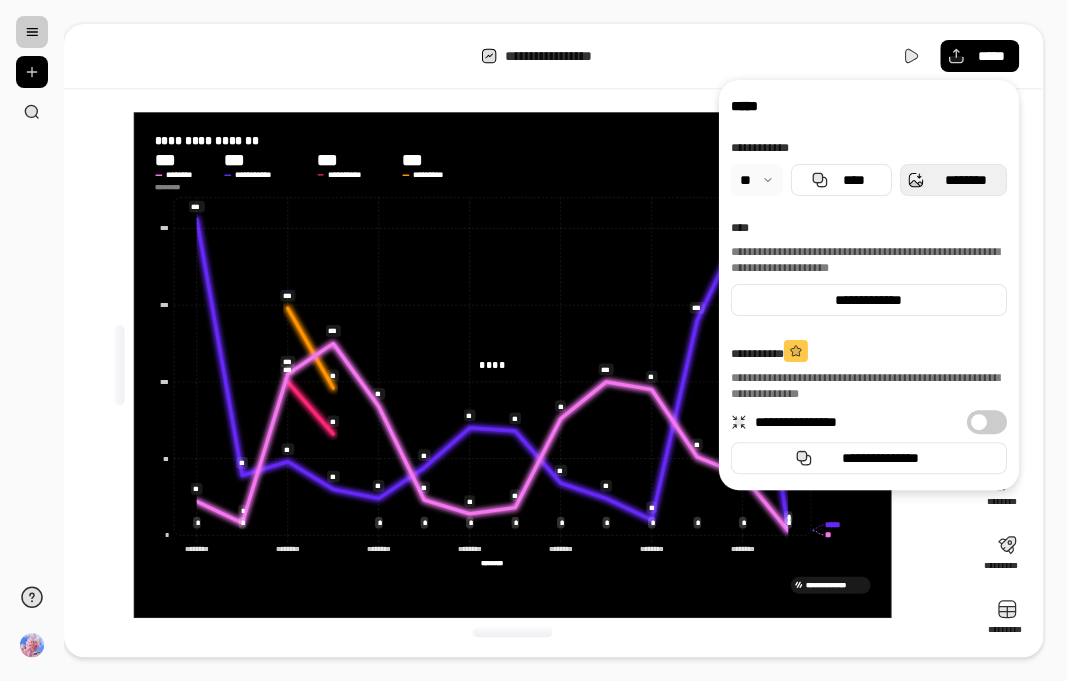 click on "********" at bounding box center [965, 180] 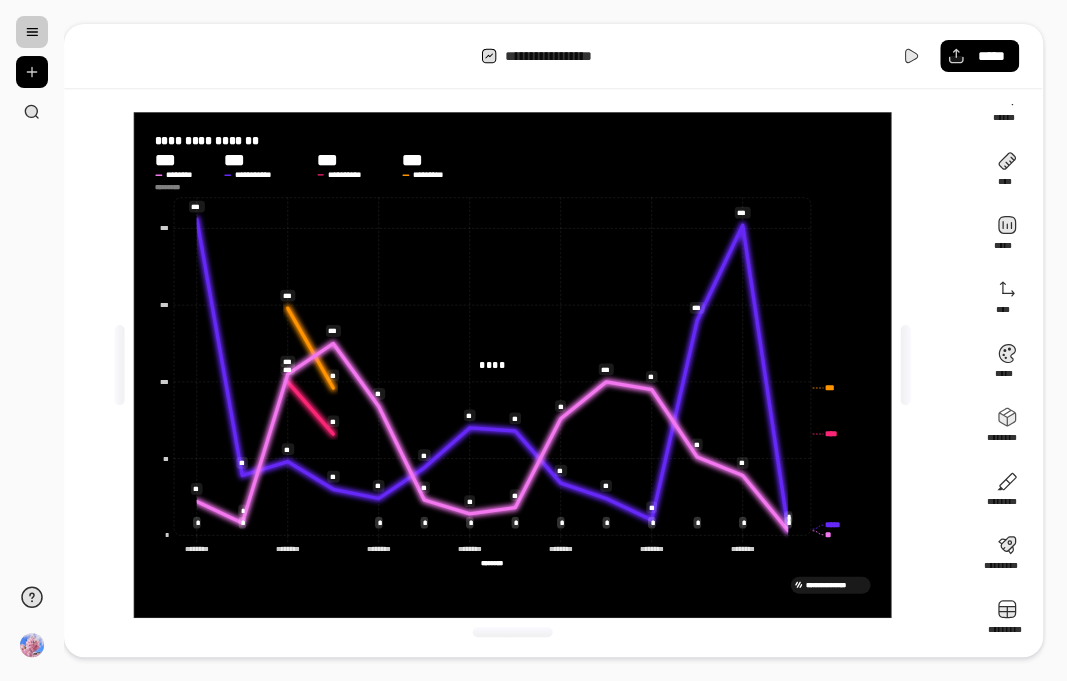 click on "**********" at bounding box center (565, 340) 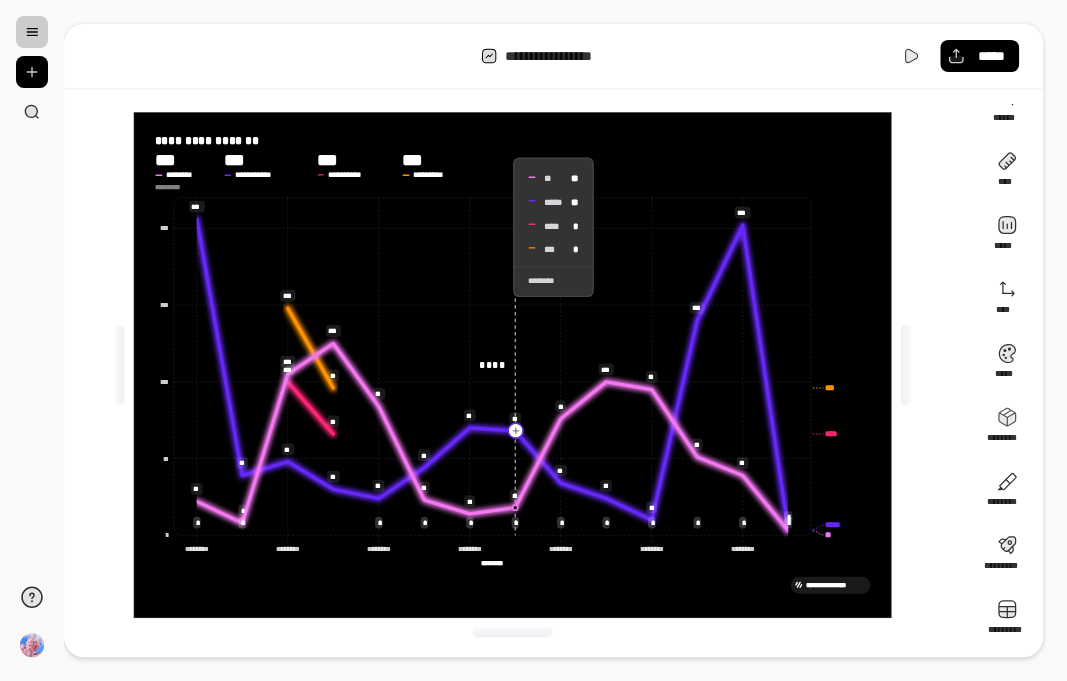 scroll, scrollTop: 0, scrollLeft: 0, axis: both 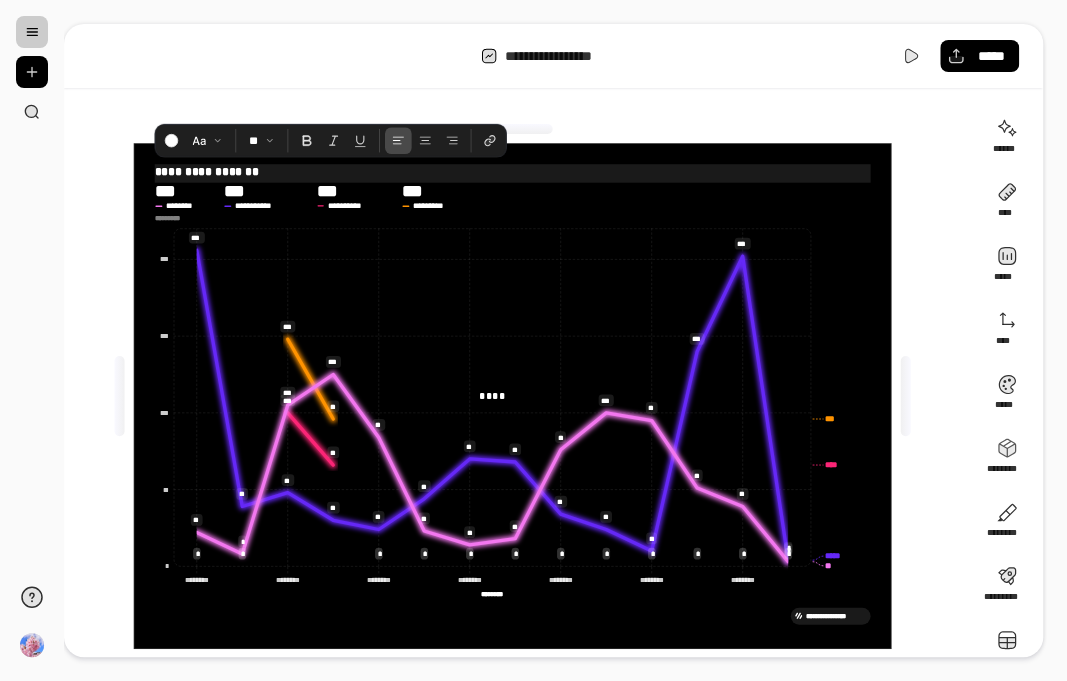 click on "**********" at bounding box center (513, 171) 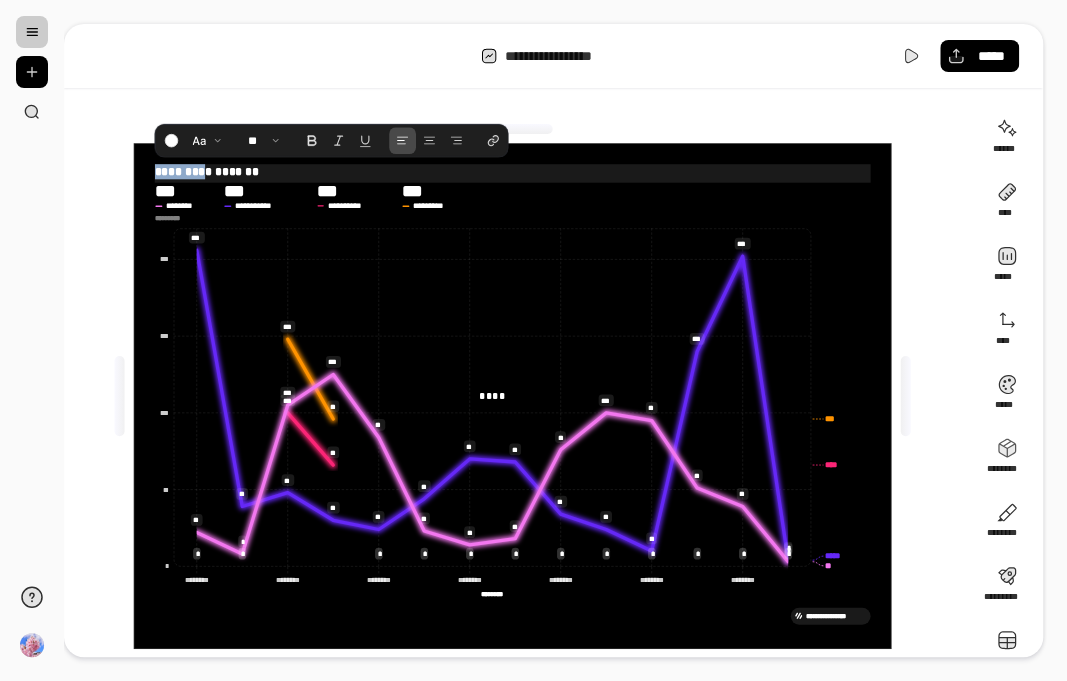 click on "**********" at bounding box center (513, 171) 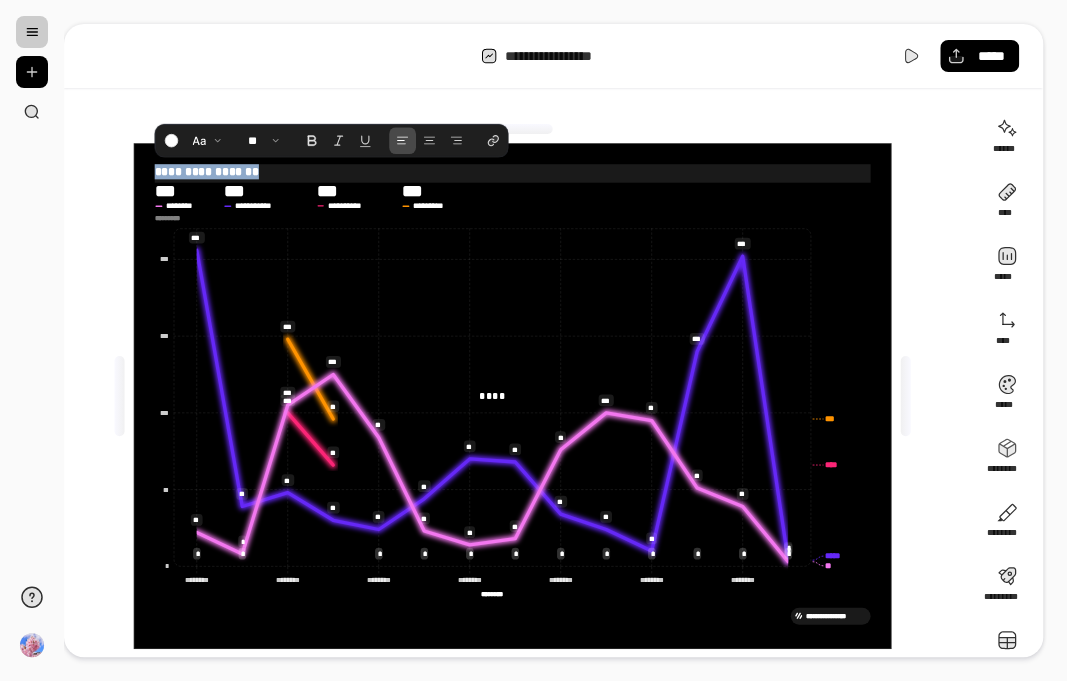 click on "**********" at bounding box center [513, 171] 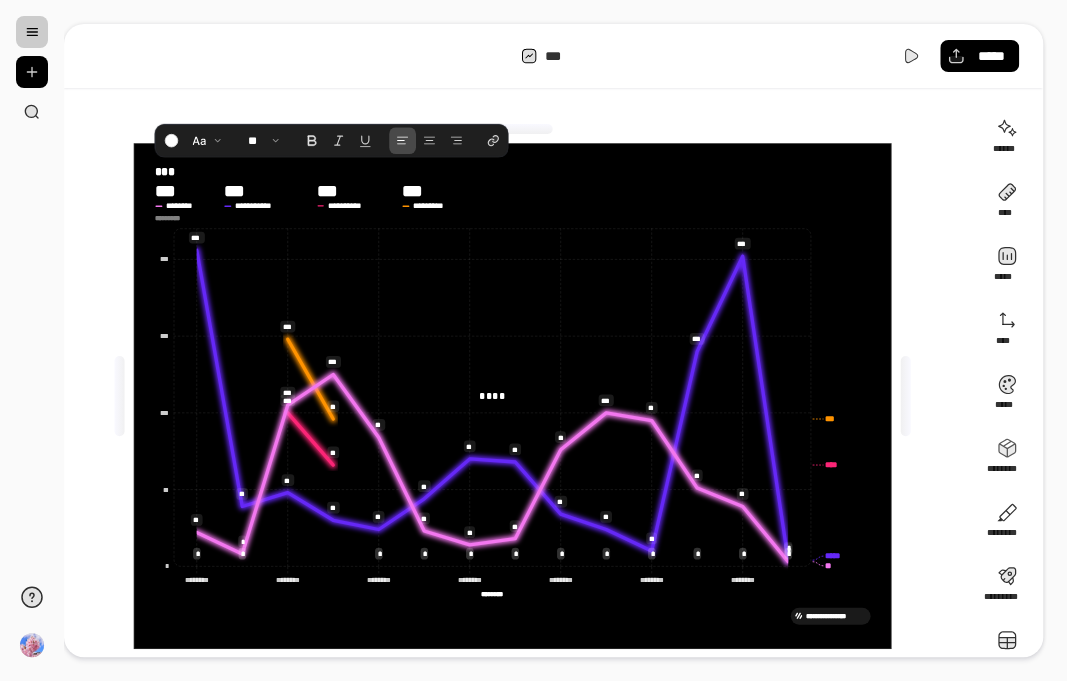 click on "*** *****" at bounding box center (553, 56) 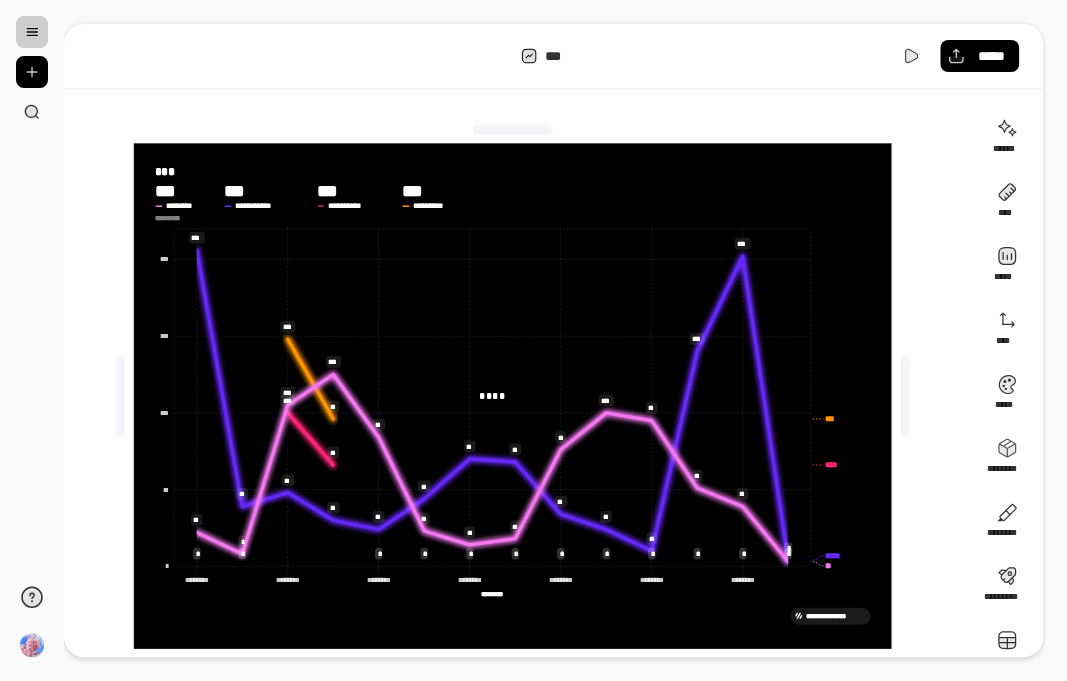 click on "*********" 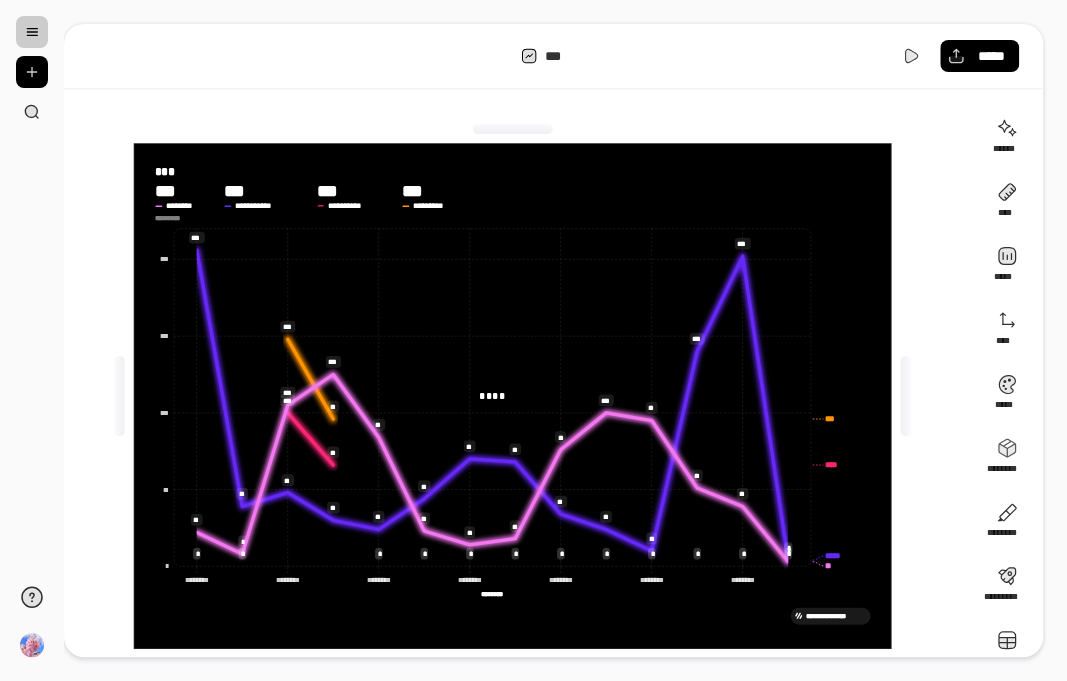 click on "******** ********" 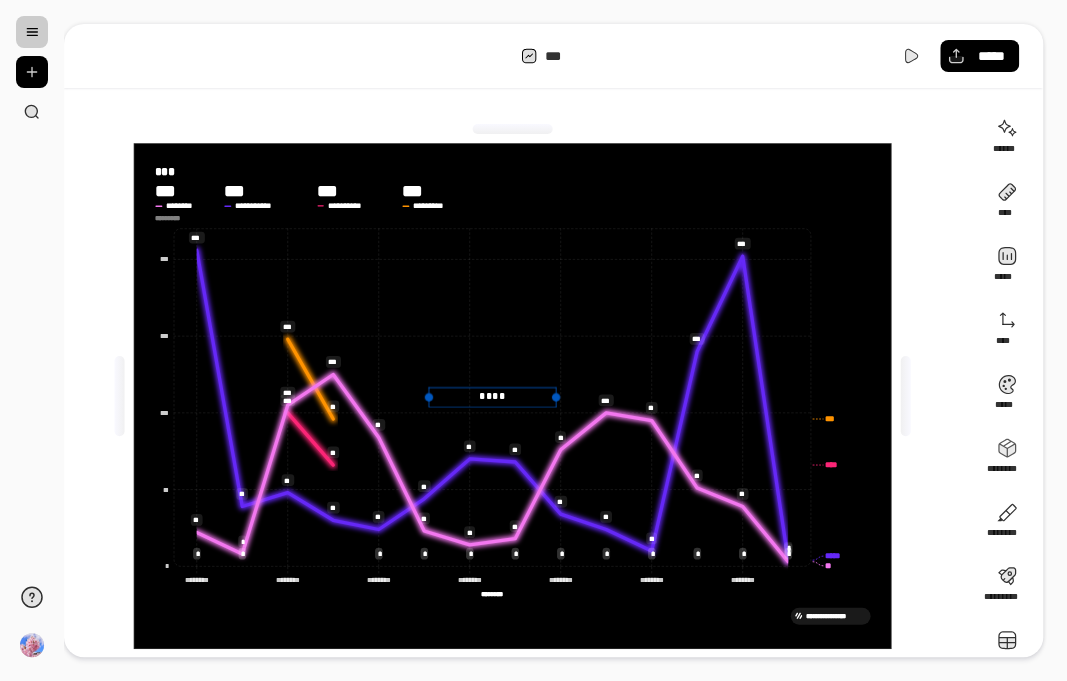 click on "****" at bounding box center [492, 398] 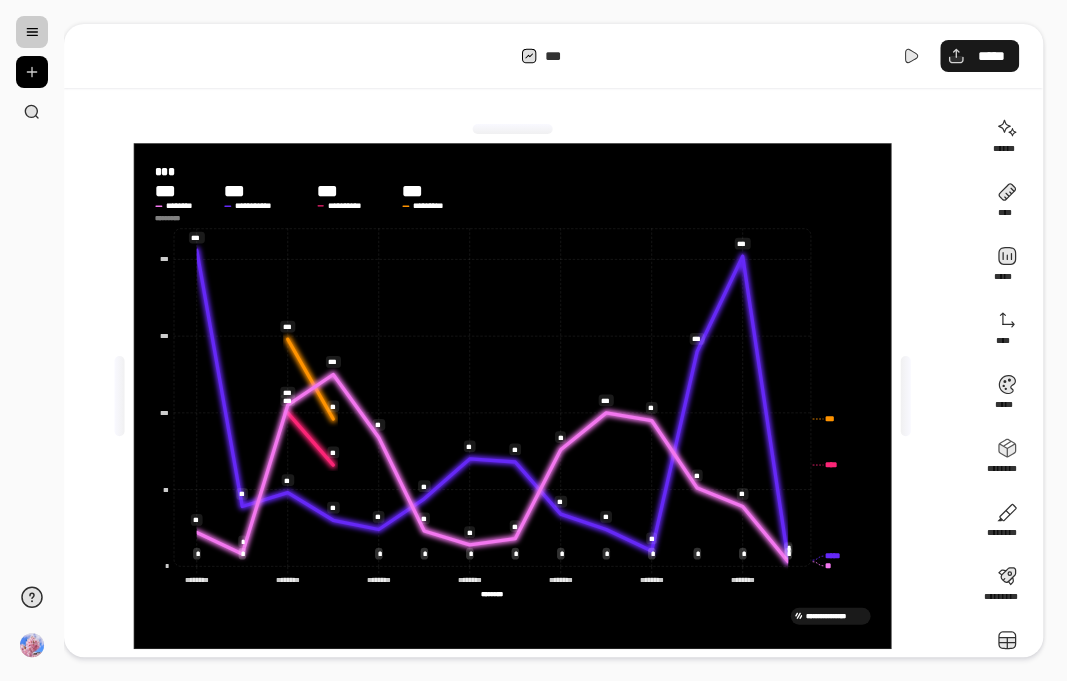 click on "*****" at bounding box center (991, 56) 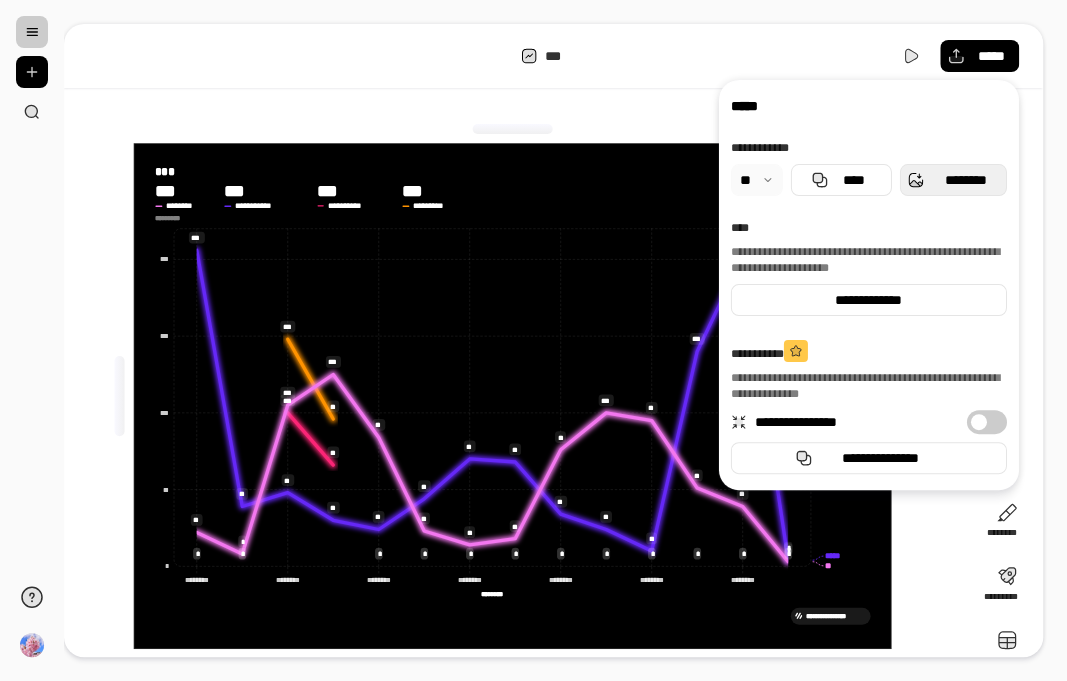 click on "********" at bounding box center (965, 180) 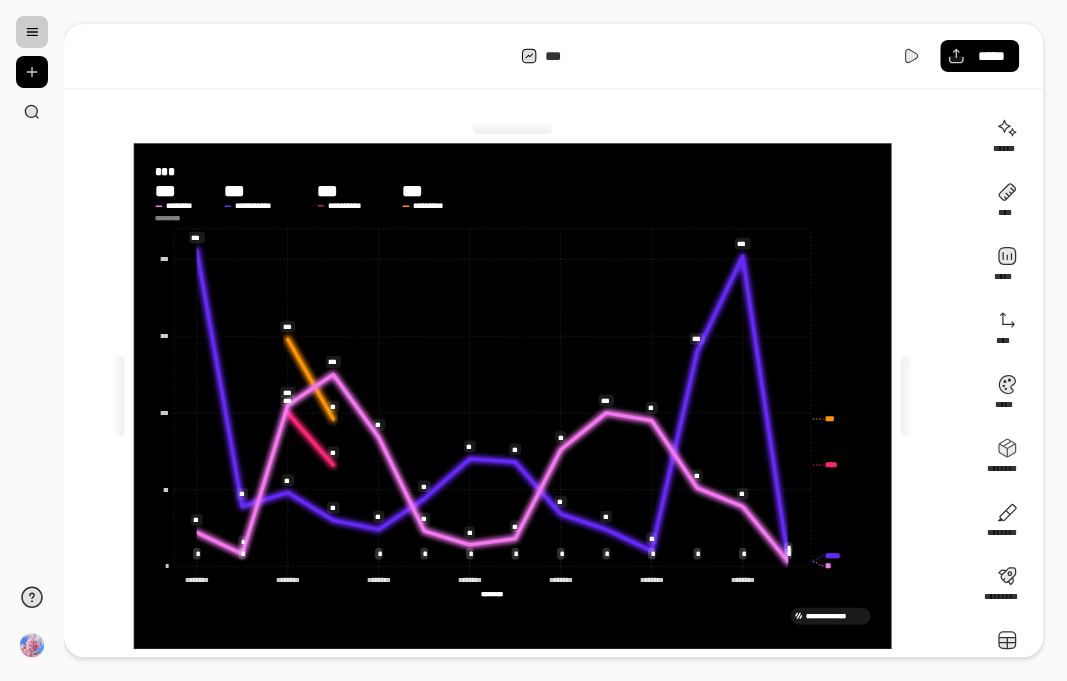 click on "*** *****" at bounding box center (553, 56) 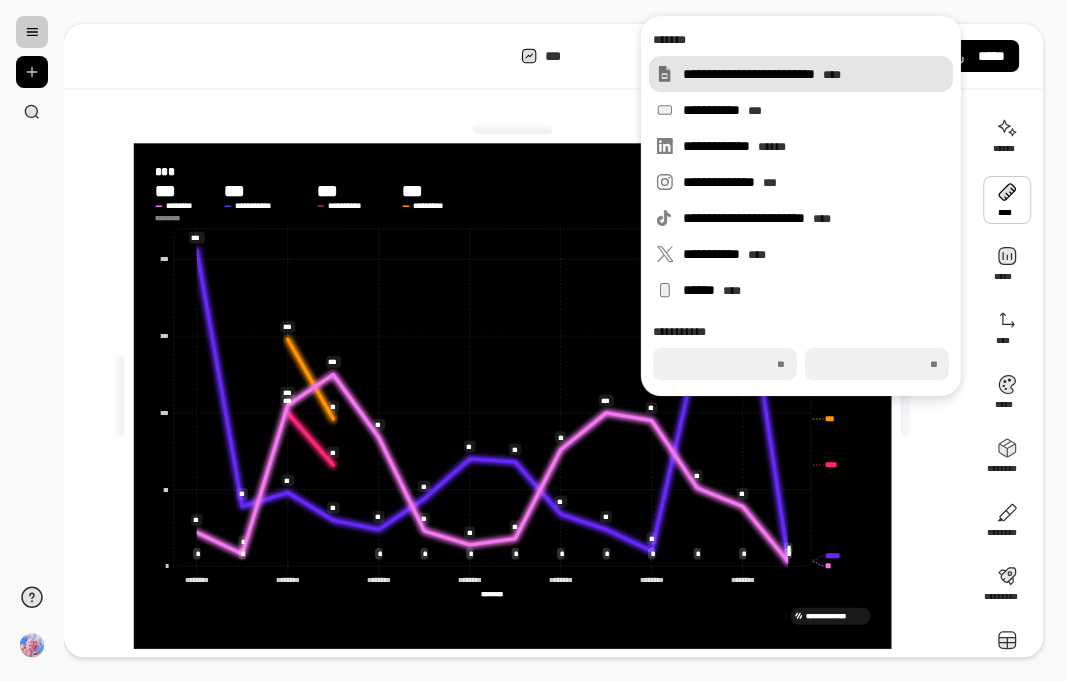 click on "**********" at bounding box center [814, 74] 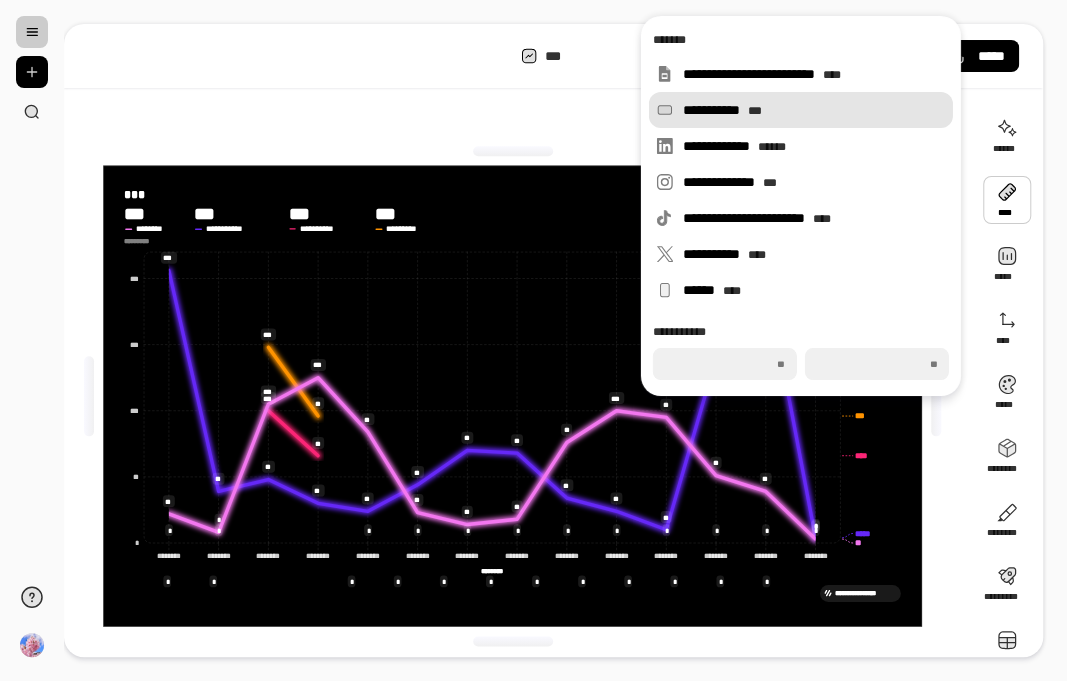 click on "**********" at bounding box center [814, 110] 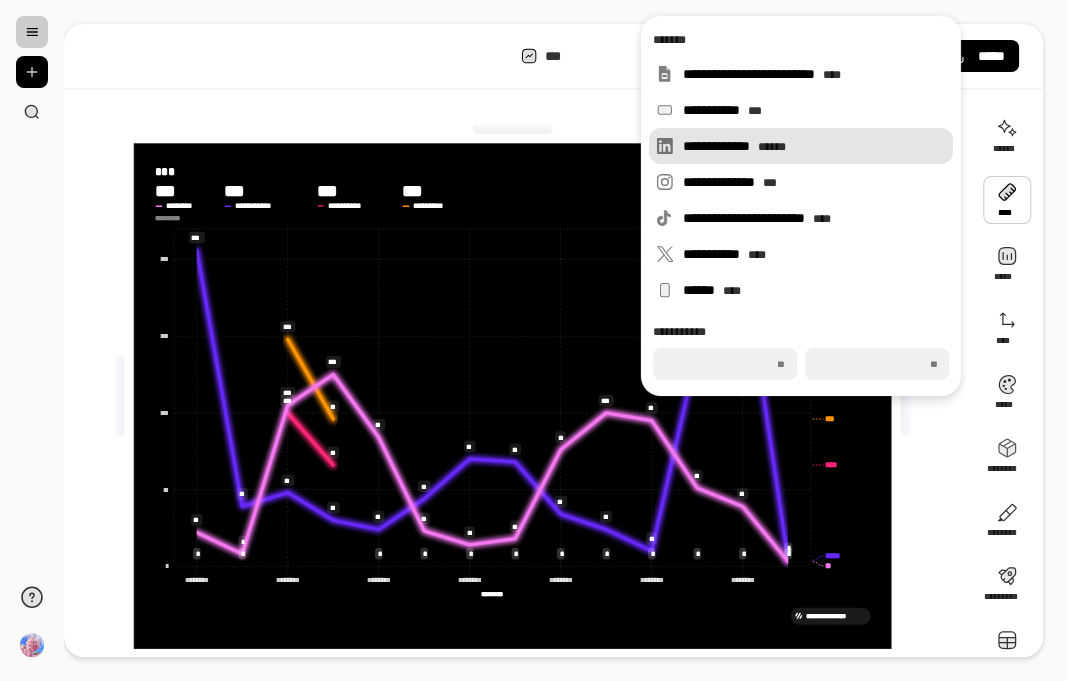 click on "**********" at bounding box center (814, 146) 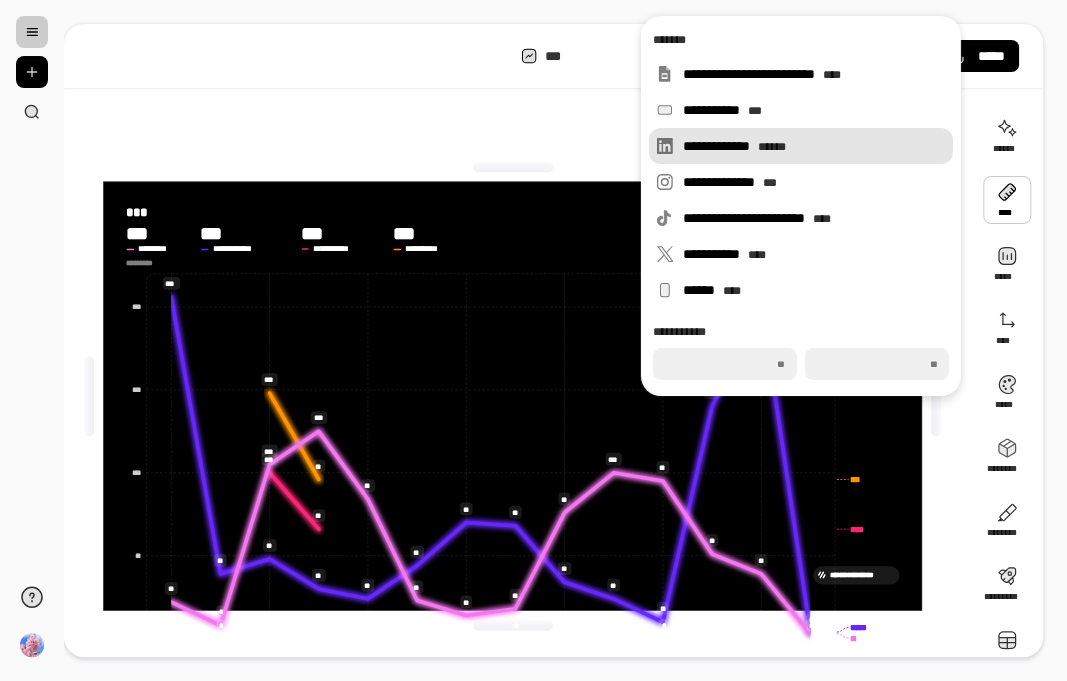 type on "***" 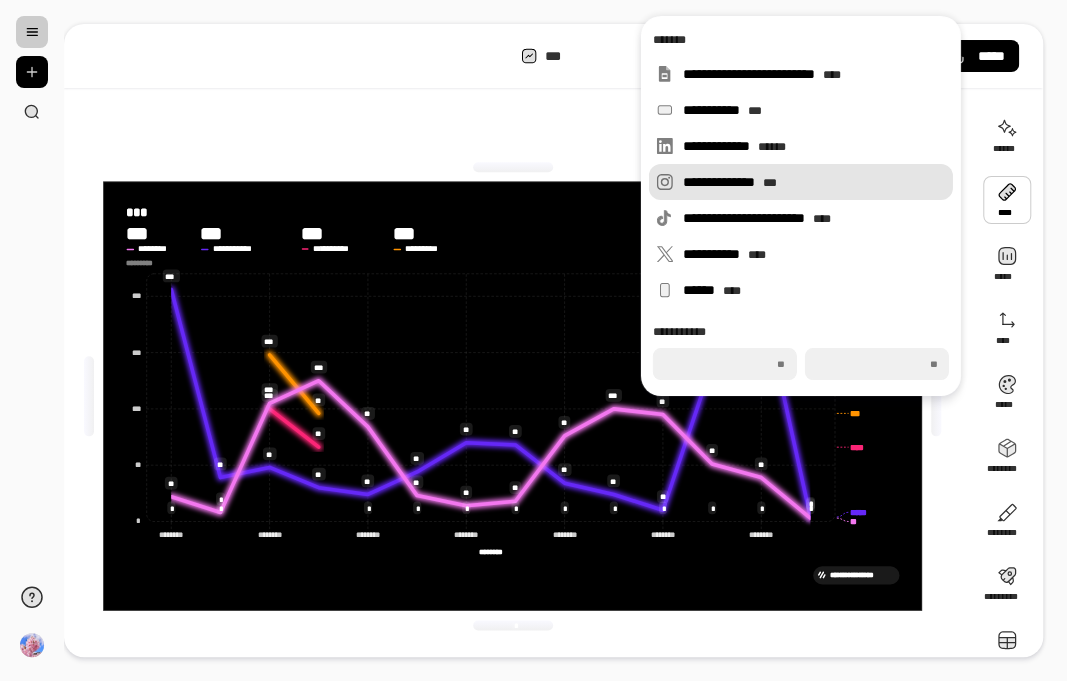 click on "**********" at bounding box center (814, 182) 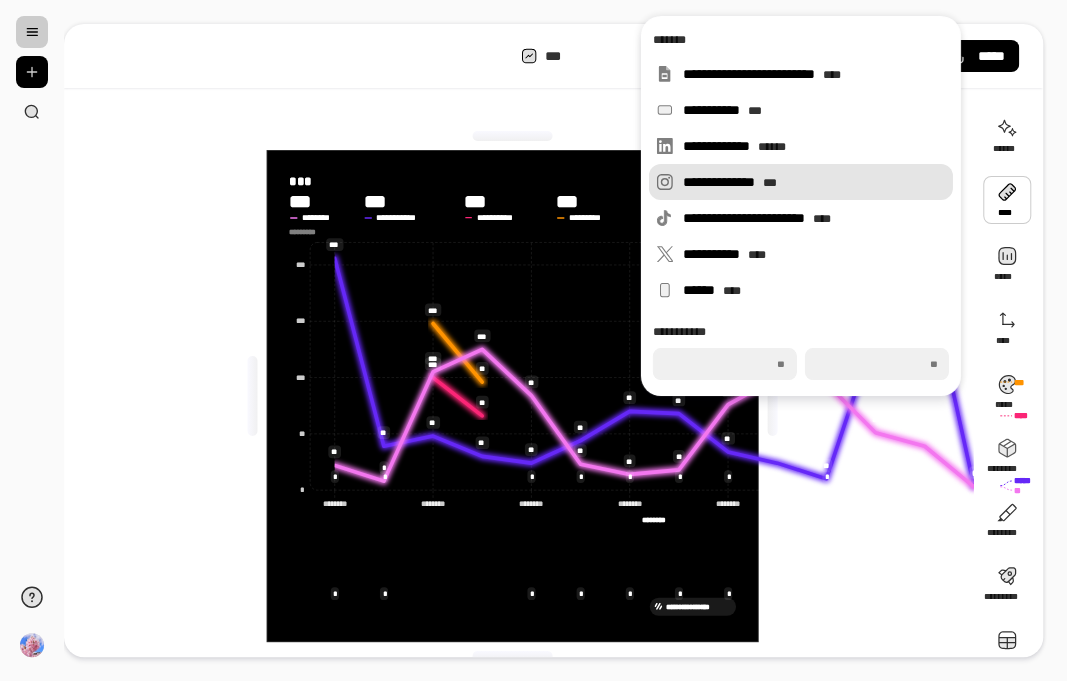 type on "***" 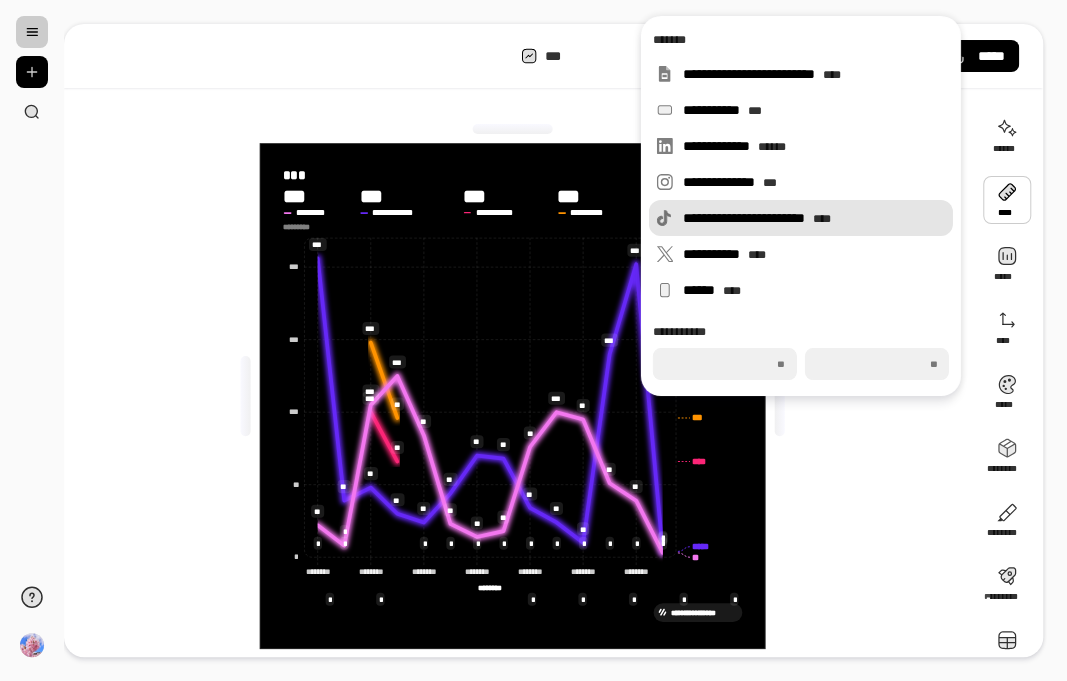 click on "**********" at bounding box center (801, 218) 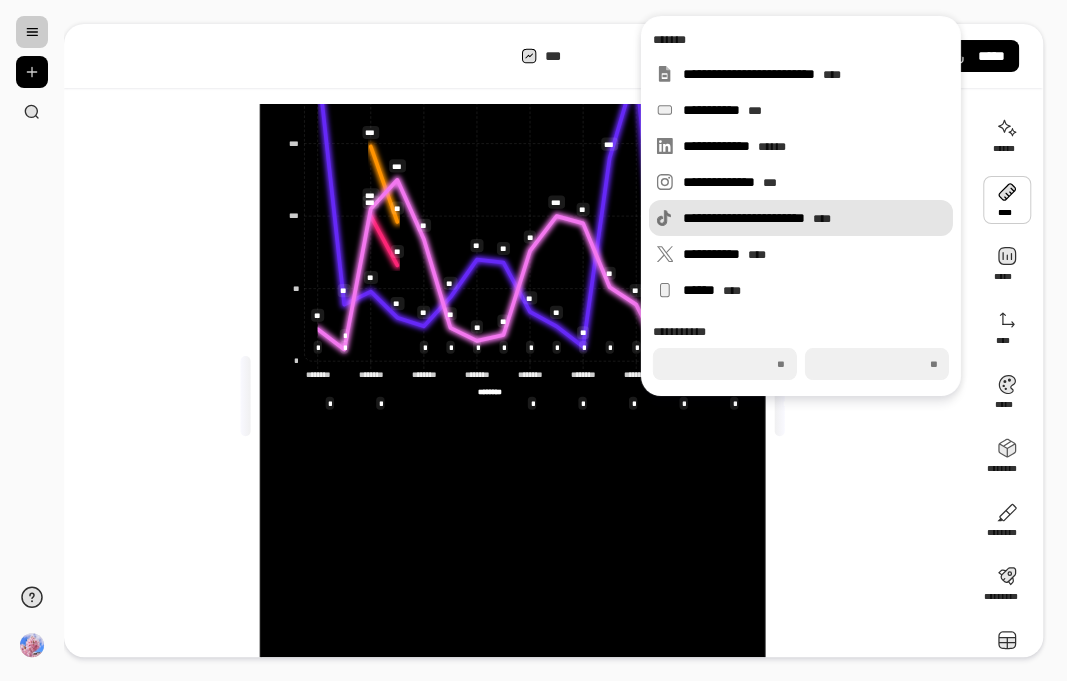 type on "***" 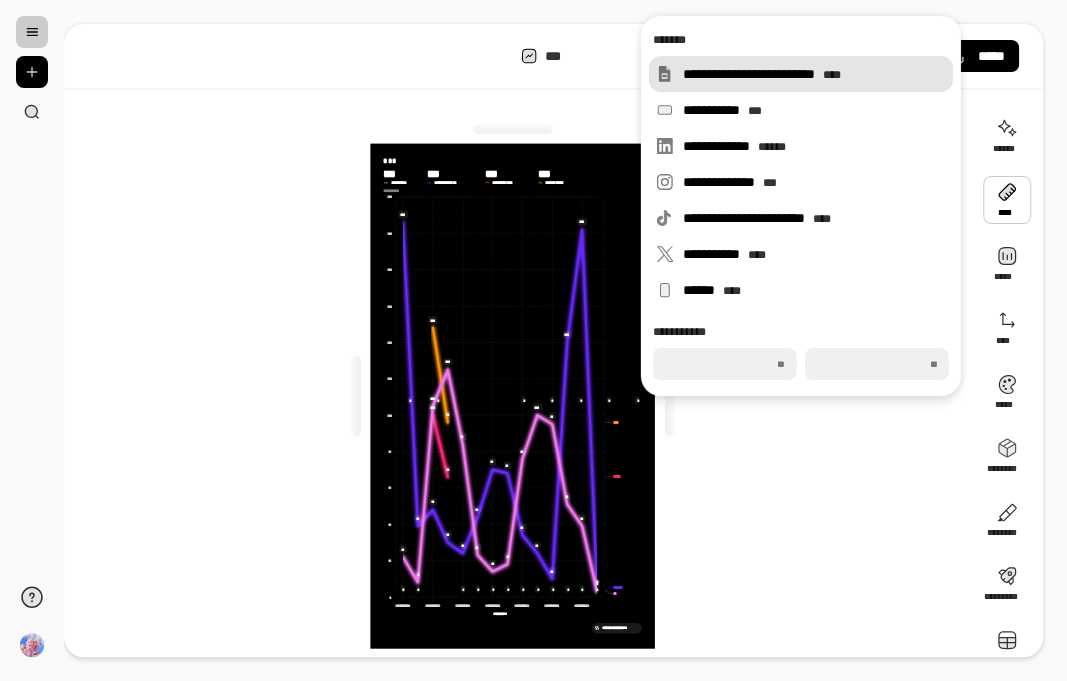 click on "**********" at bounding box center (814, 74) 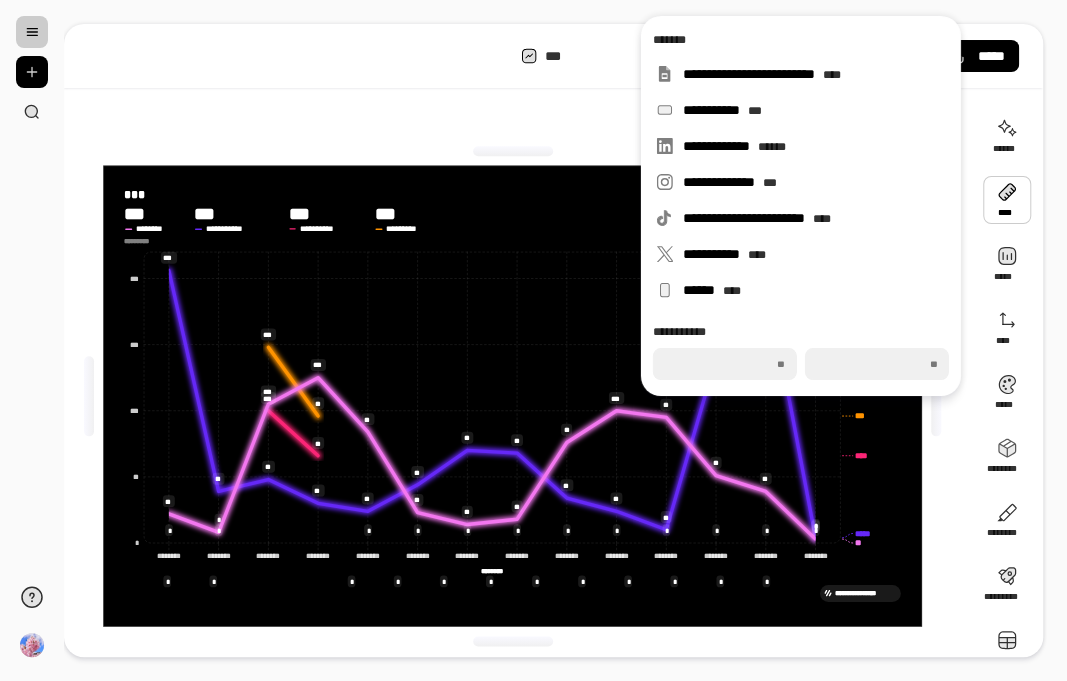 drag, startPoint x: 670, startPoint y: 359, endPoint x: 629, endPoint y: 350, distance: 41.976185 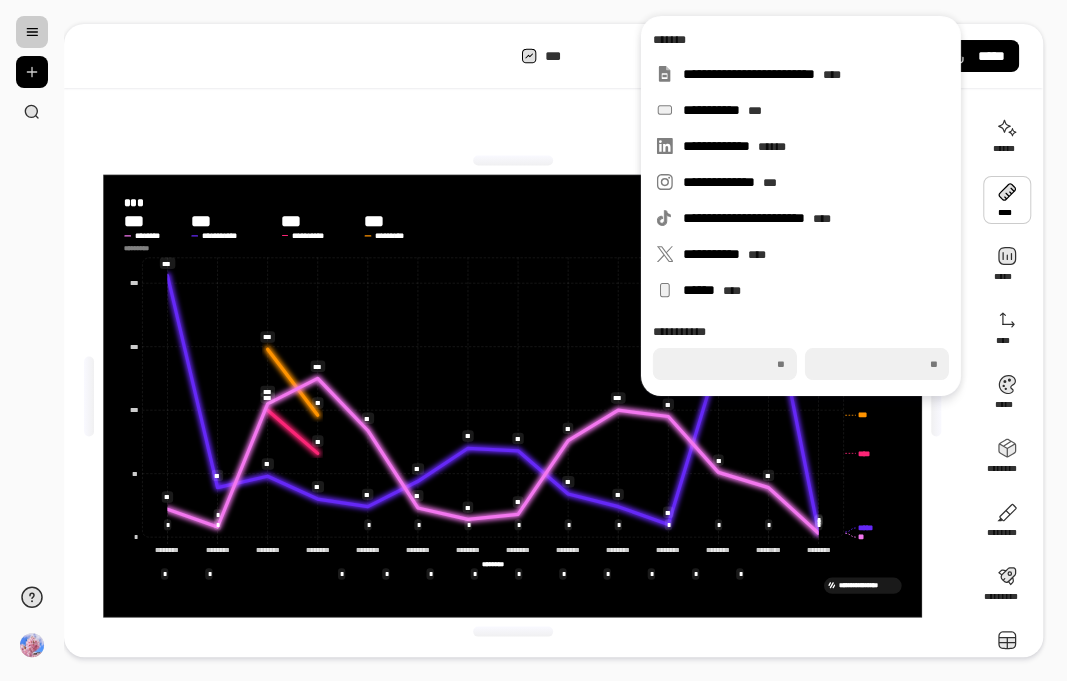 drag, startPoint x: 829, startPoint y: 365, endPoint x: 792, endPoint y: 354, distance: 38.600517 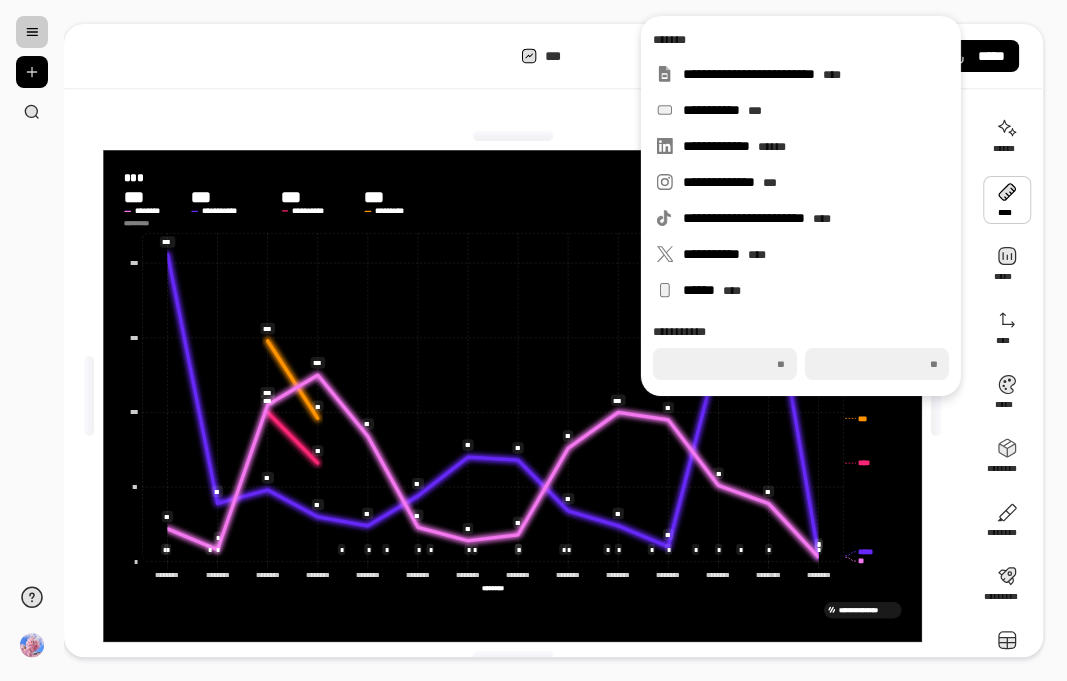drag, startPoint x: 819, startPoint y: 363, endPoint x: 786, endPoint y: 361, distance: 33.06055 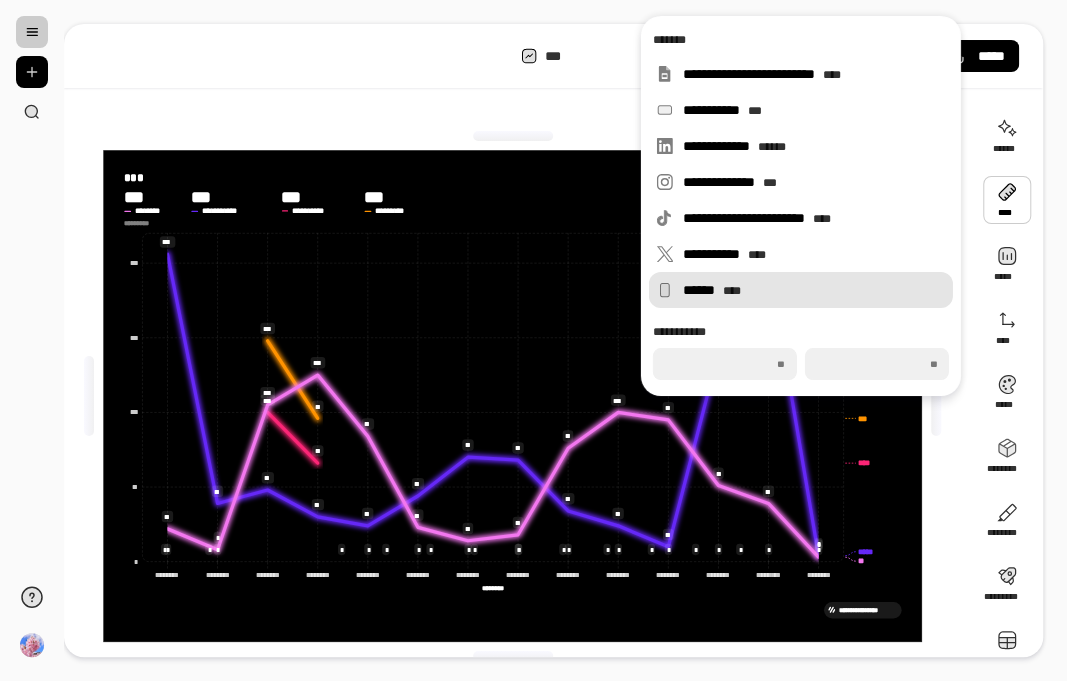 type on "***" 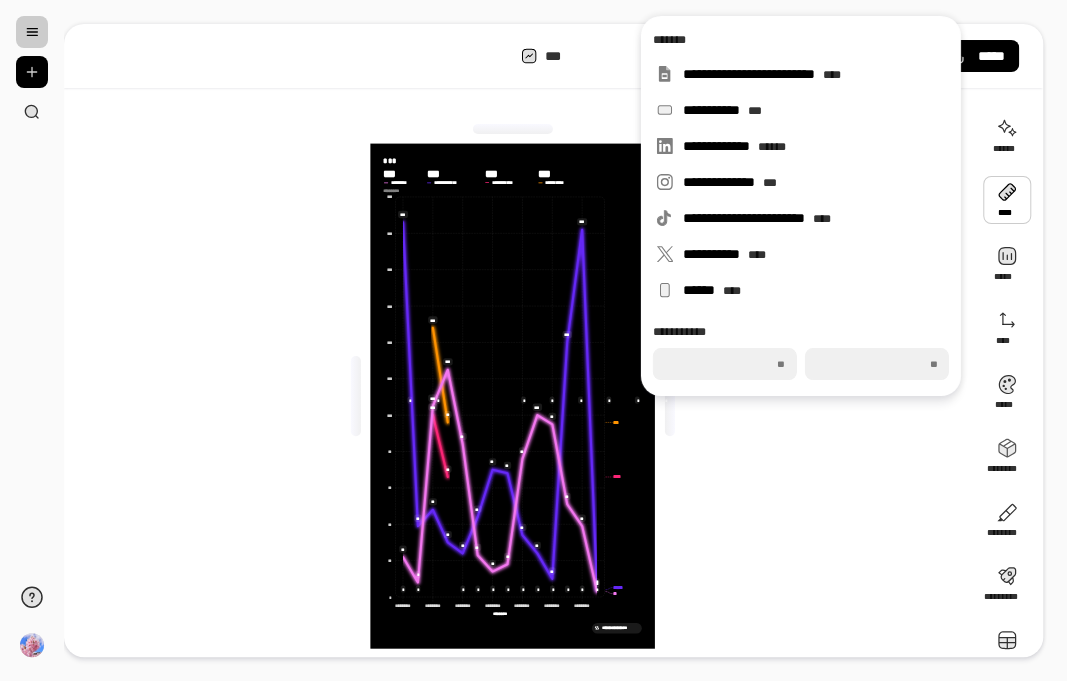 drag, startPoint x: 807, startPoint y: 361, endPoint x: 789, endPoint y: 361, distance: 18 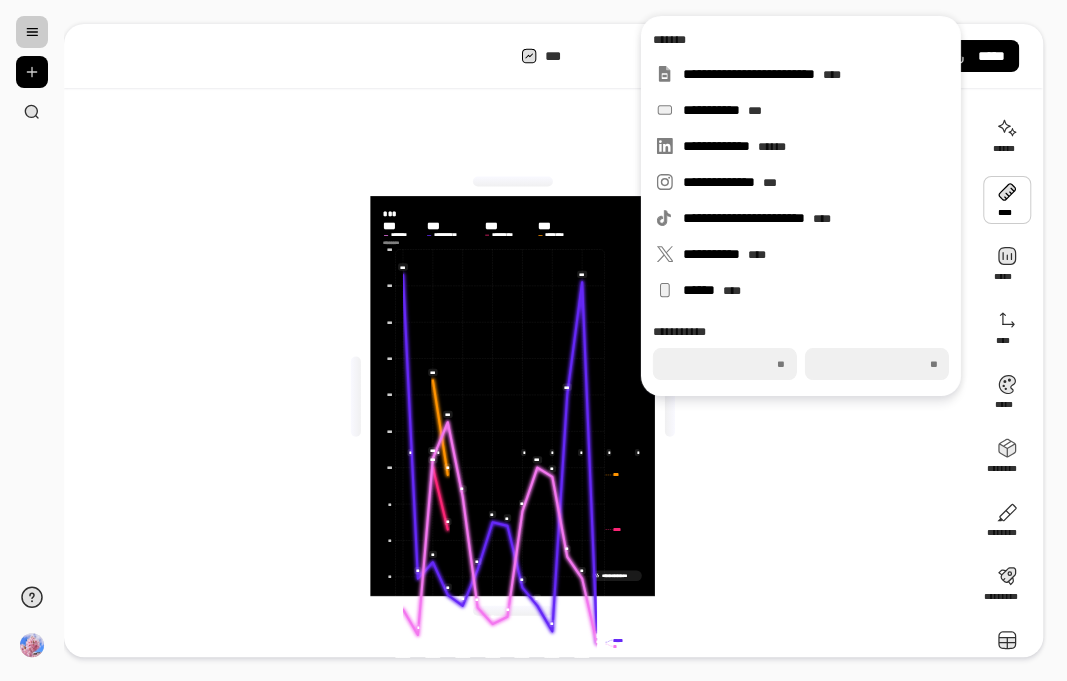 click on "**********" at bounding box center (801, 206) 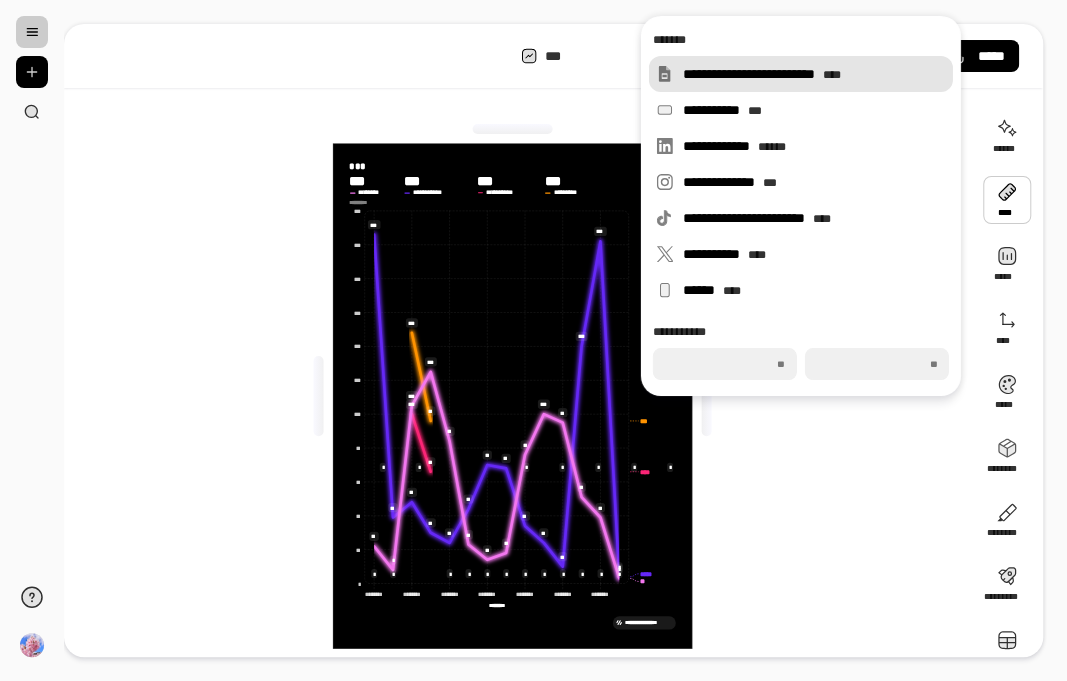 click on "****" at bounding box center [832, 75] 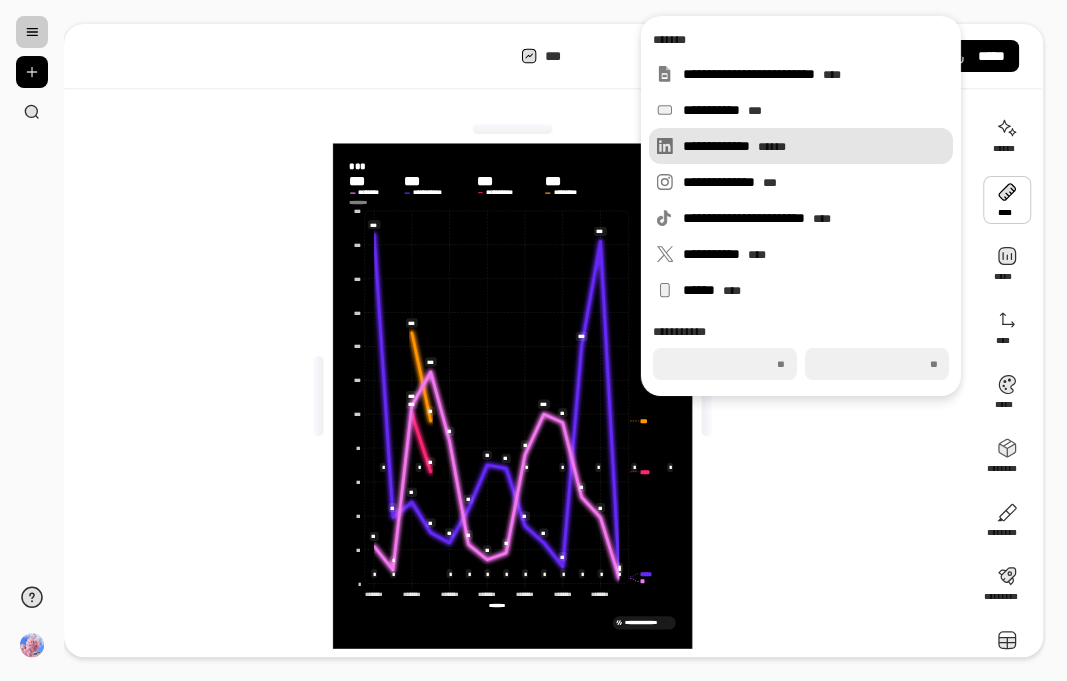type on "***" 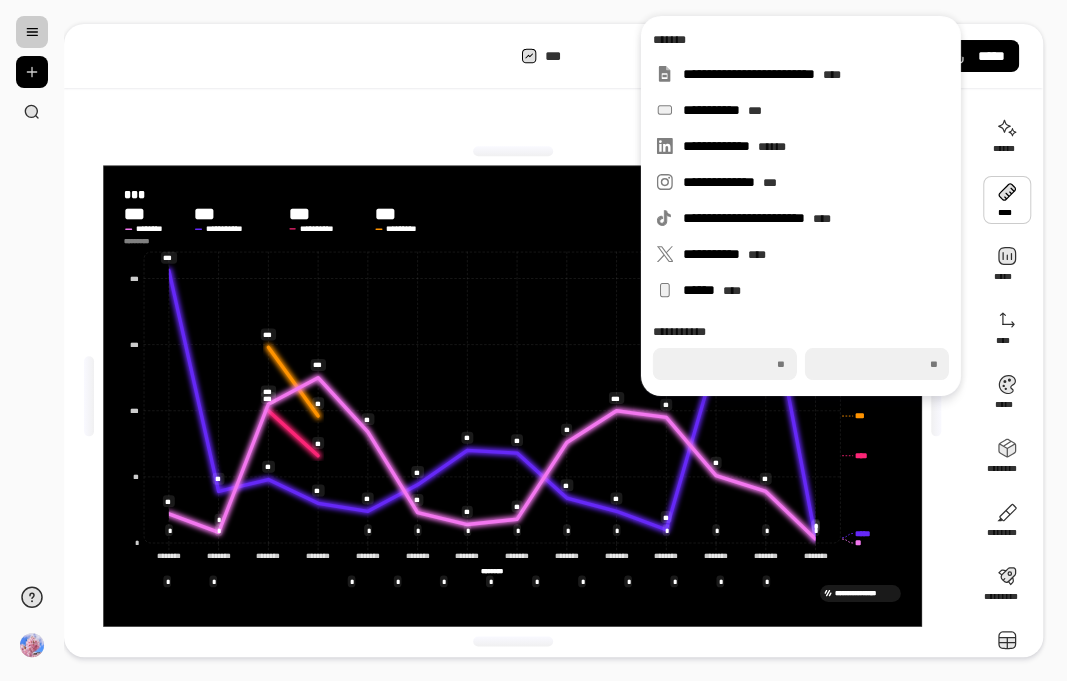 drag, startPoint x: 829, startPoint y: 364, endPoint x: 773, endPoint y: 353, distance: 57.070133 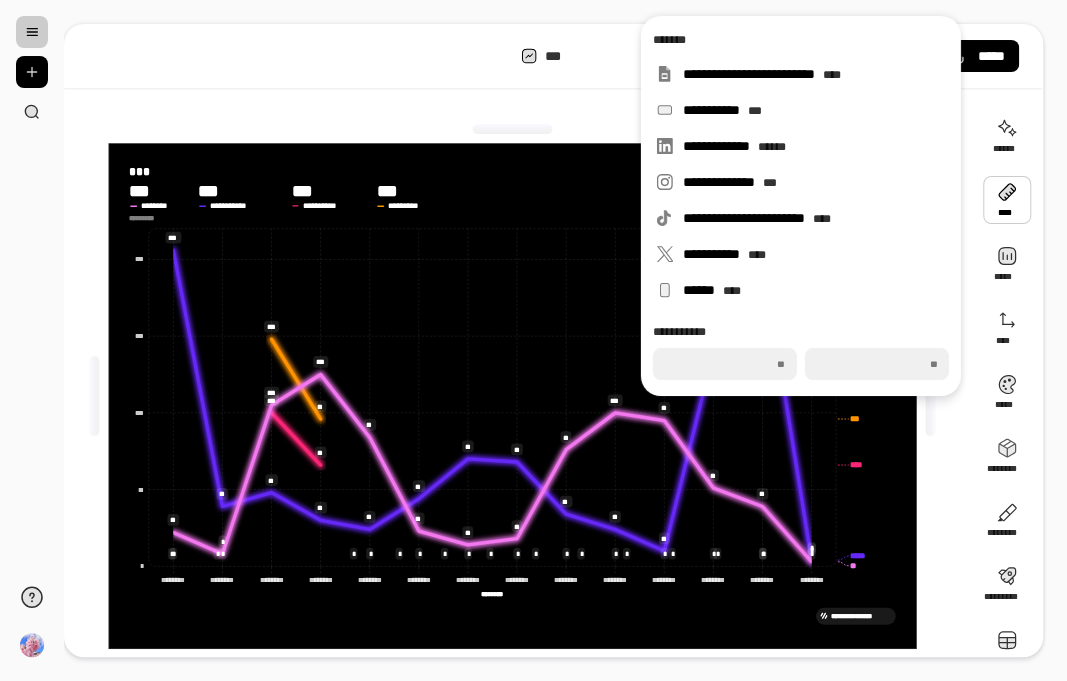 drag, startPoint x: 669, startPoint y: 363, endPoint x: 639, endPoint y: 363, distance: 30 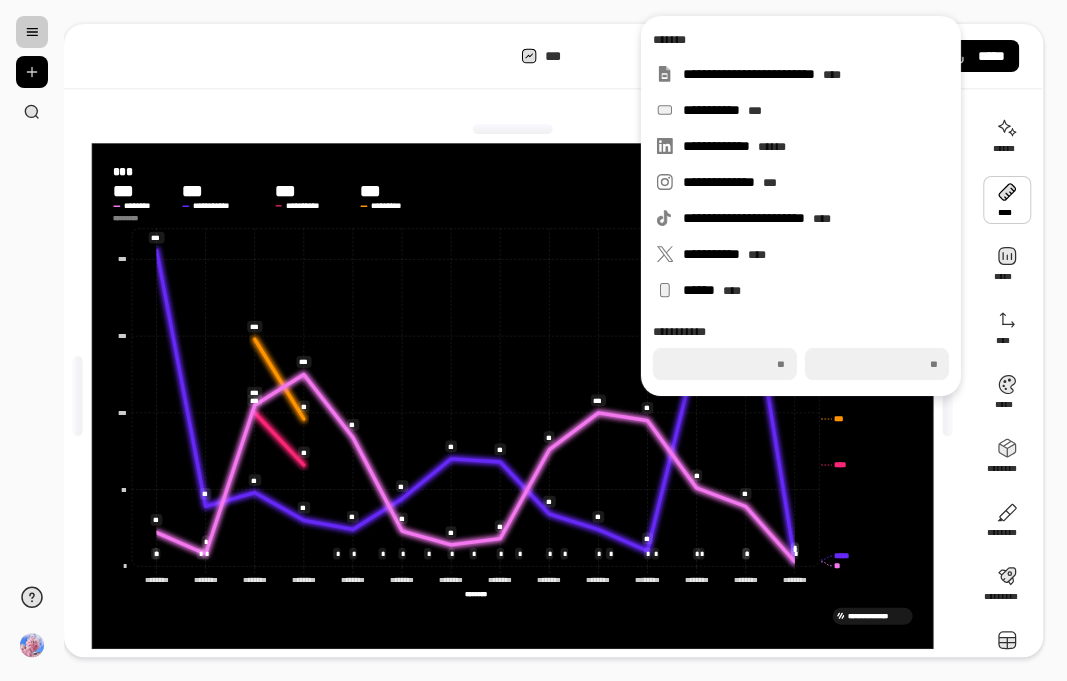 click on "**********" at bounding box center [801, 206] 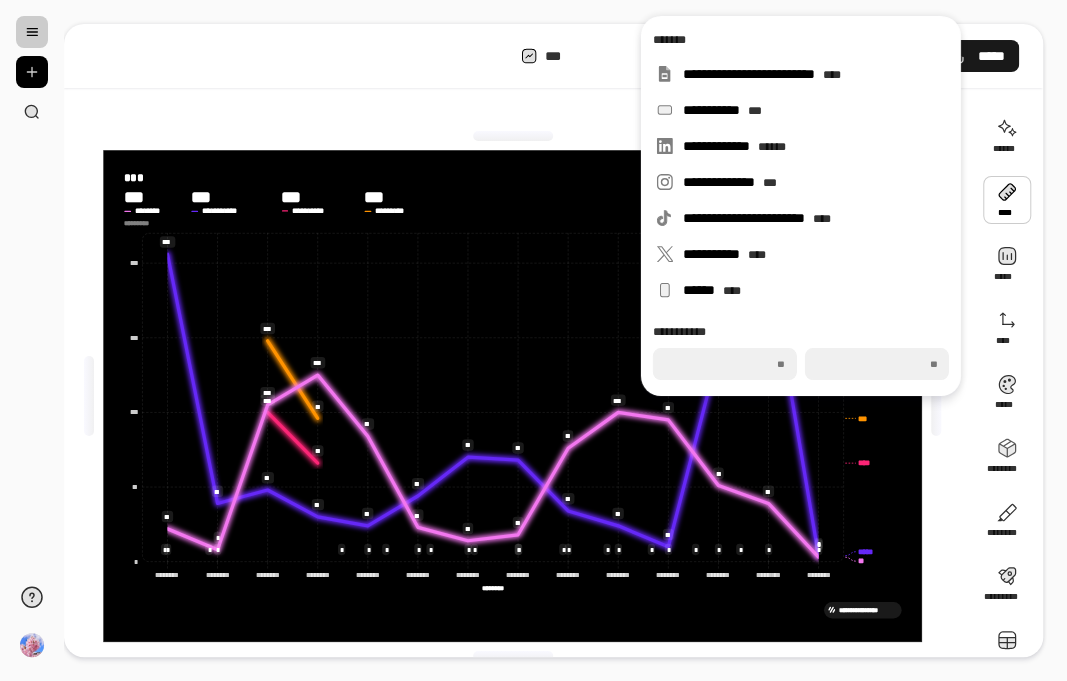 click on "*****" at bounding box center (991, 56) 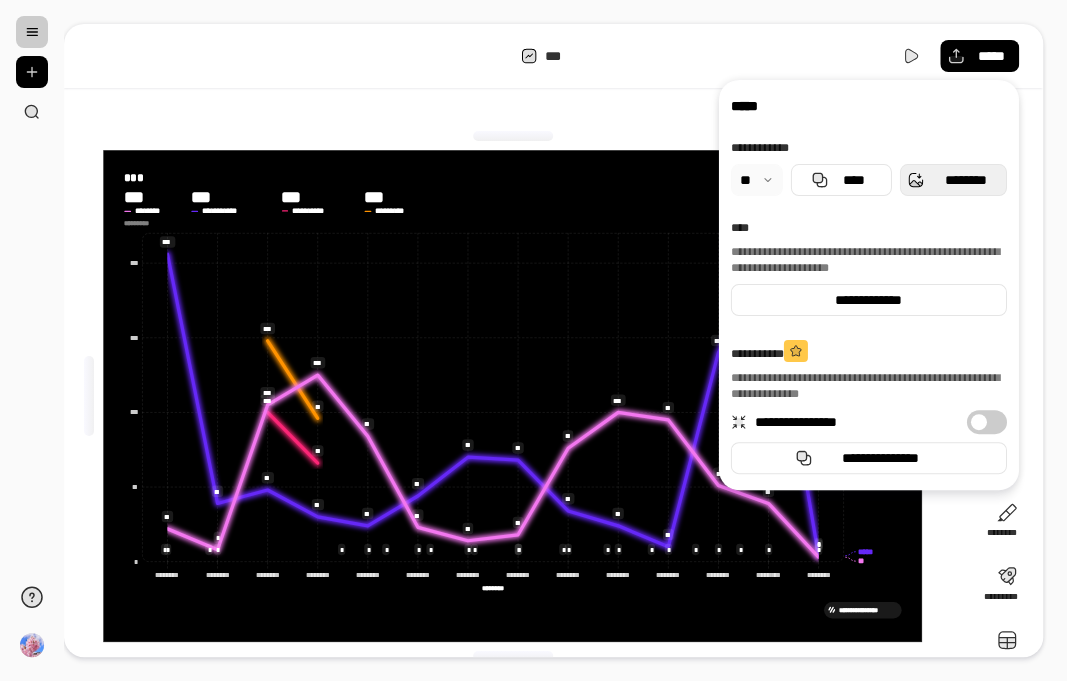 click on "********" at bounding box center (965, 180) 